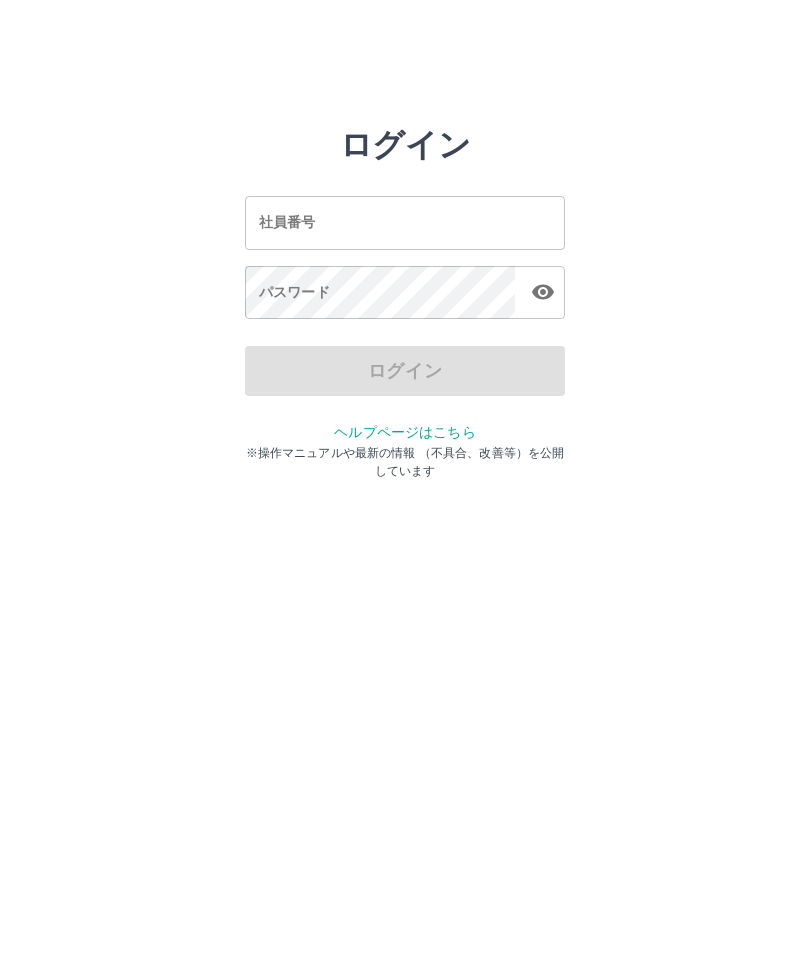 scroll, scrollTop: 0, scrollLeft: 0, axis: both 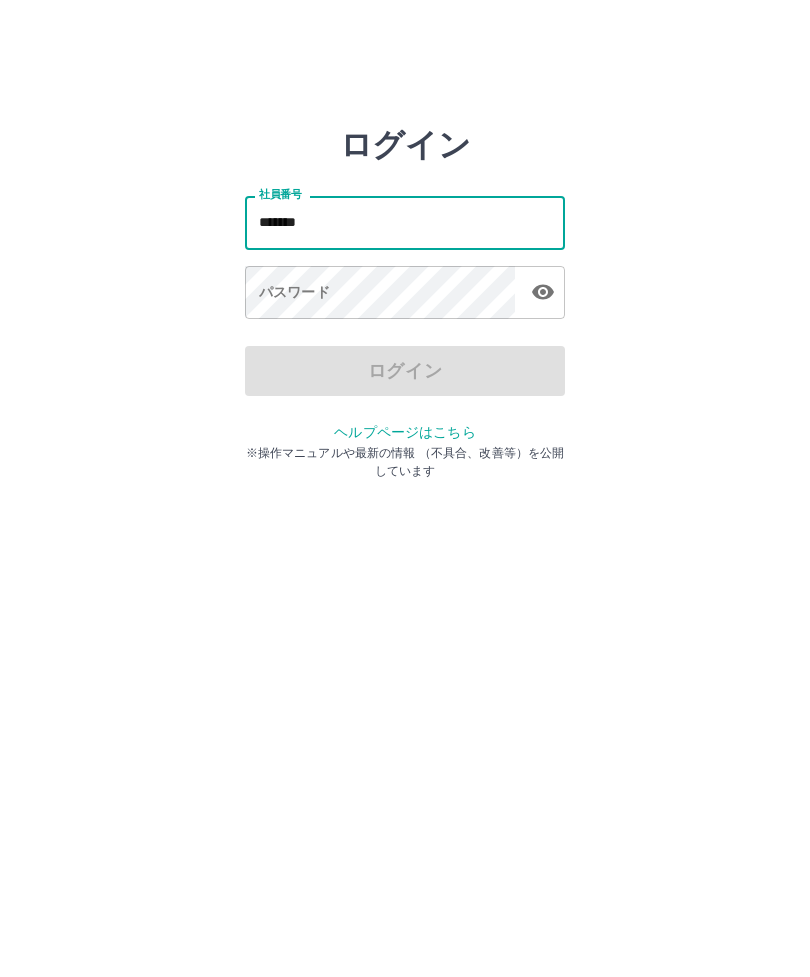 type on "*******" 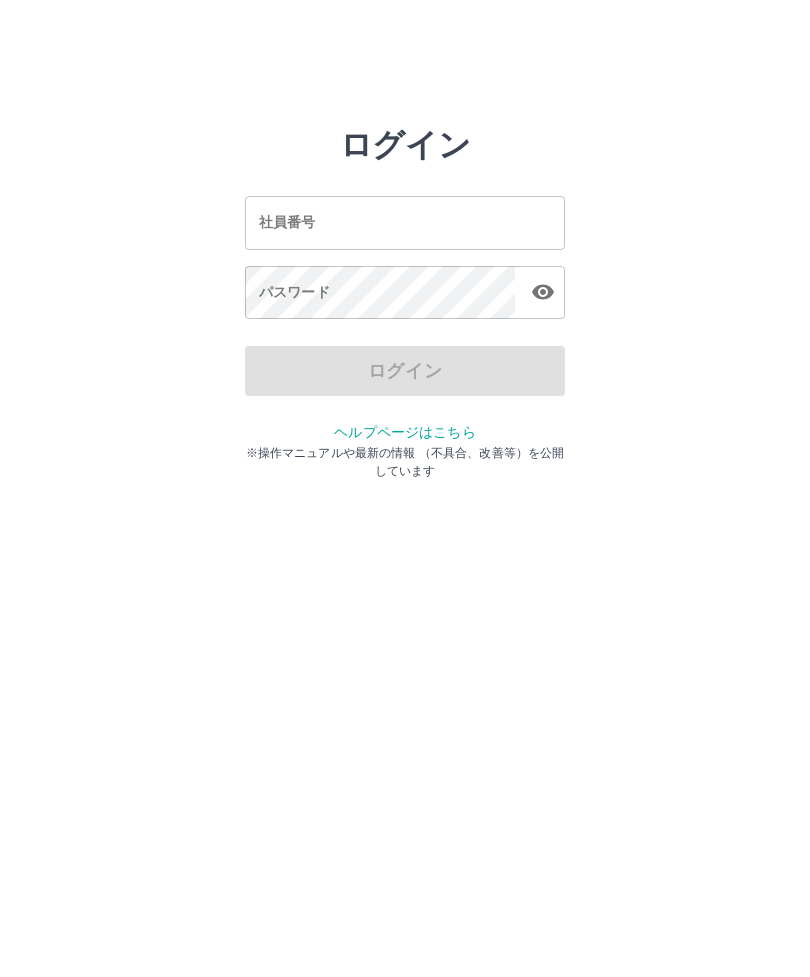 scroll, scrollTop: 0, scrollLeft: 0, axis: both 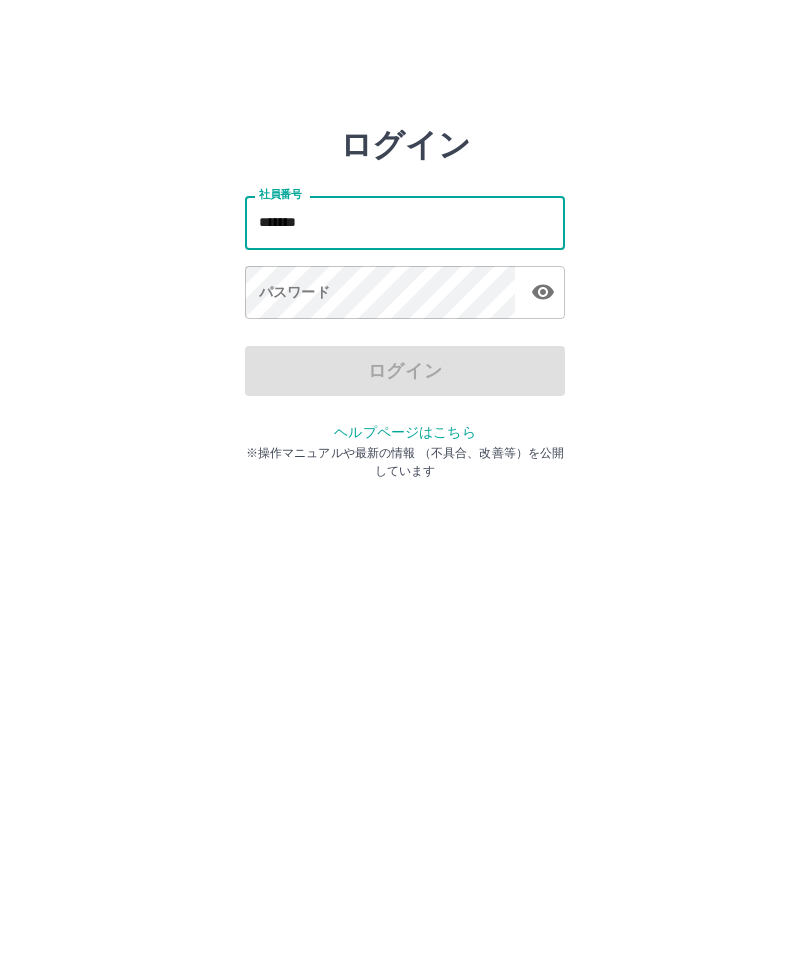 type on "*******" 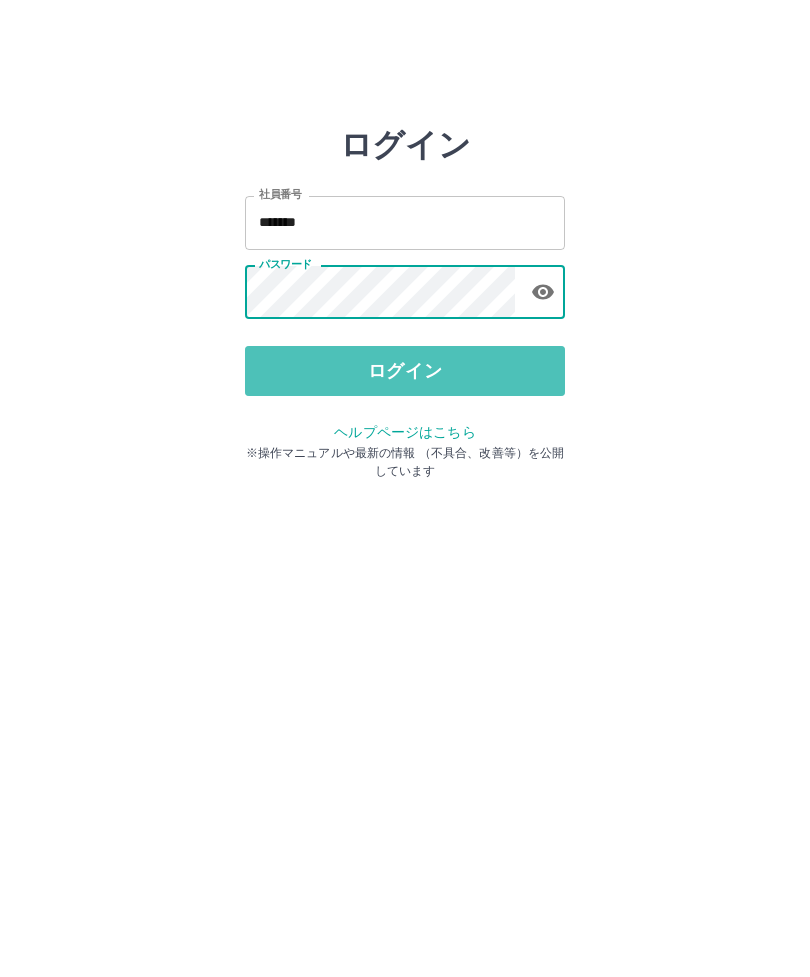 click on "ログイン" at bounding box center (405, 371) 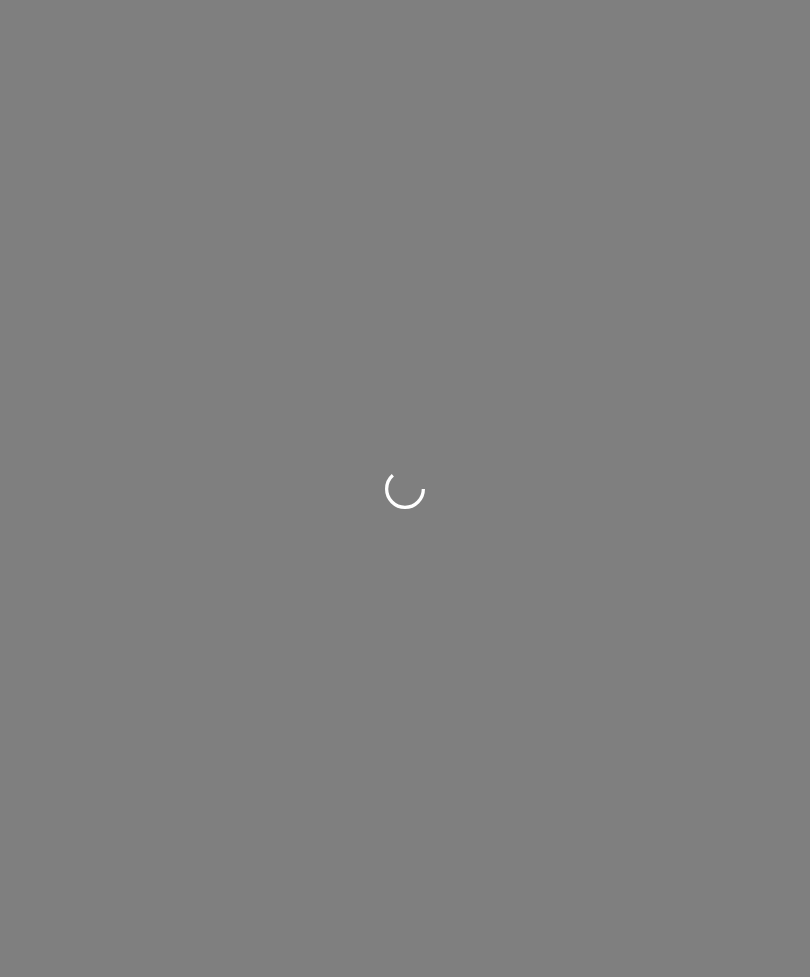 scroll, scrollTop: 0, scrollLeft: 0, axis: both 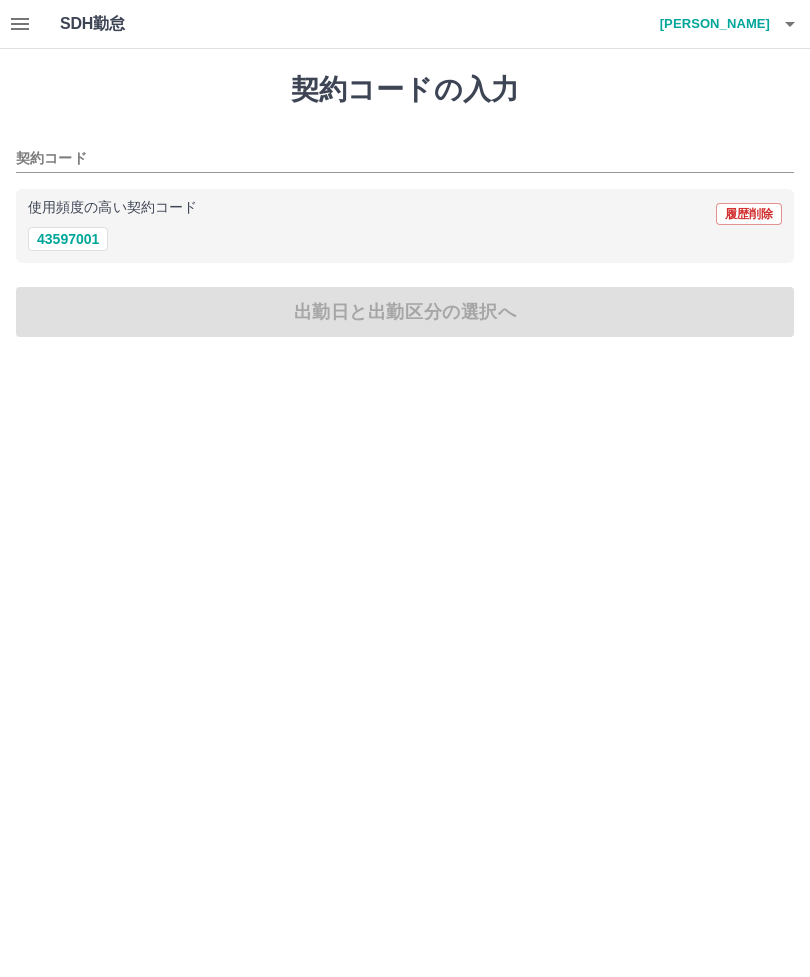 click on "43597001" at bounding box center [68, 239] 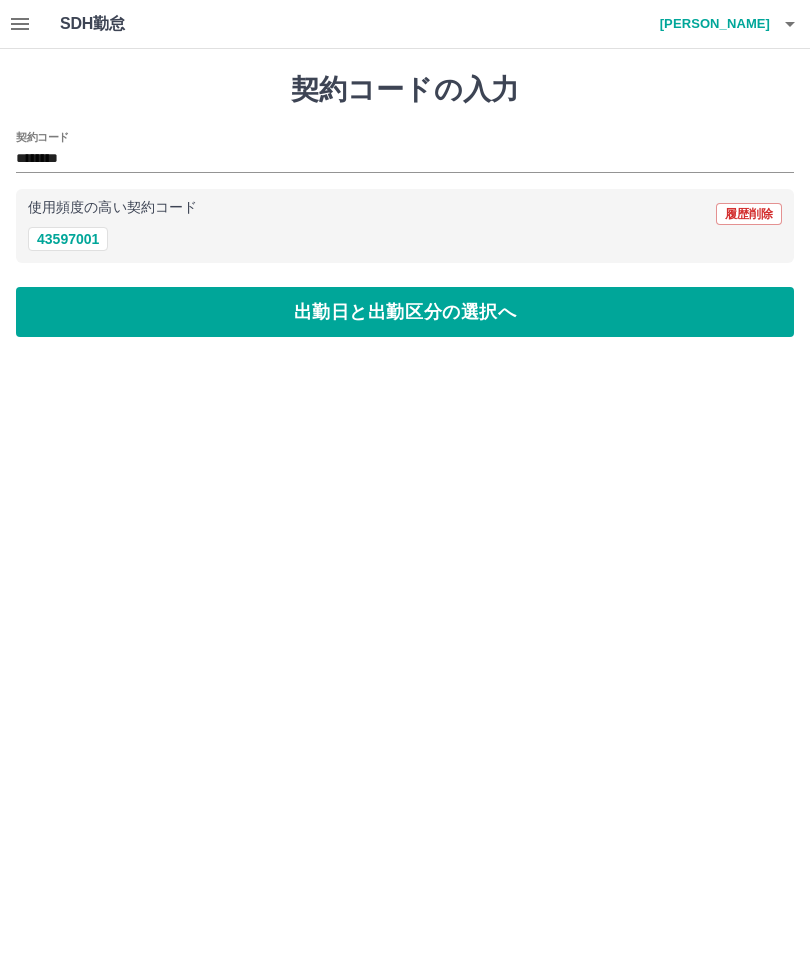 click on "出勤日と出勤区分の選択へ" at bounding box center [405, 312] 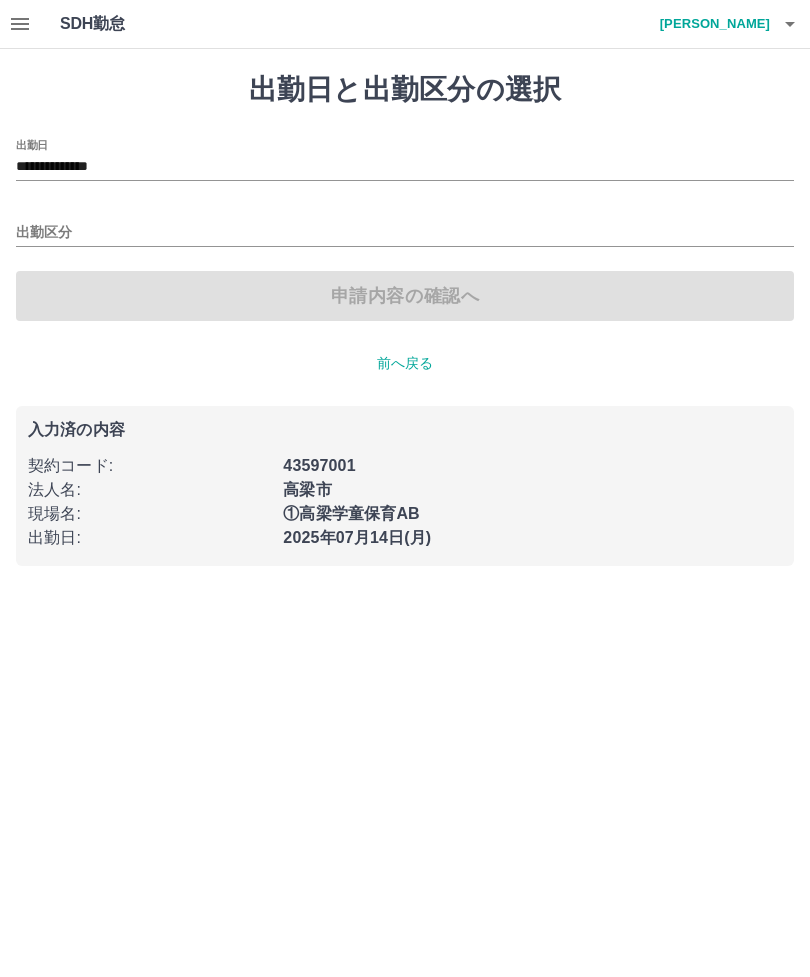 click on "出勤区分" at bounding box center (405, 226) 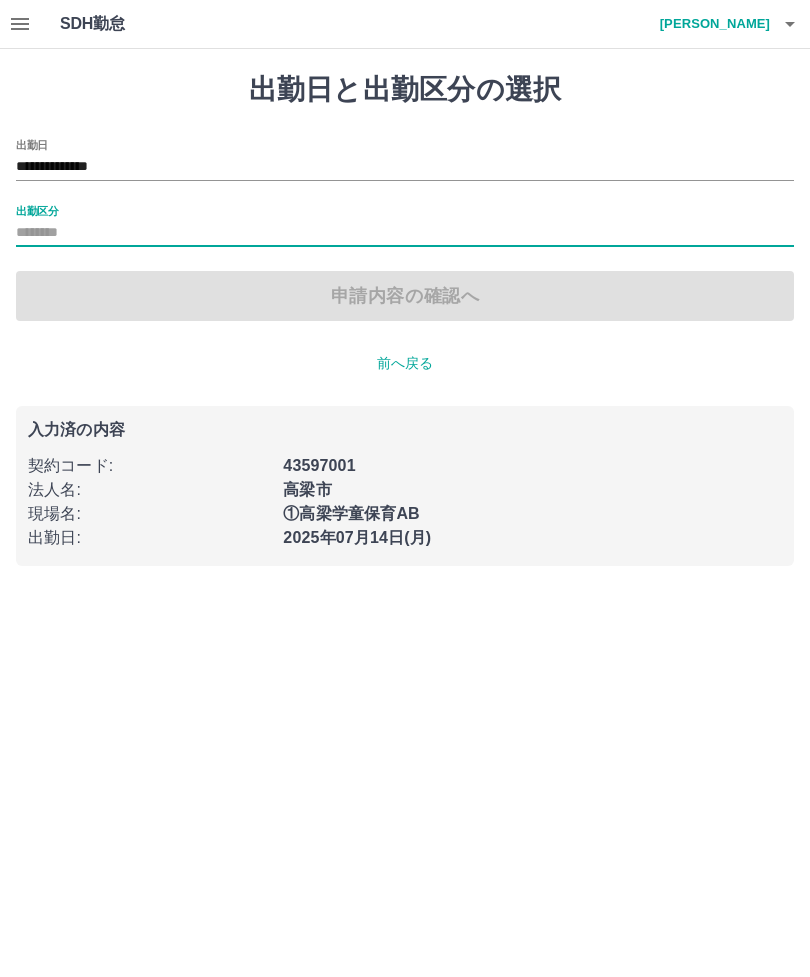 click on "出勤日" at bounding box center (32, 144) 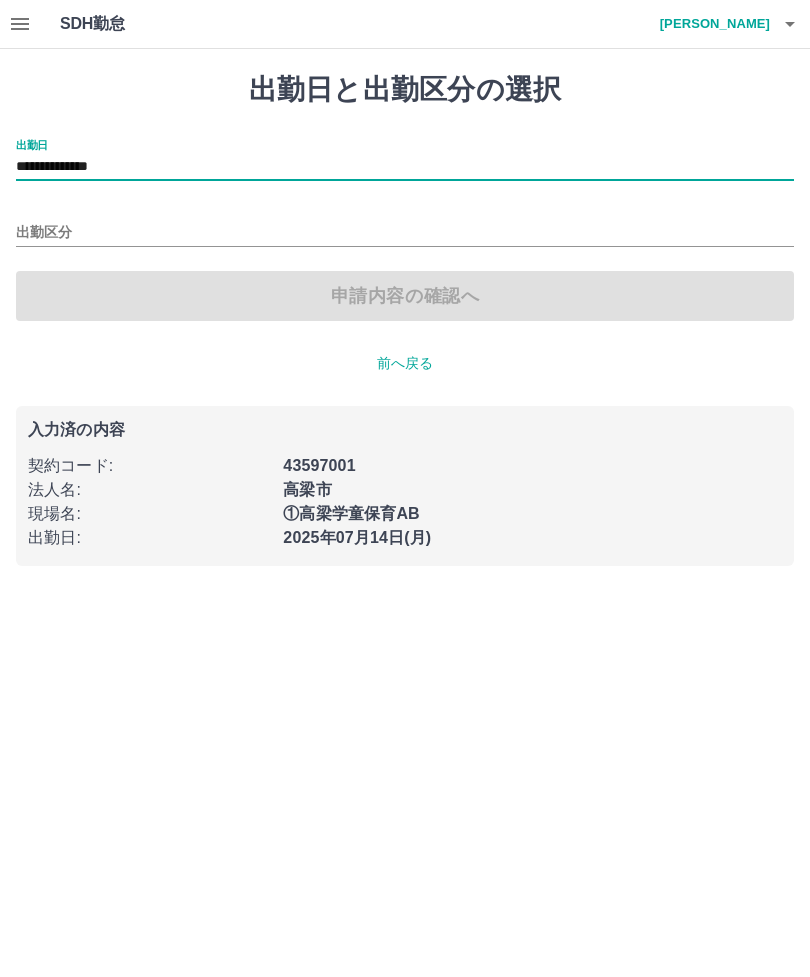click on "**********" at bounding box center [405, 167] 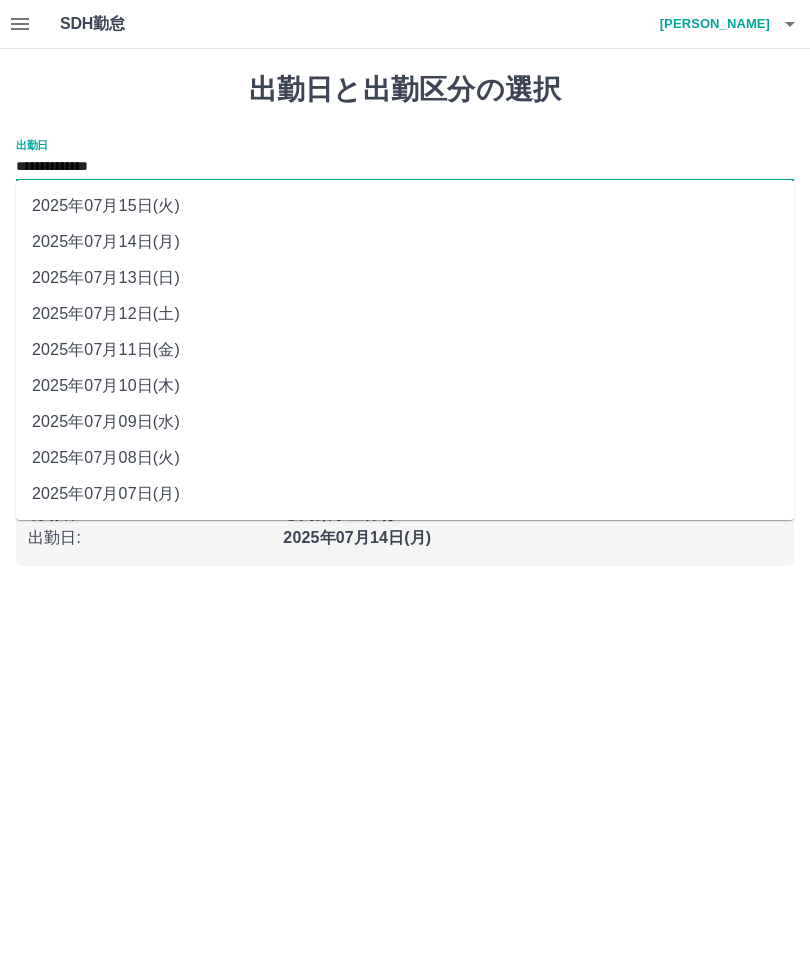 click on "2025年07月11日(金)" at bounding box center (405, 350) 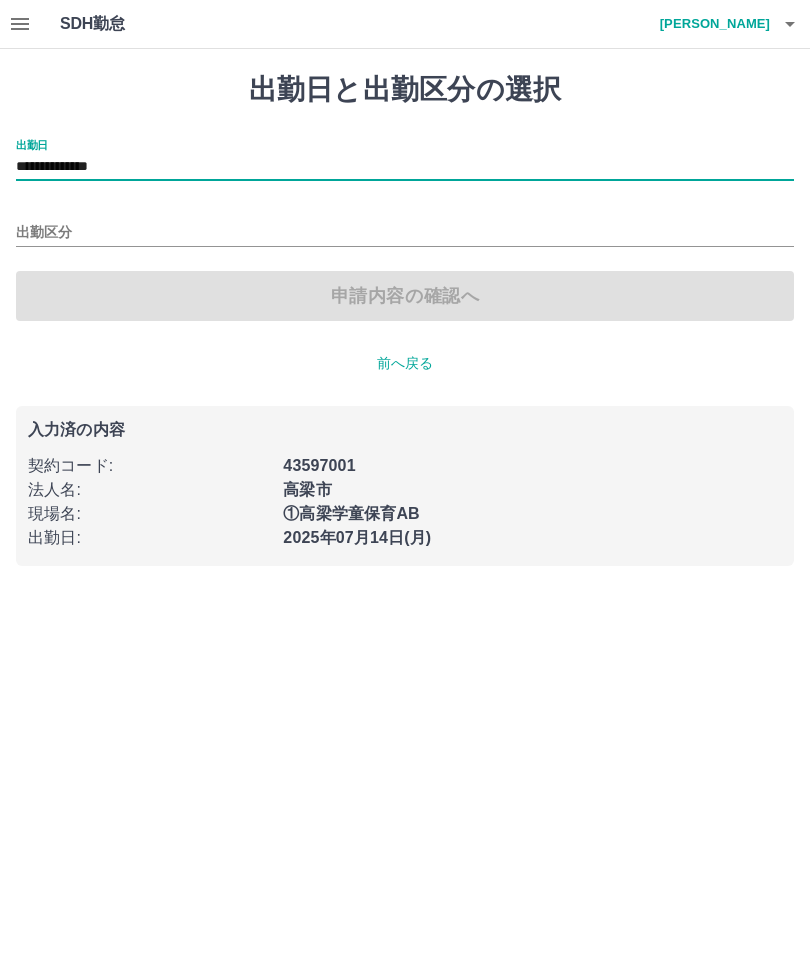 type on "**********" 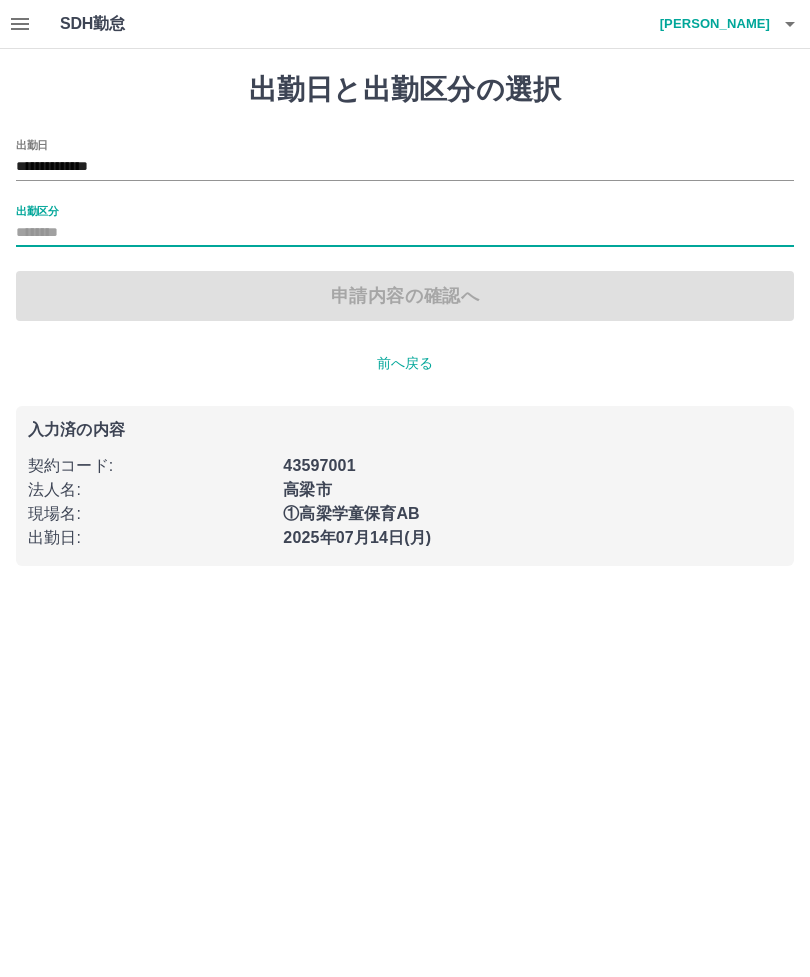 click on "出勤区分" at bounding box center [37, 210] 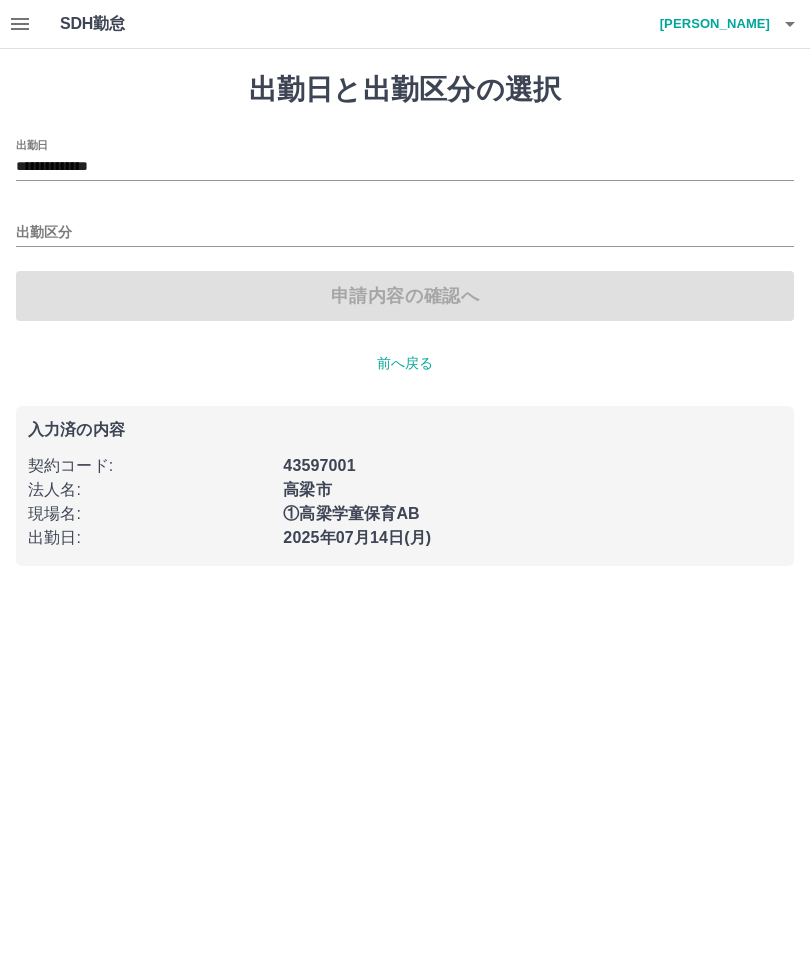 click on "出勤区分" at bounding box center (405, 233) 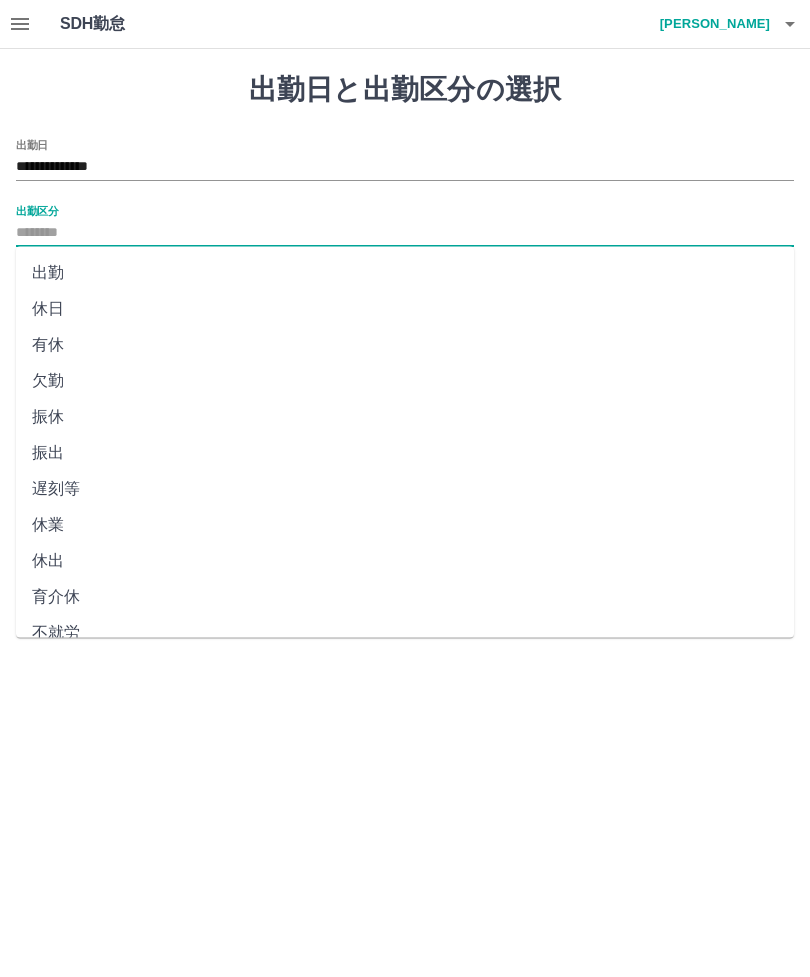 click on "出勤" at bounding box center (405, 273) 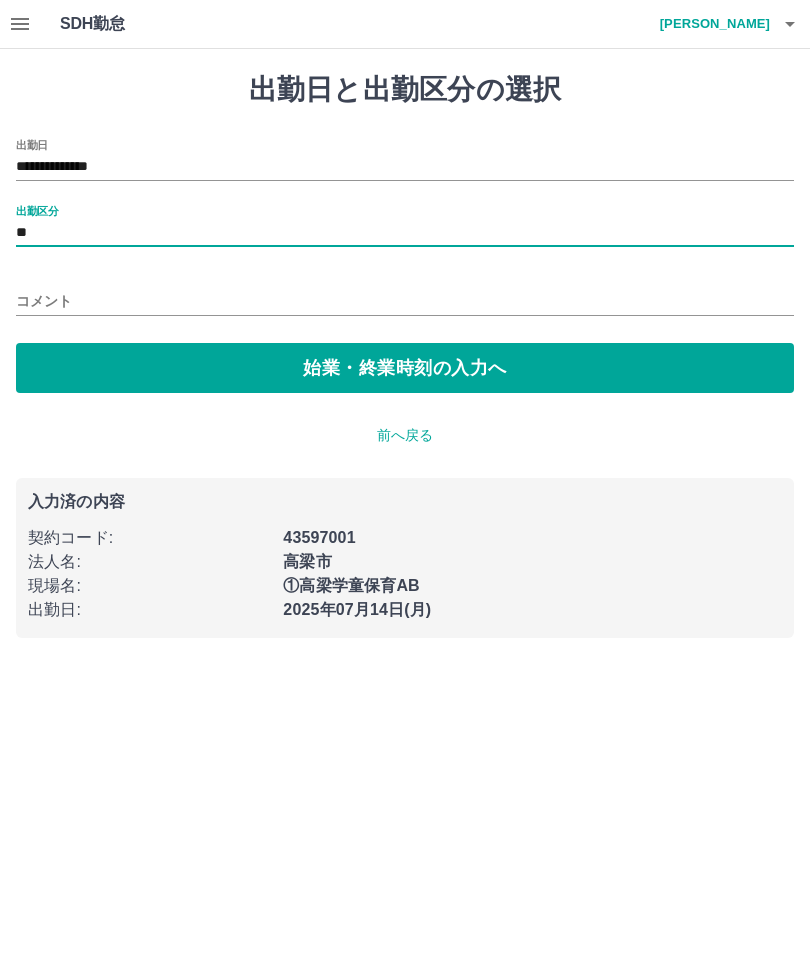 click on "始業・終業時刻の入力へ" at bounding box center [405, 368] 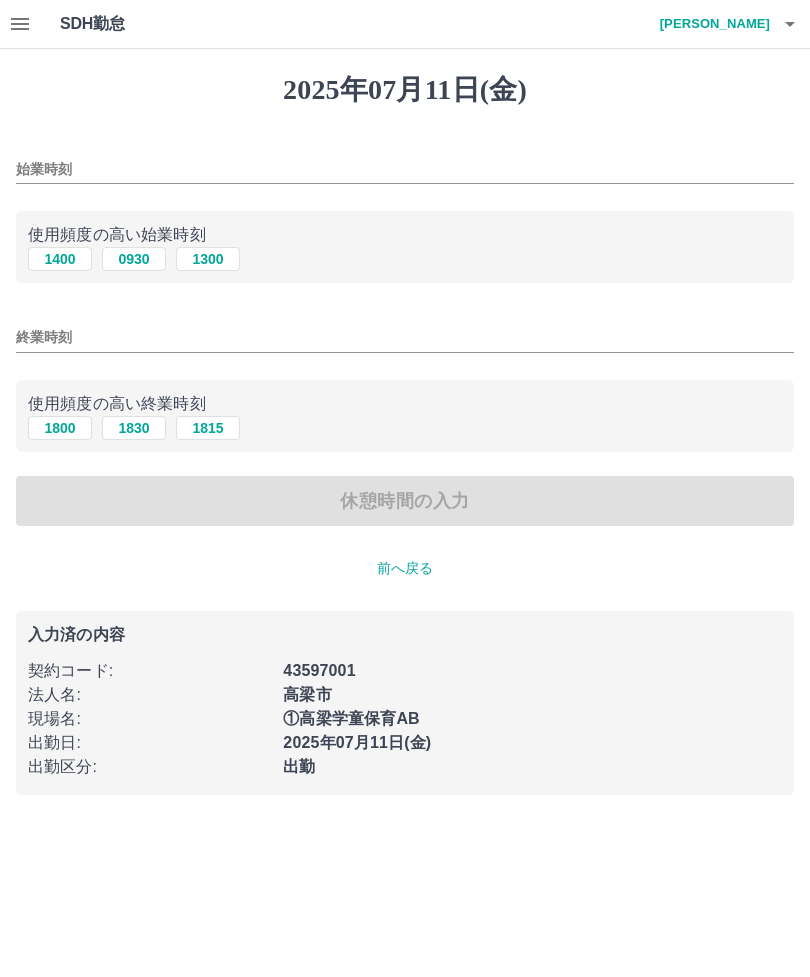 click on "1400" at bounding box center (60, 259) 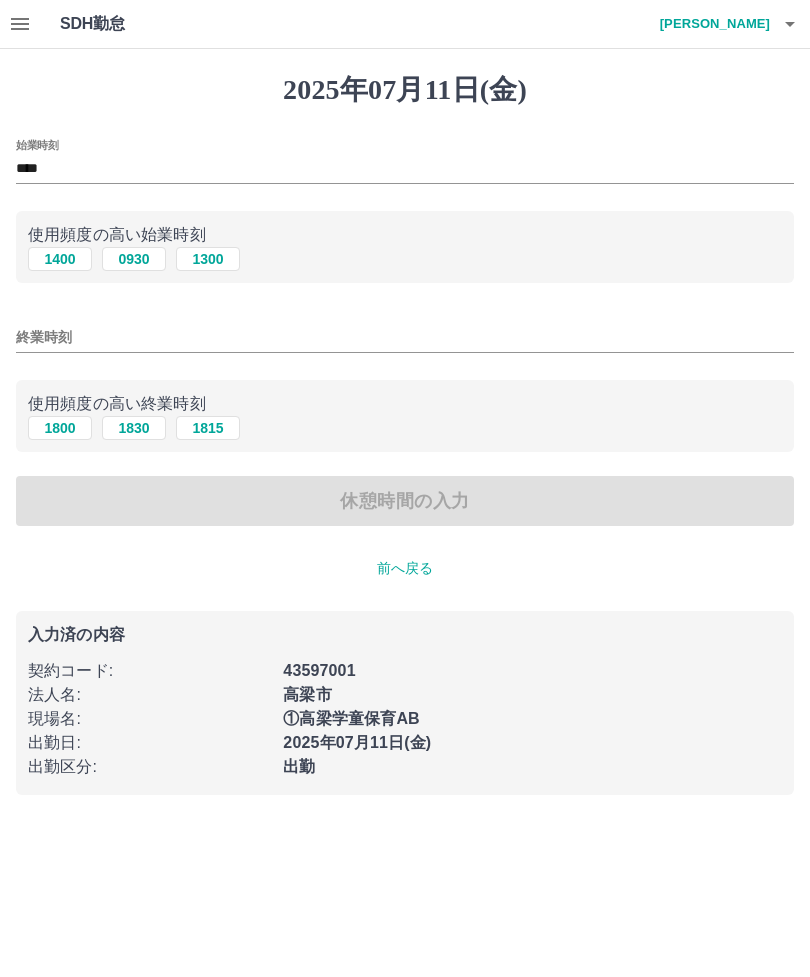 click on "終業時刻" at bounding box center [405, 337] 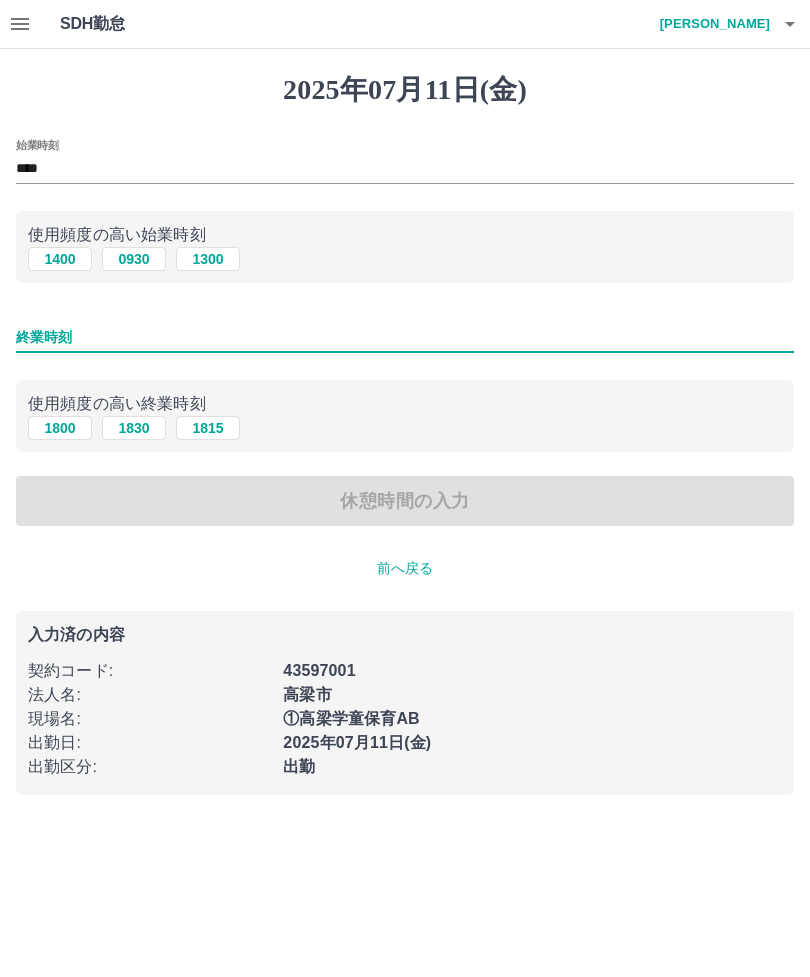 click on "使用頻度の高い終業時刻" at bounding box center (405, 404) 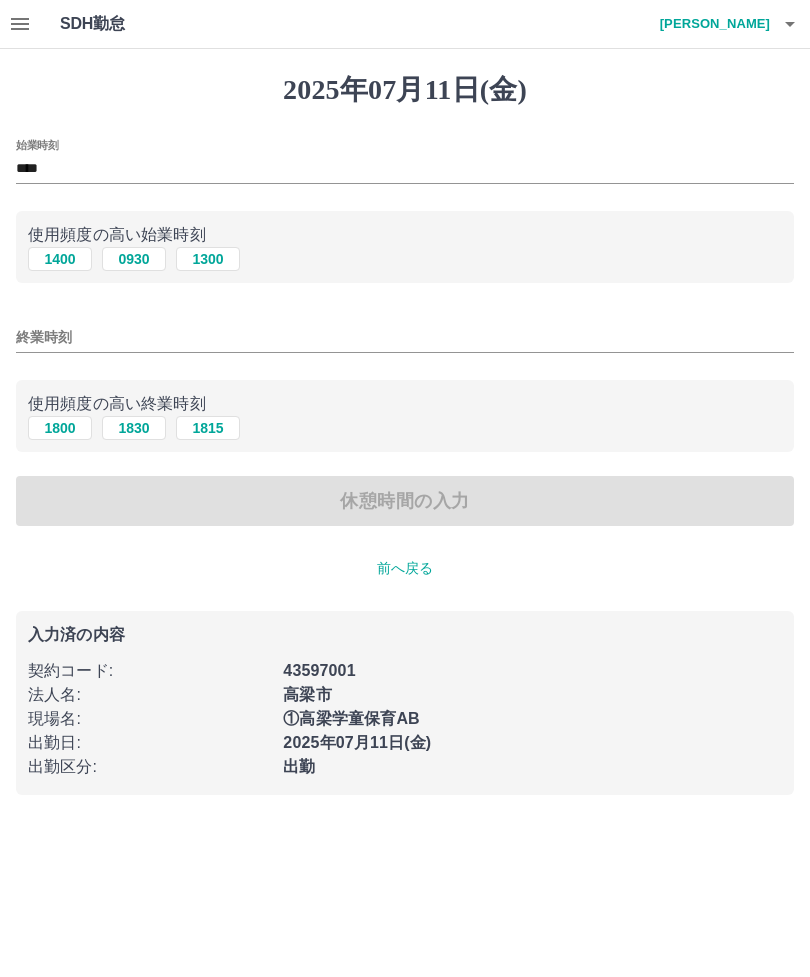 click on "1800" at bounding box center [60, 428] 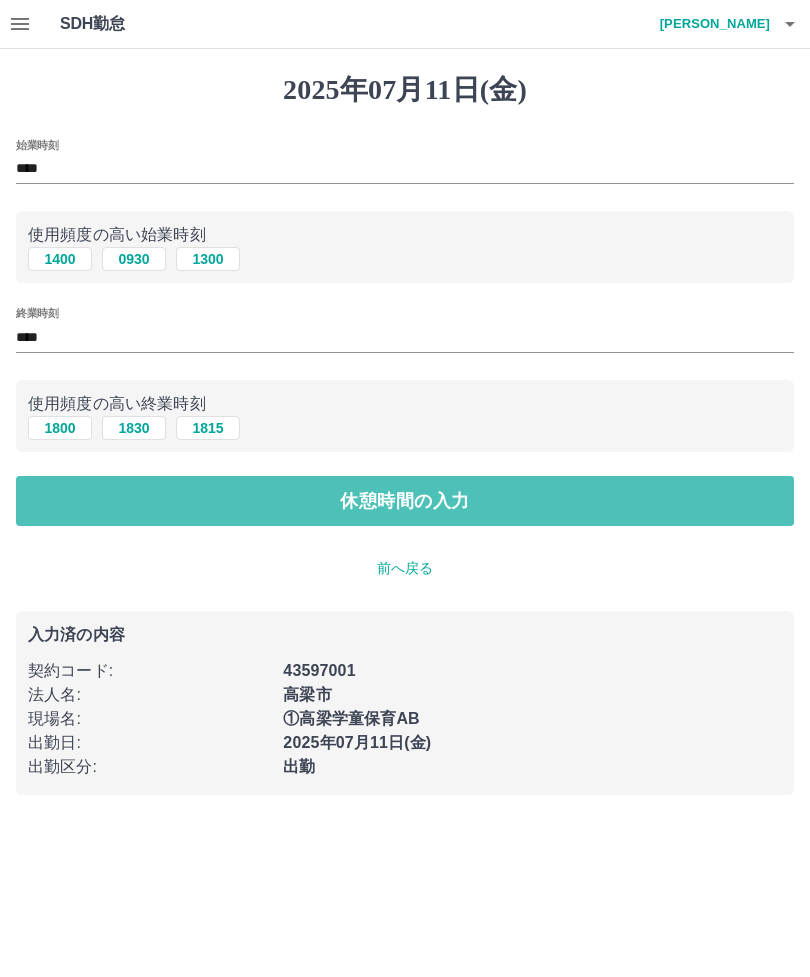 click on "休憩時間の入力" at bounding box center (405, 501) 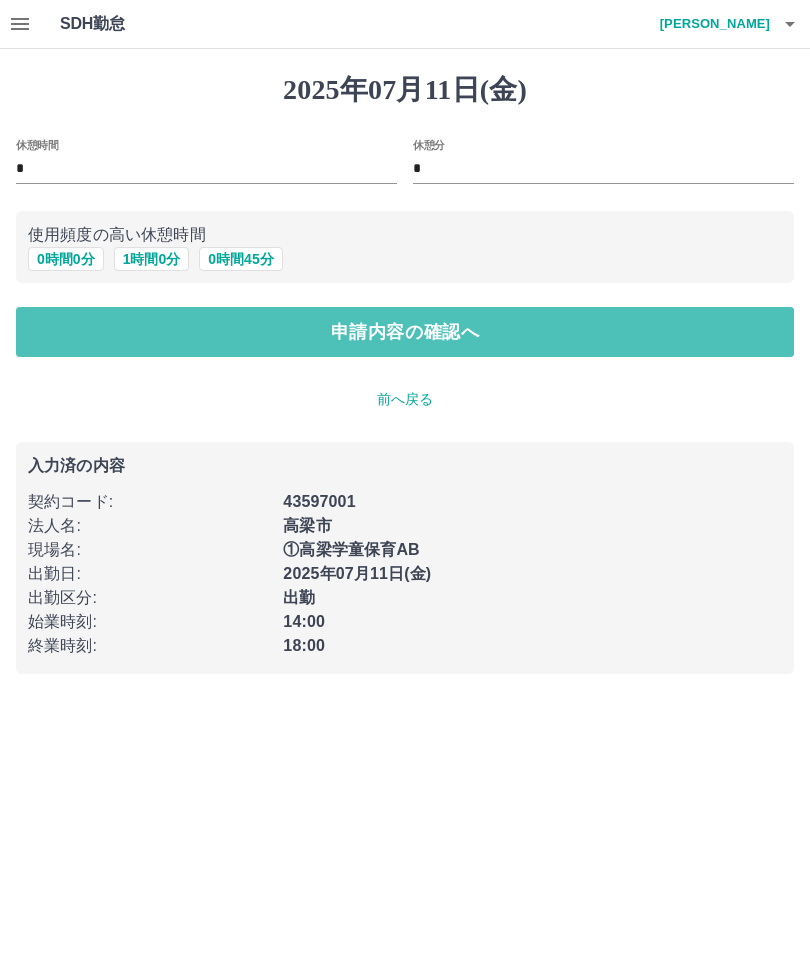 click on "申請内容の確認へ" at bounding box center [405, 332] 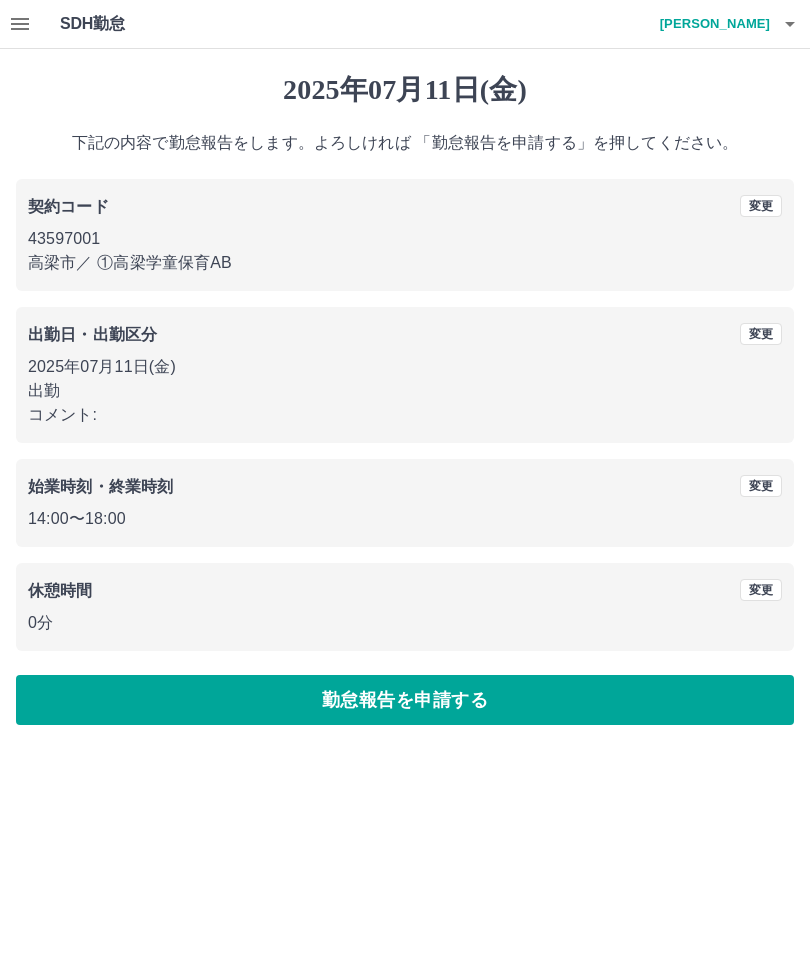 click on "勤怠報告を申請する" at bounding box center (405, 700) 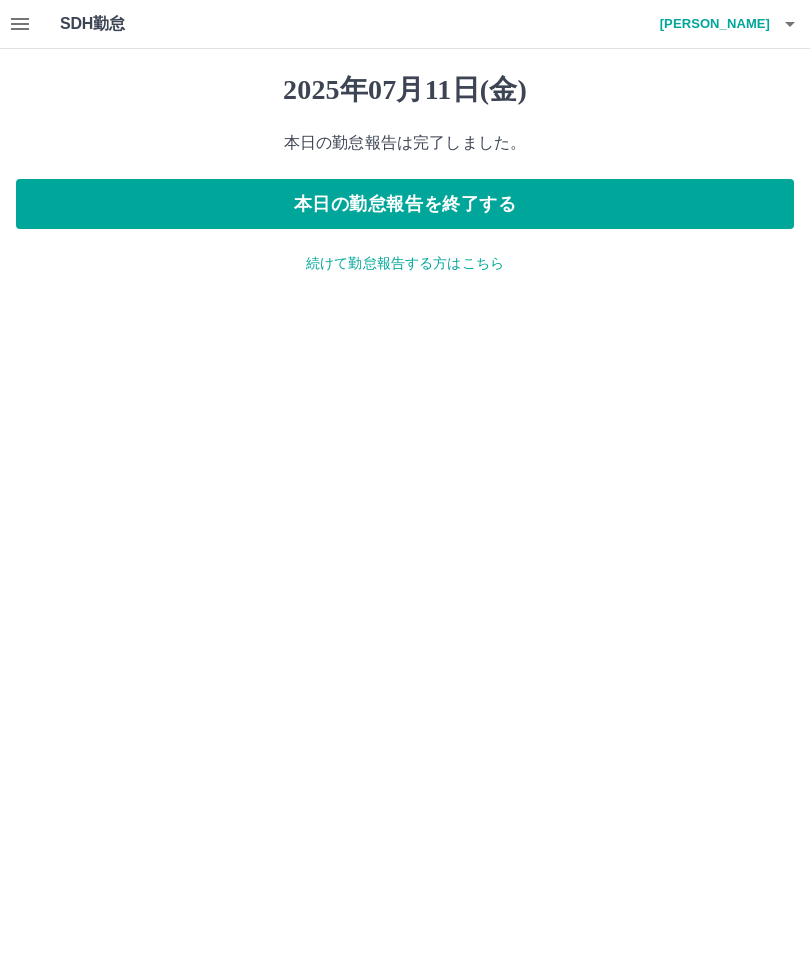 click 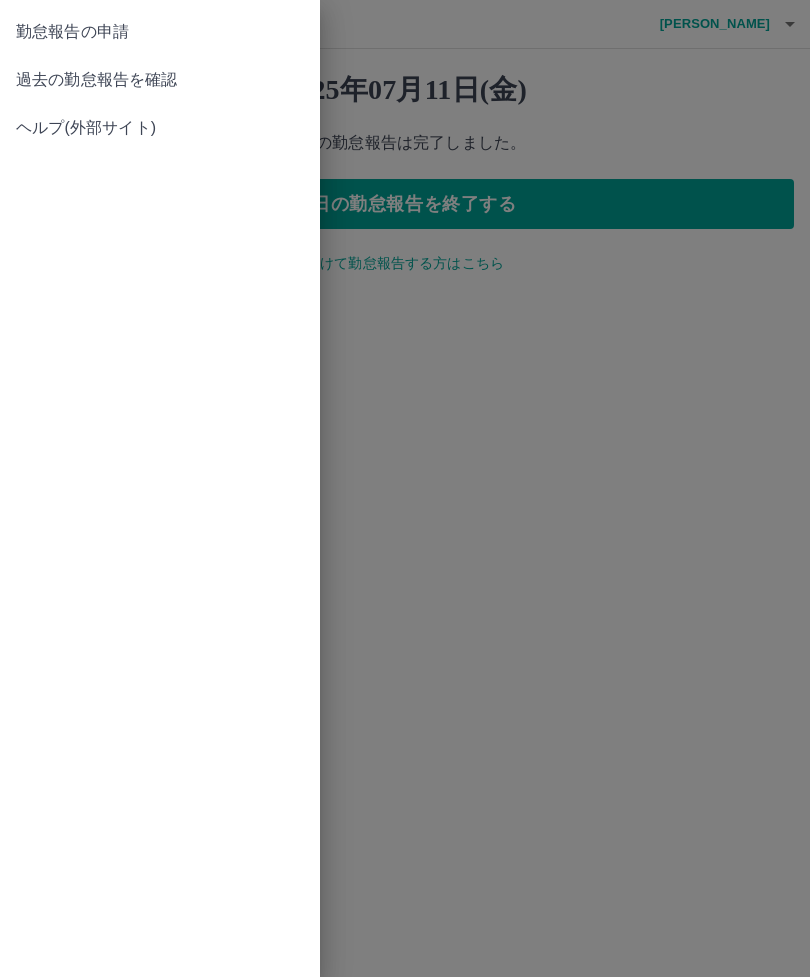 click on "過去の勤怠報告を確認" at bounding box center [160, 80] 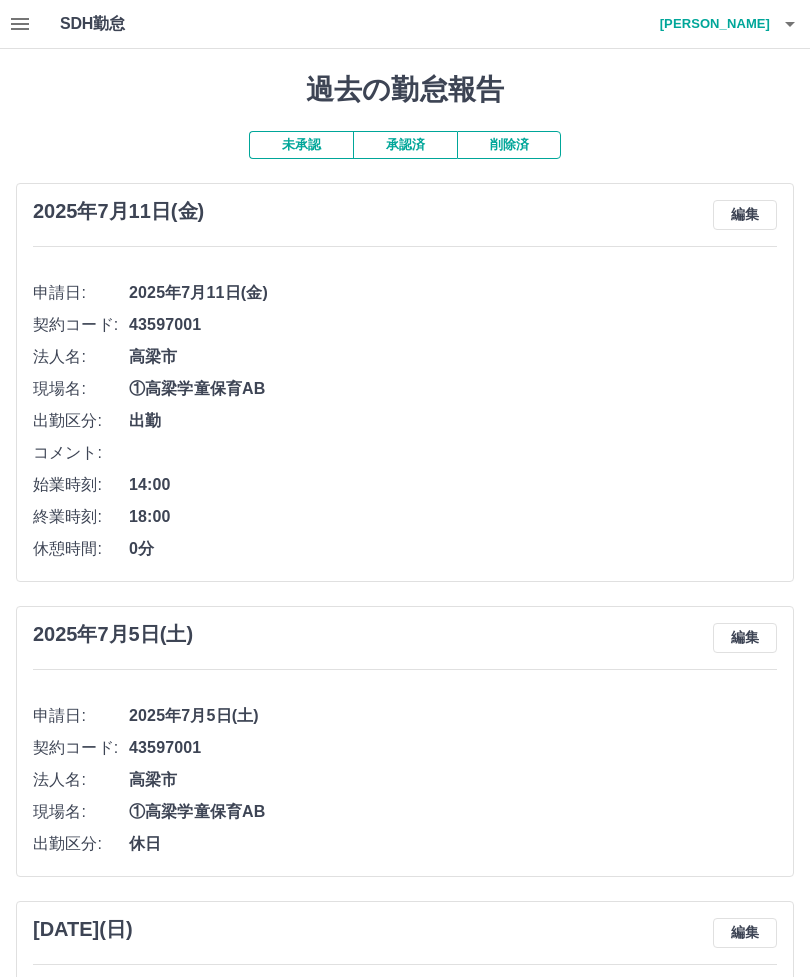 click on "承認済" at bounding box center [405, 145] 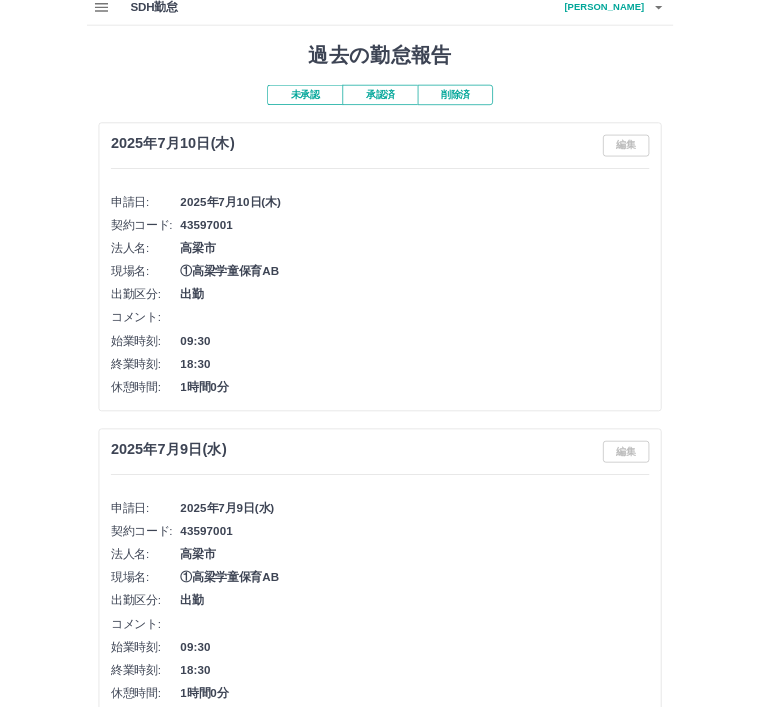 scroll, scrollTop: 0, scrollLeft: 0, axis: both 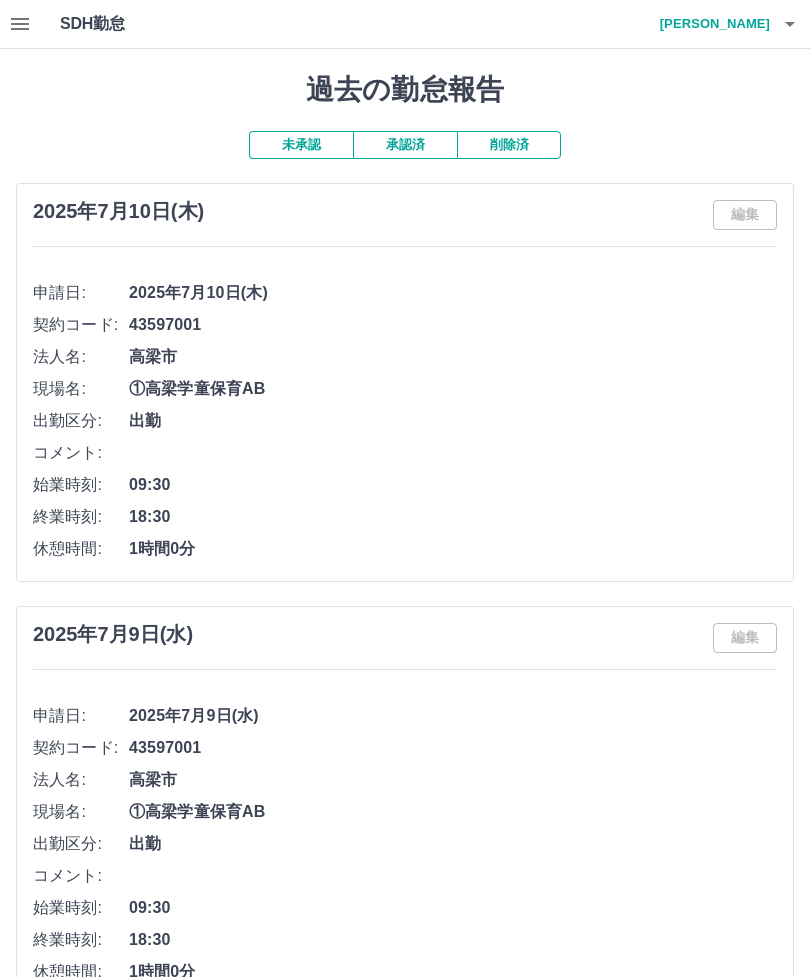 click 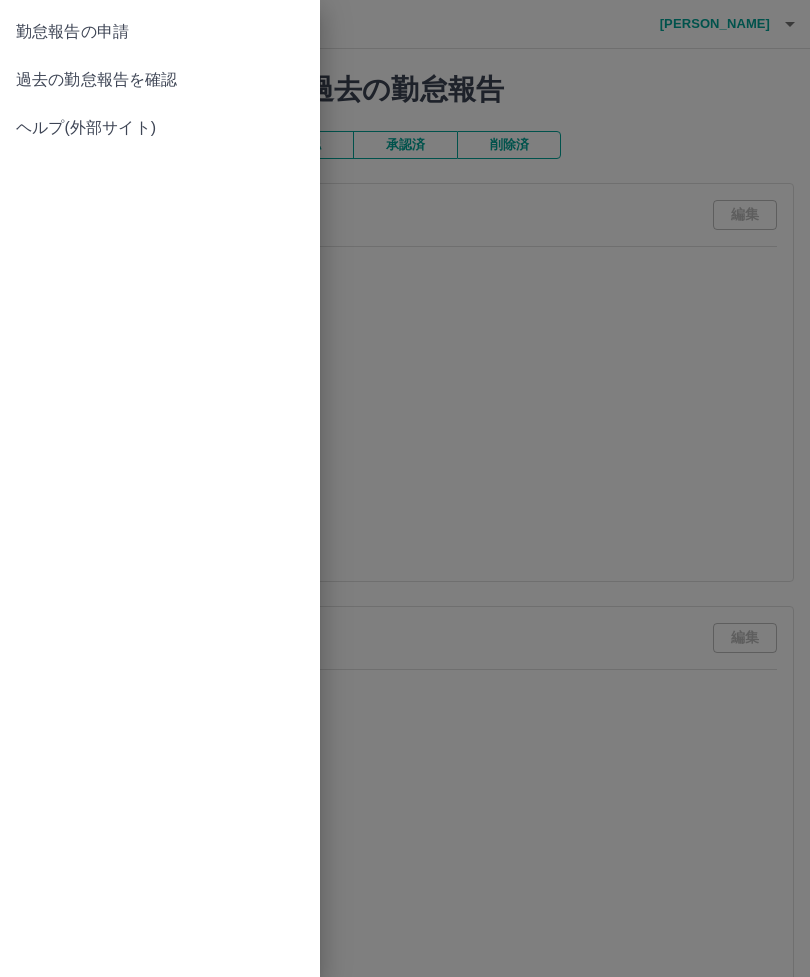 click on "過去の勤怠報告を確認" at bounding box center [160, 80] 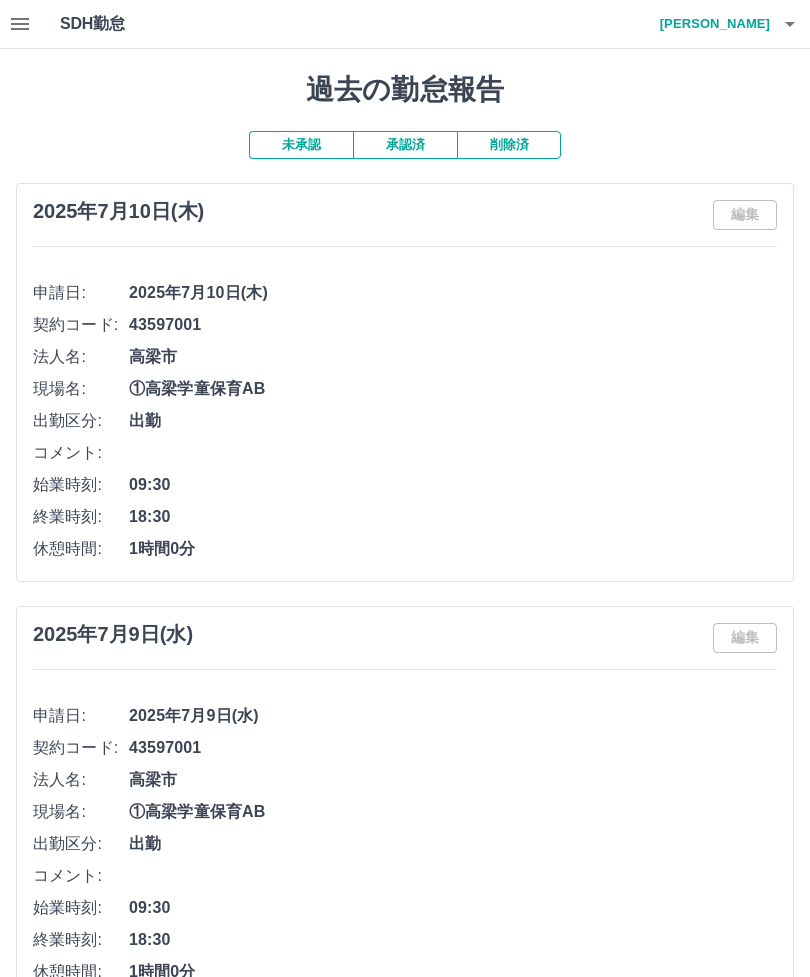 click on "未承認" at bounding box center (301, 145) 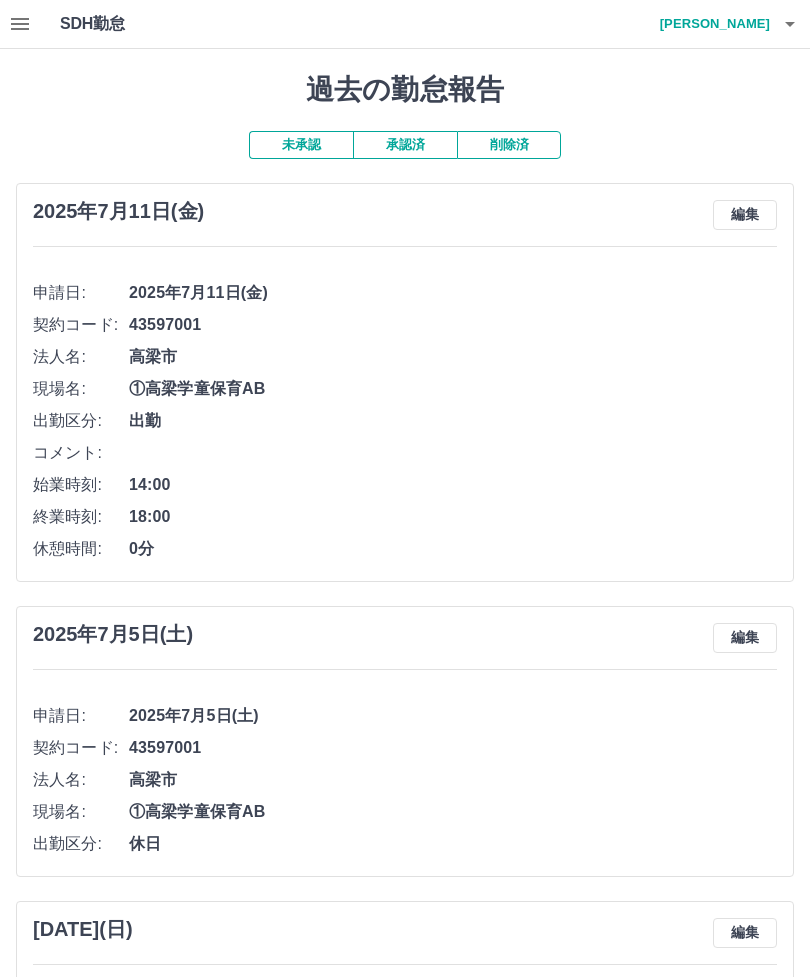 click on "削除済" at bounding box center (509, 145) 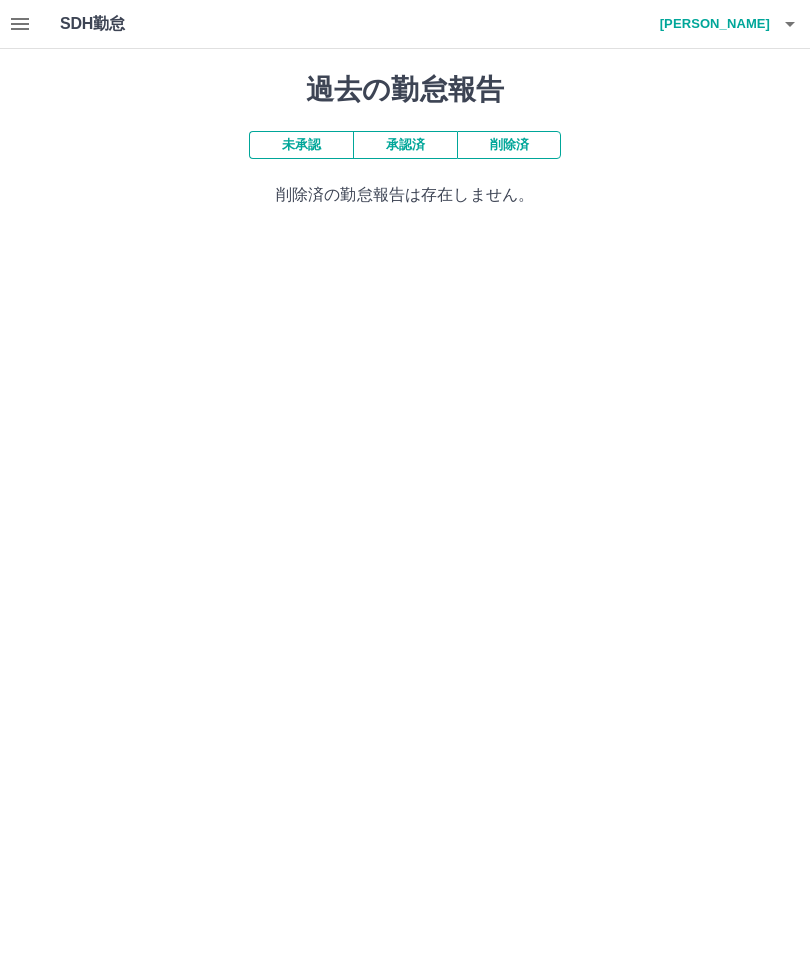 click on "承認済" at bounding box center [405, 145] 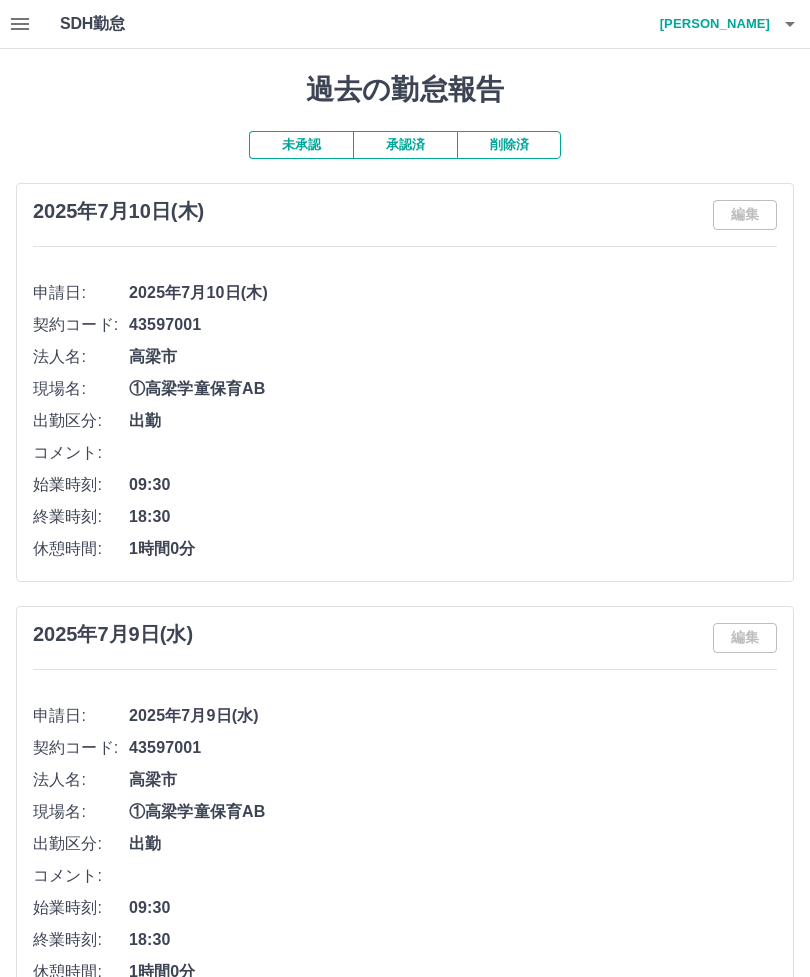click 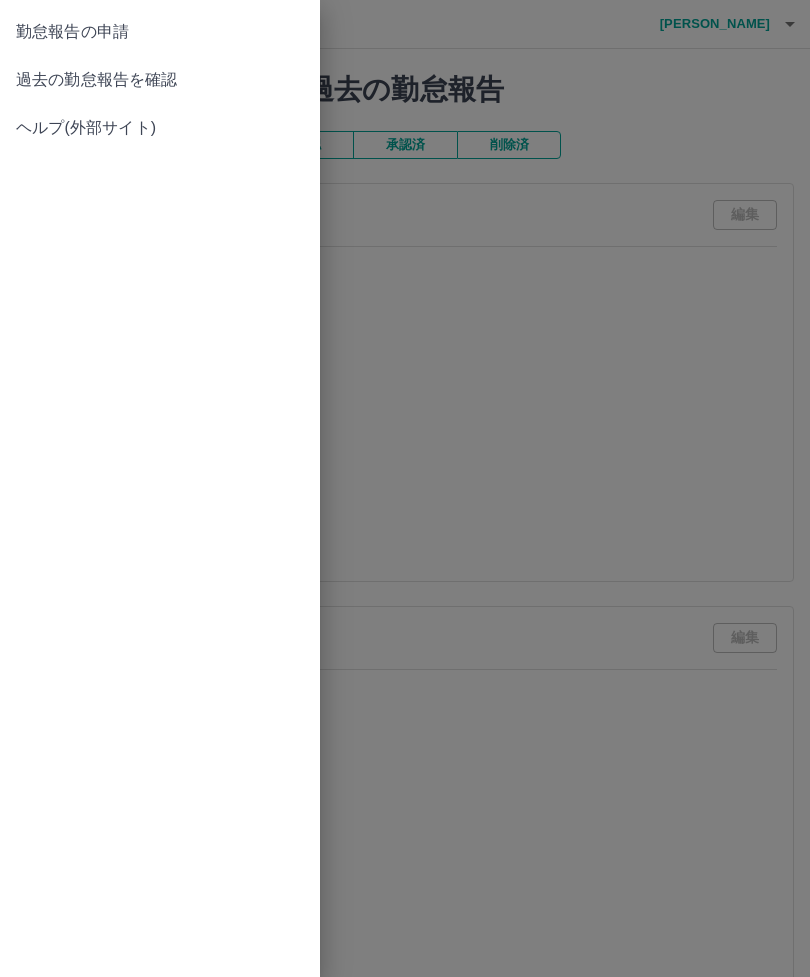 click on "過去の勤怠報告を確認" at bounding box center [160, 80] 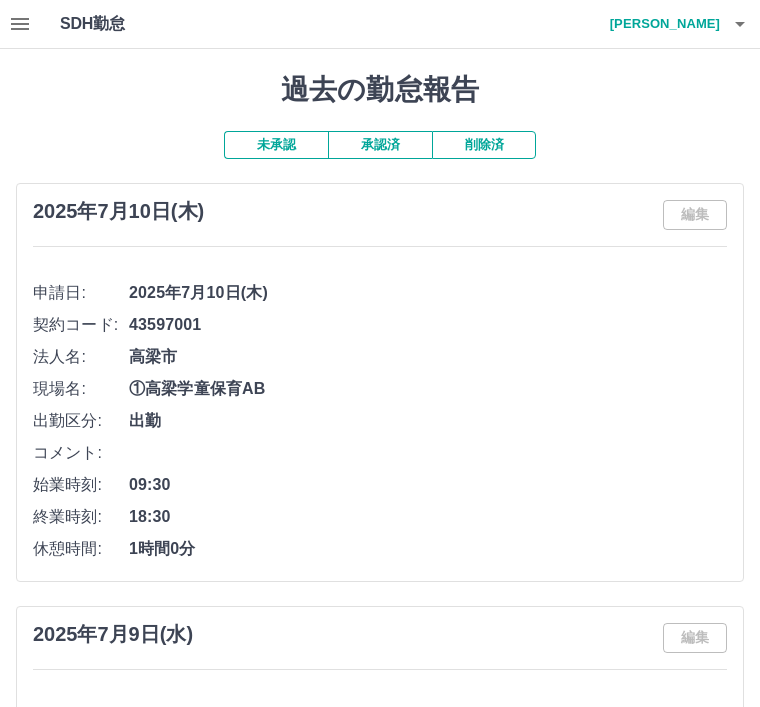 click 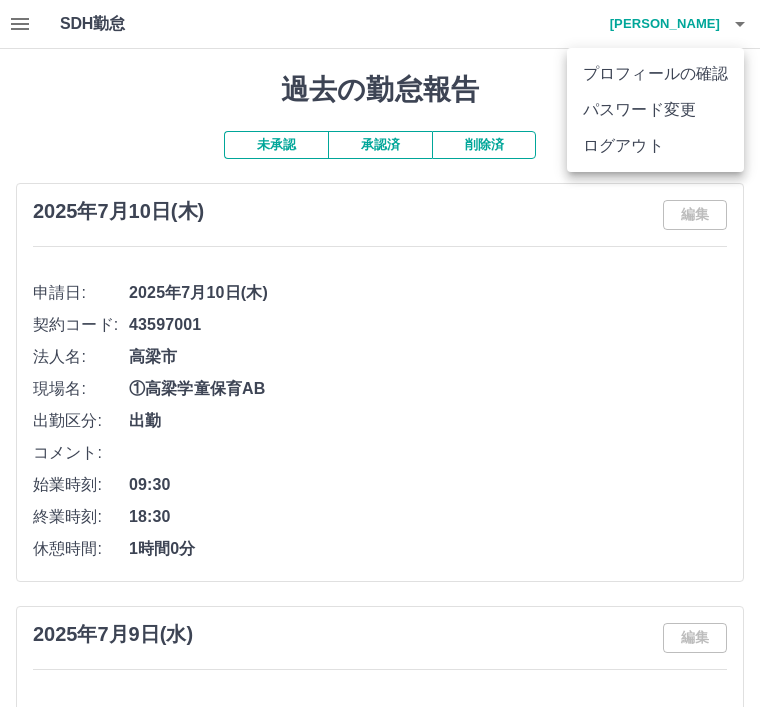 click on "ログアウト" at bounding box center (655, 146) 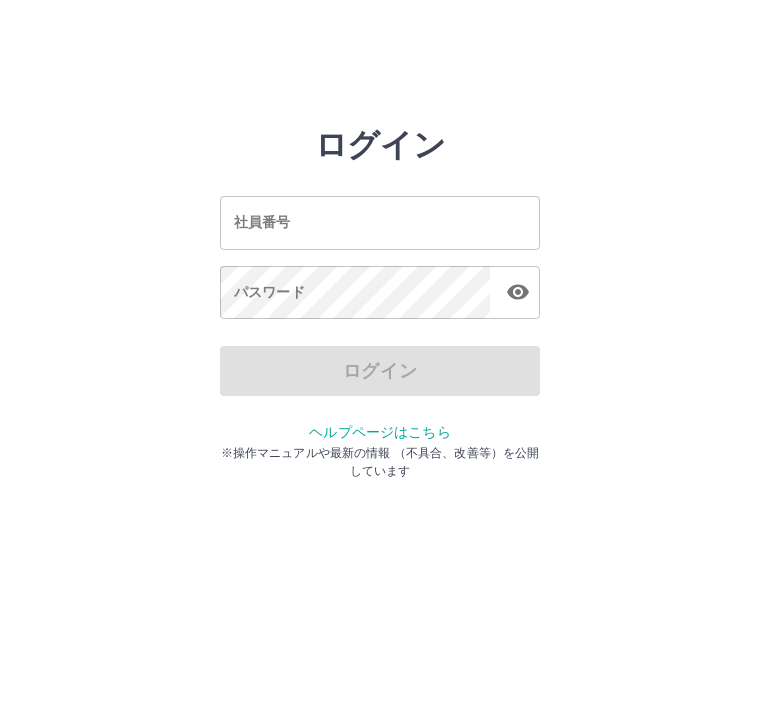 scroll, scrollTop: 0, scrollLeft: 0, axis: both 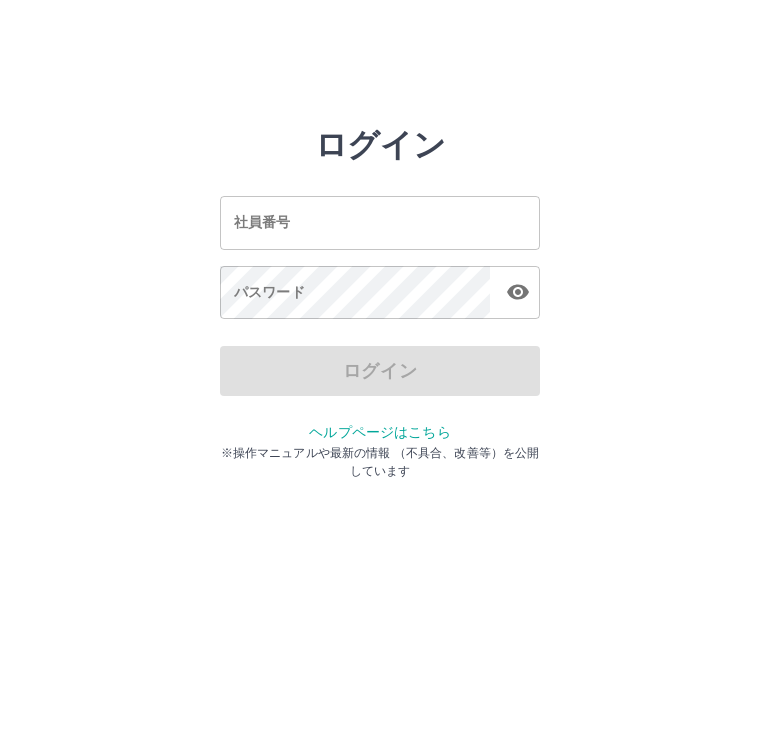 click on "社員番号" at bounding box center [380, 222] 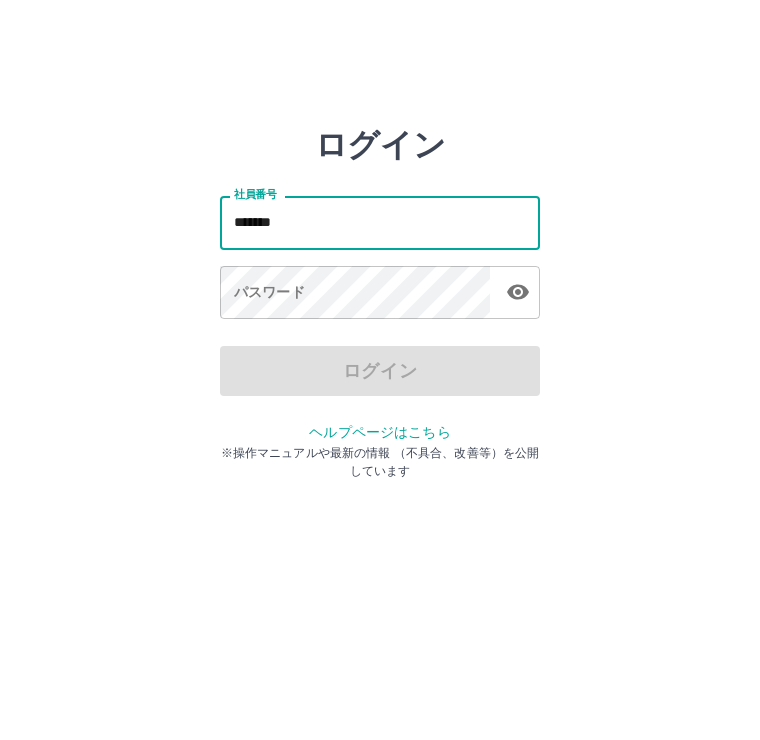 type on "*******" 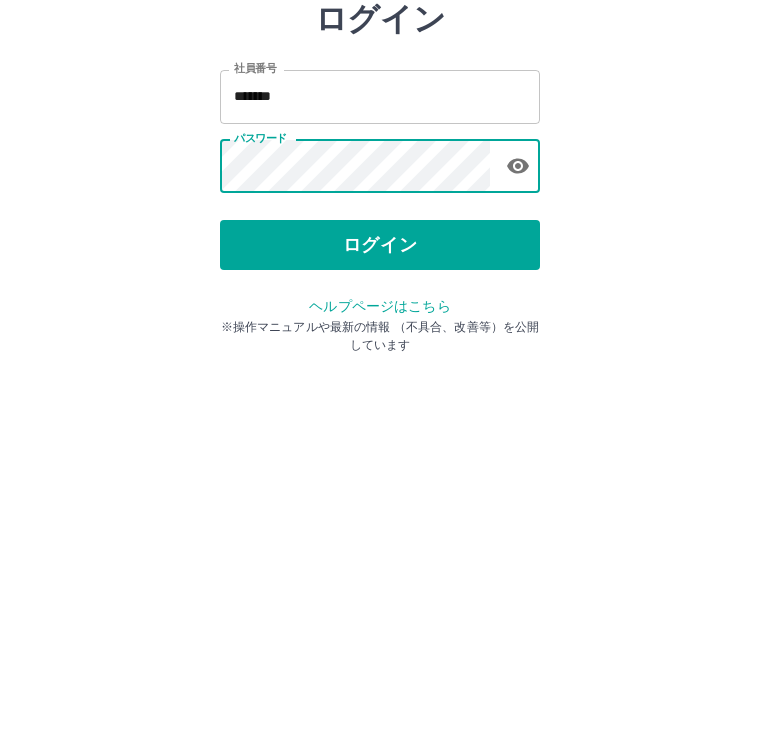 click on "ログイン" at bounding box center [380, 371] 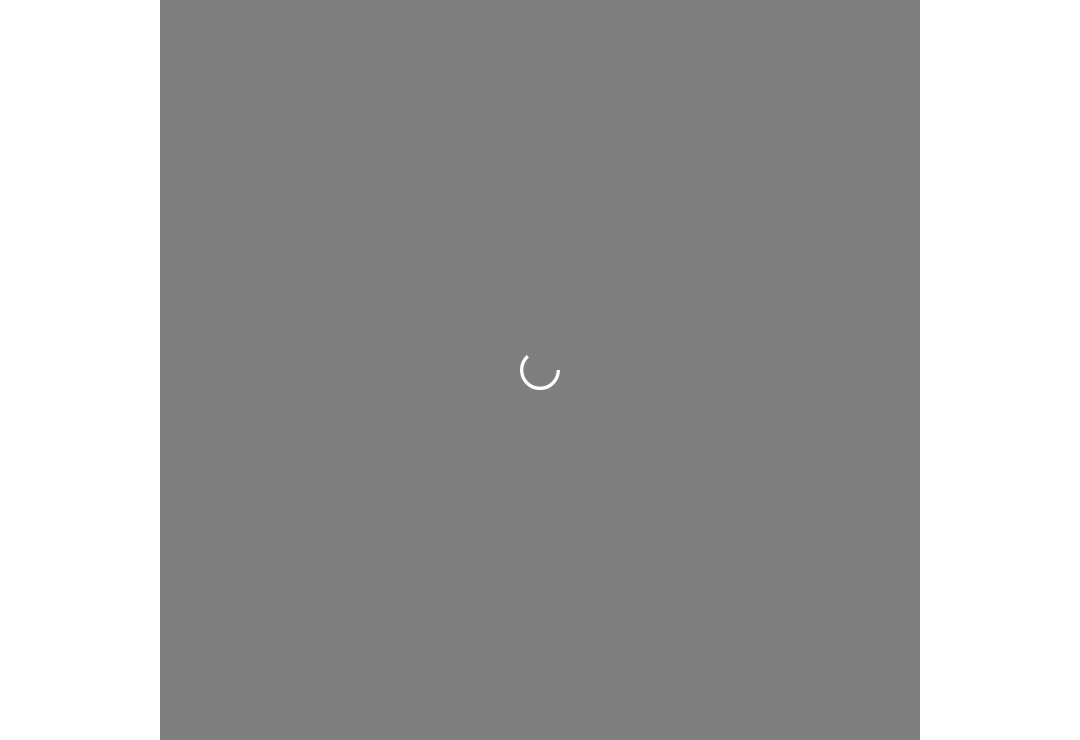 scroll, scrollTop: 0, scrollLeft: 0, axis: both 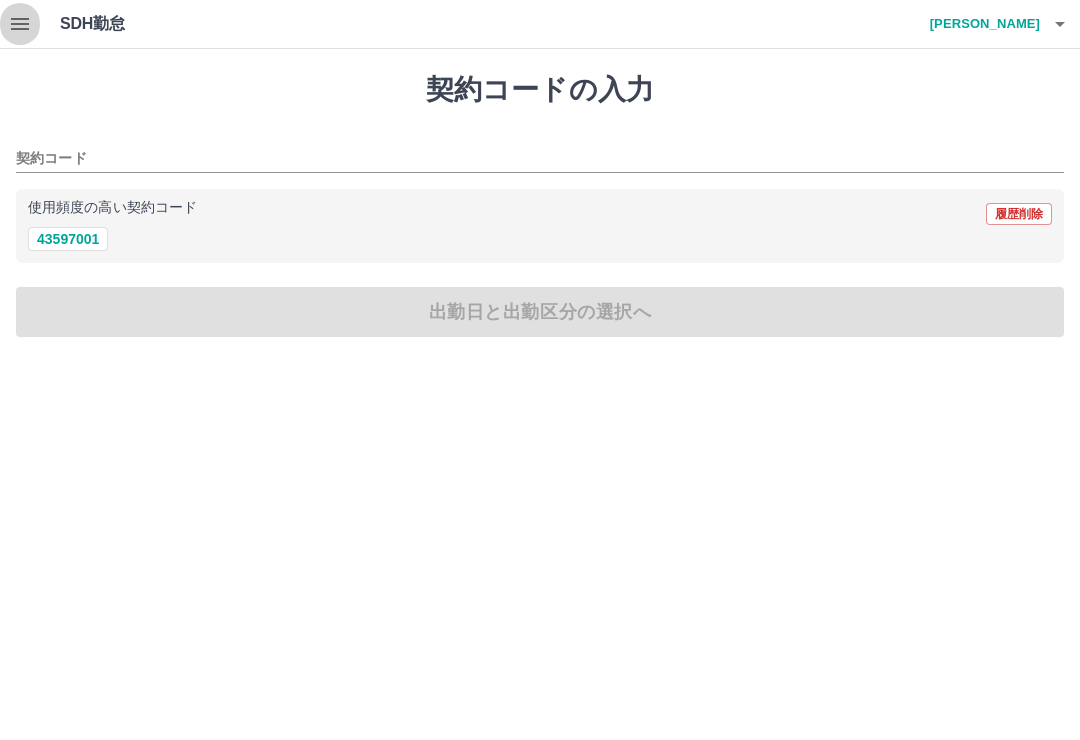 click at bounding box center (20, 24) 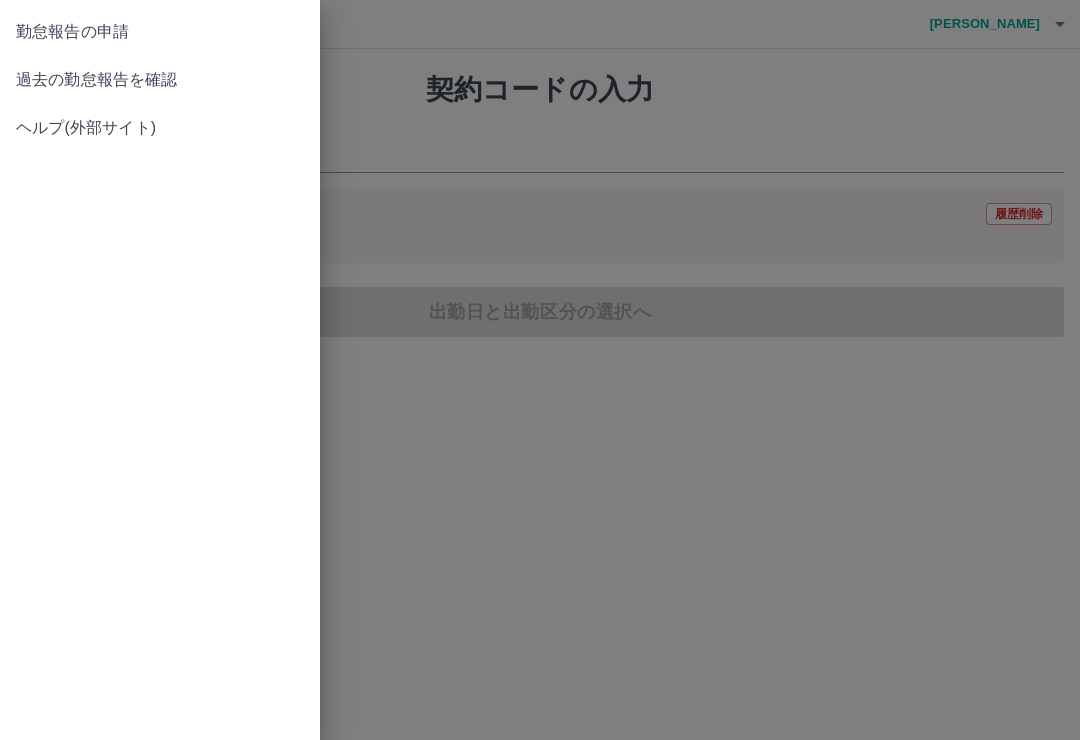 click on "勤怠報告の申請" at bounding box center (160, 32) 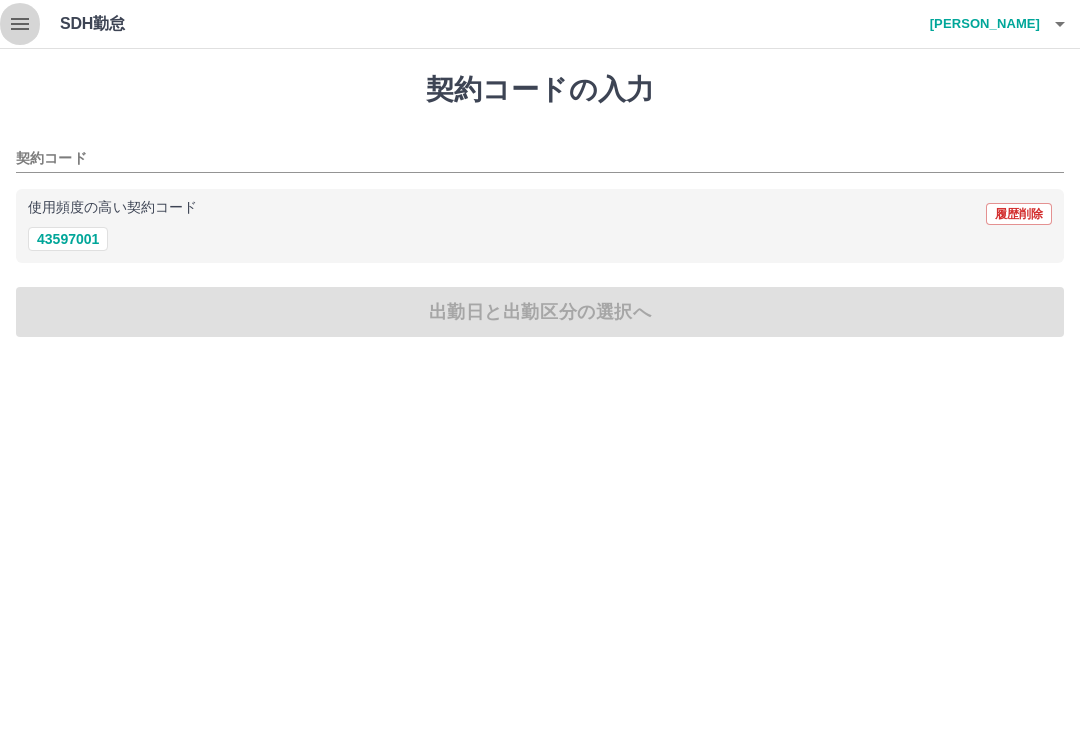 click 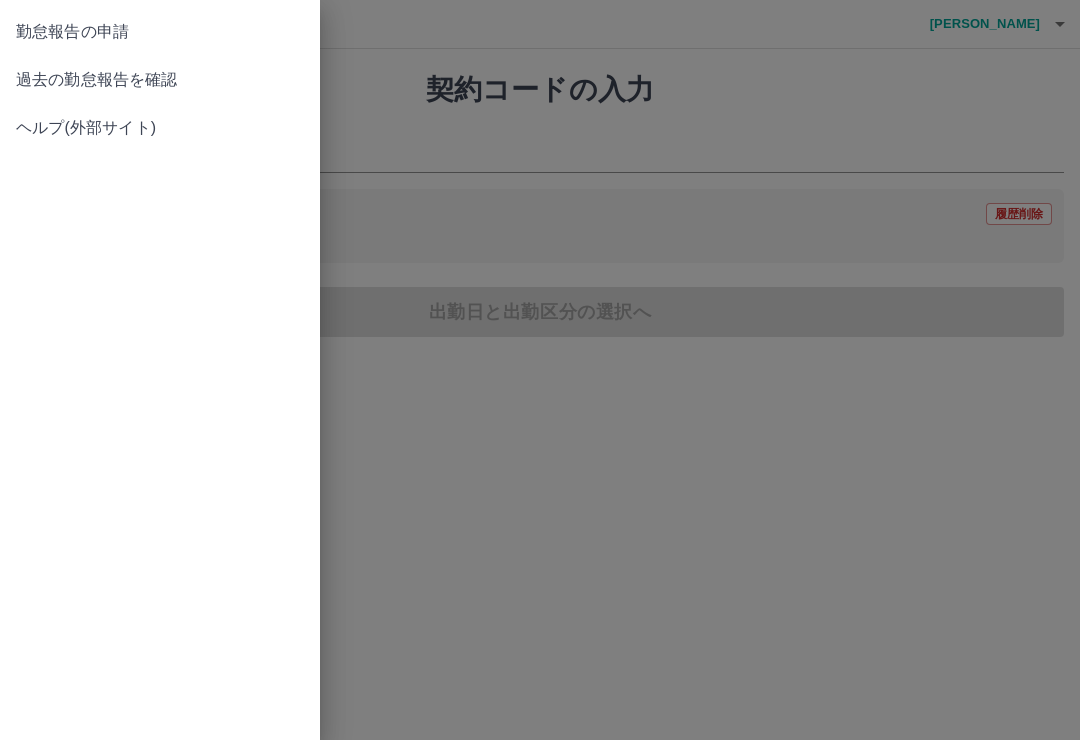 click on "過去の勤怠報告を確認" at bounding box center [160, 80] 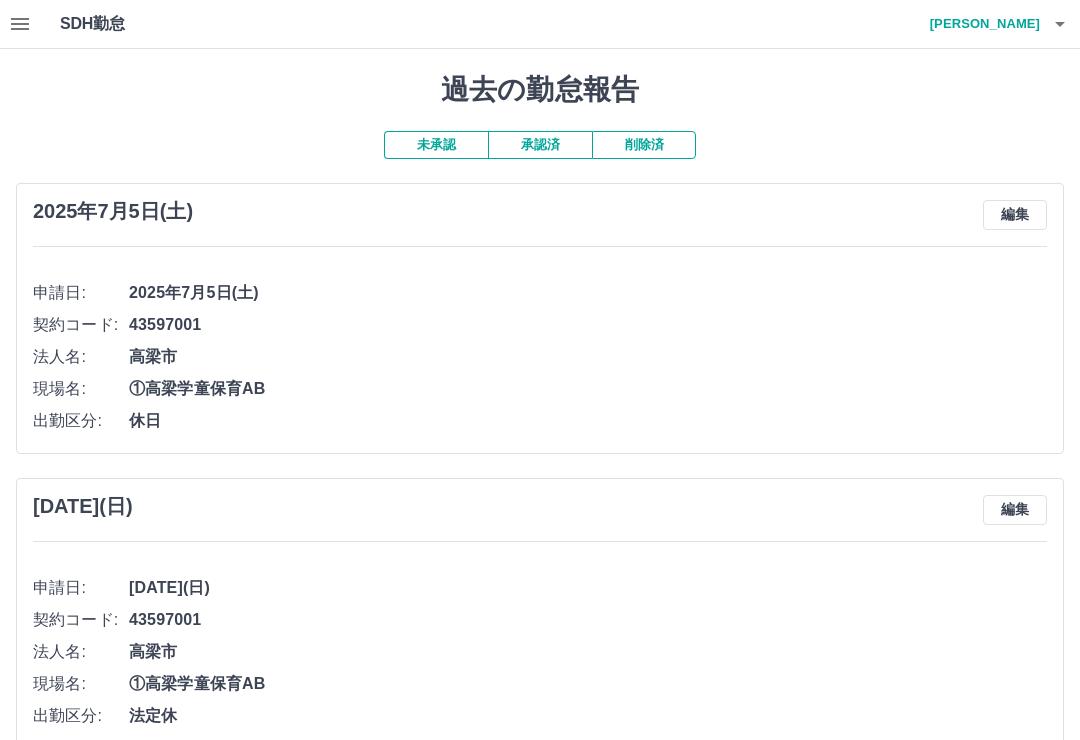 click on "承認済" at bounding box center [540, 145] 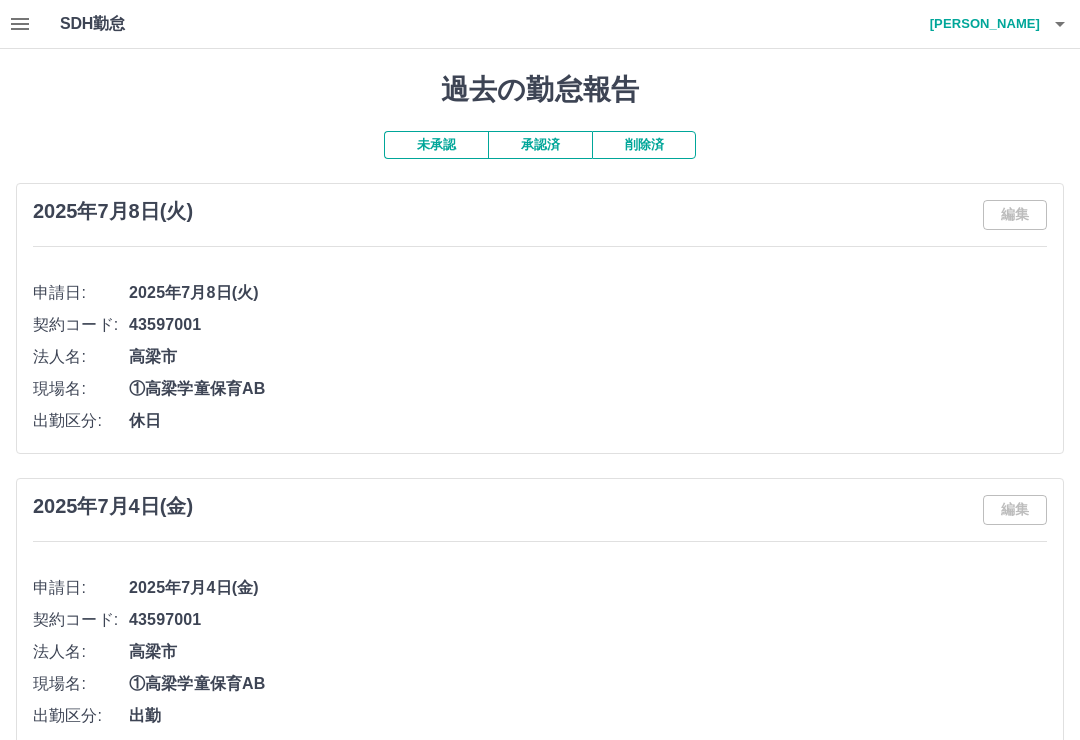 click on "未承認" at bounding box center (436, 145) 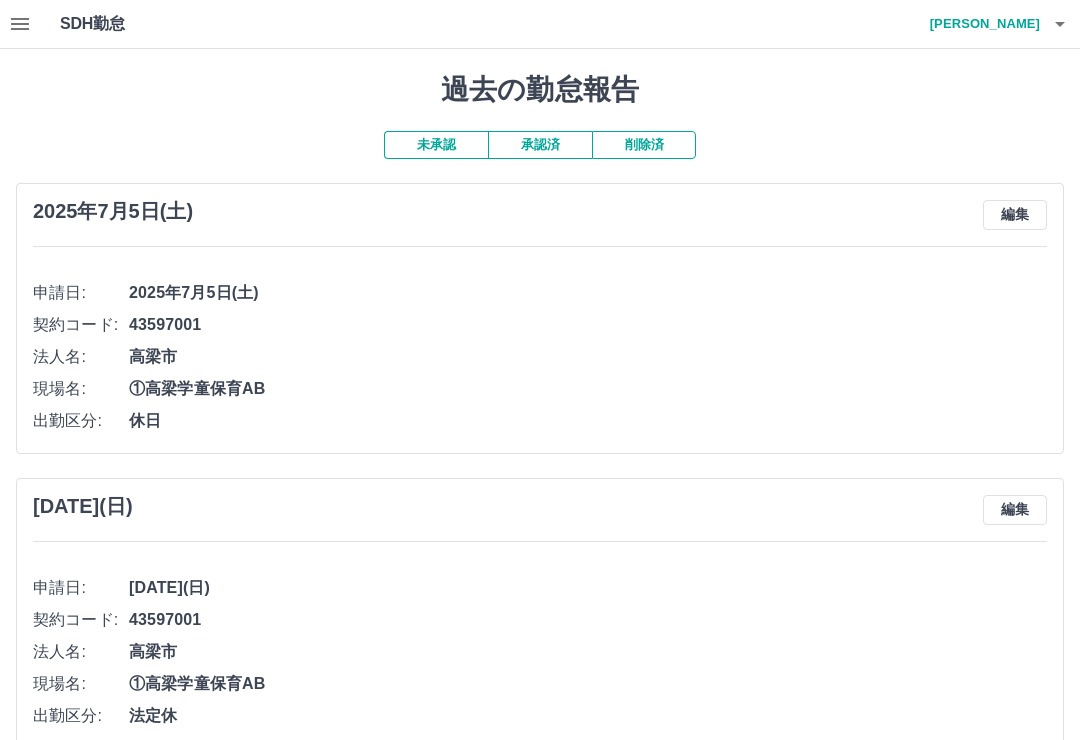 click on "過去の勤怠報告 未承認 承認済 削除済 2025年7月5日(土) 編集 申請日: 2025年7月5日(土) 契約コード: 43597001 法人名: 高梁市 現場名: ①高梁学童保育AB 出勤区分: 休日 2025年6月29日(日) 編集 申請日: 2025年6月29日(日) 契約コード: 43597001 法人名: 高梁市 現場名: ①高梁学童保育AB 出勤区分: 法定休 2025年6月28日(土) 編集 申請日: 2025年6月28日(土) 契約コード: 43597001 法人名: 高梁市 現場名: ①高梁学童保育AB 出勤区分: 休日 2025年5月31日(土) 編集 申請日: 2025年5月31日(土) 契約コード: 43597001 法人名: 高梁市 現場名: ①高梁学童保育AB 出勤区分: 休日 2025年4月30日(水) 編集 申請日: 2025年4月30日(水) 契約コード: 43597001 法人名: 高梁市 現場名: ①高梁学童保育AB 出勤区分: 出勤 コメント: 始業時刻: 13:00 終業時刻: 18:00 休憩時間: 0分 2025年4月29日(火) 編集 申請日: 2025年4月29日(火) 43597001" at bounding box center [540, 2097] 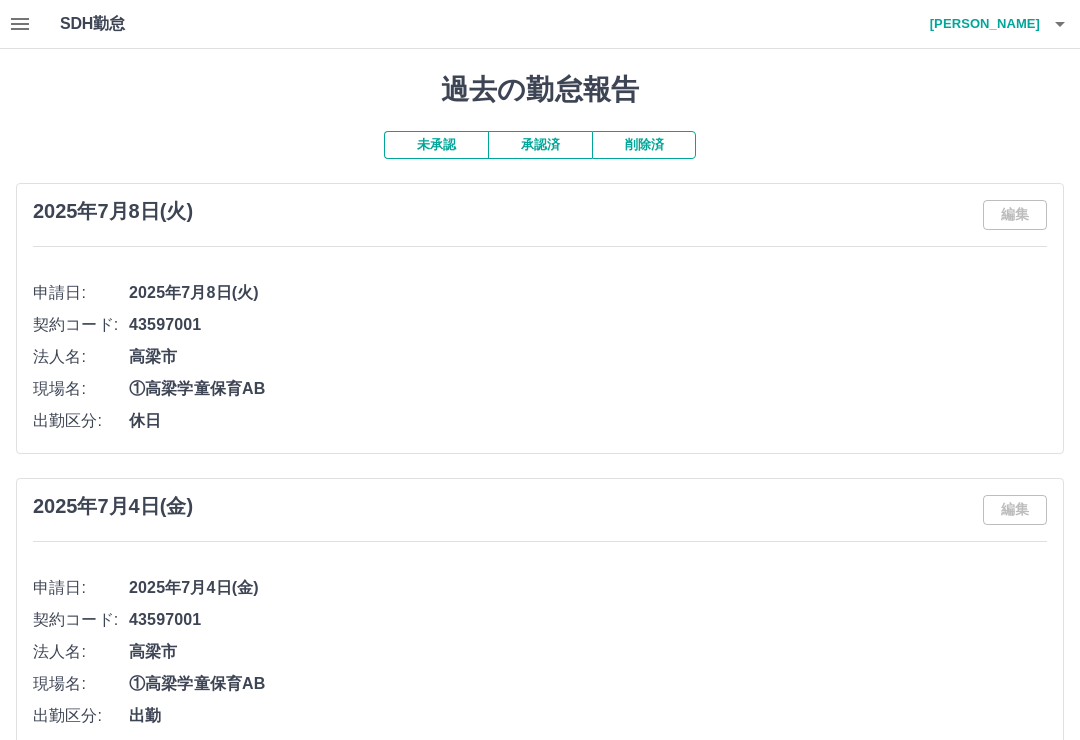click on "未承認" at bounding box center [436, 145] 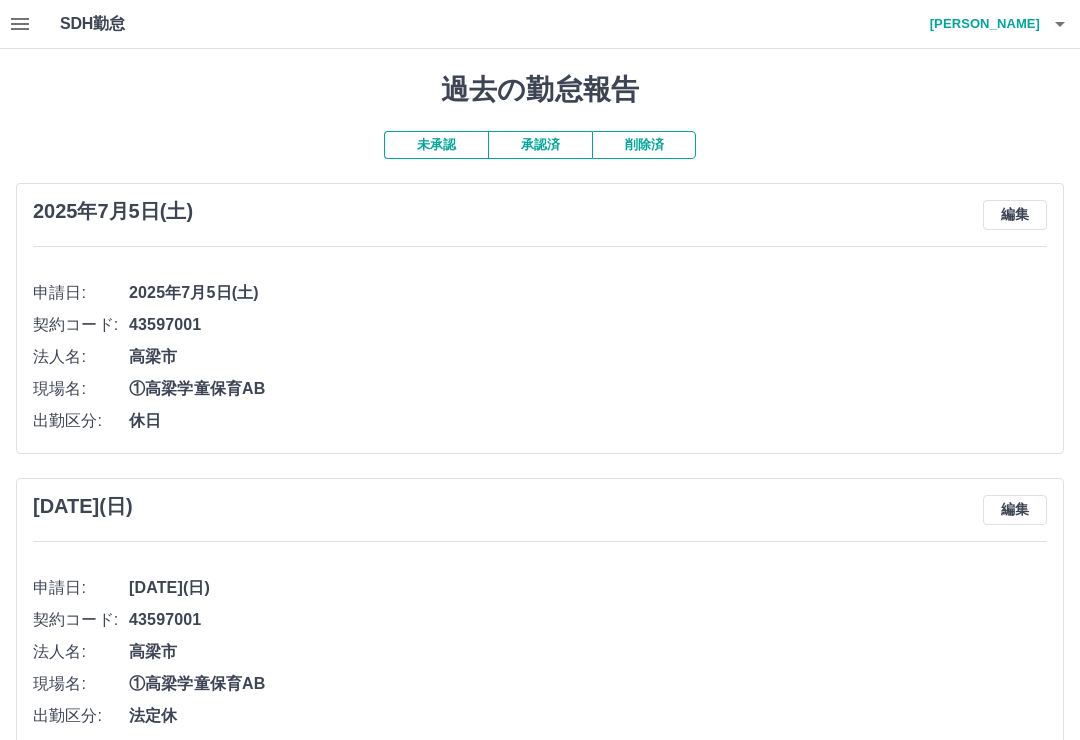 click on "承認済" at bounding box center (540, 145) 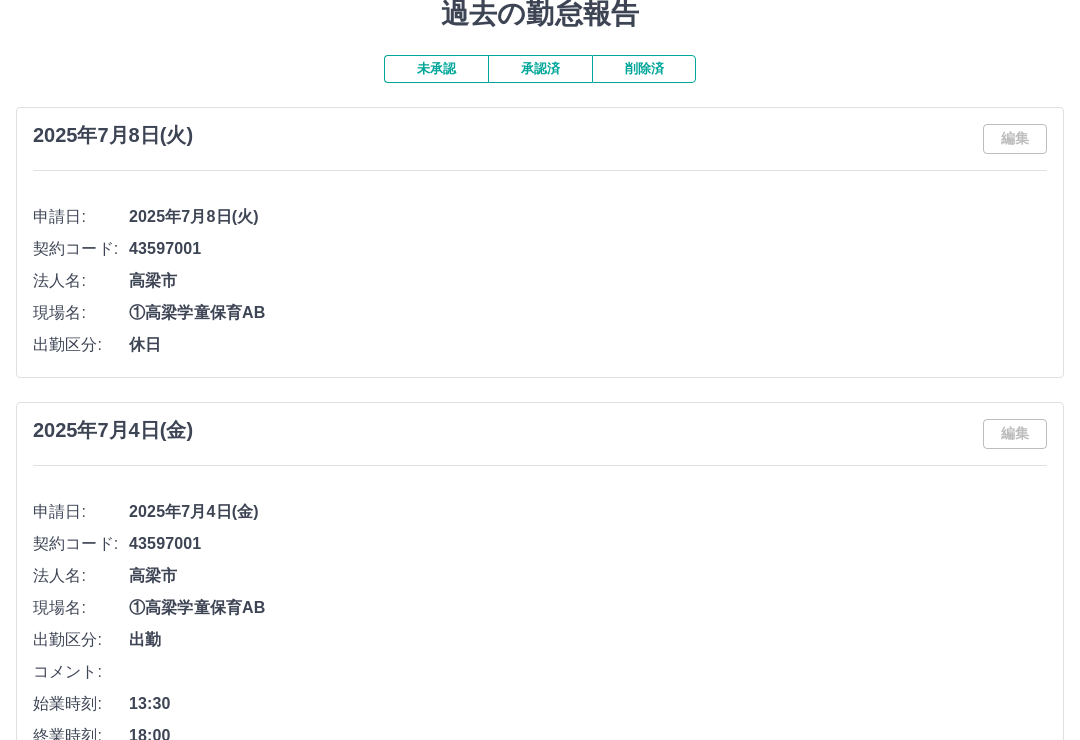 scroll, scrollTop: 0, scrollLeft: 0, axis: both 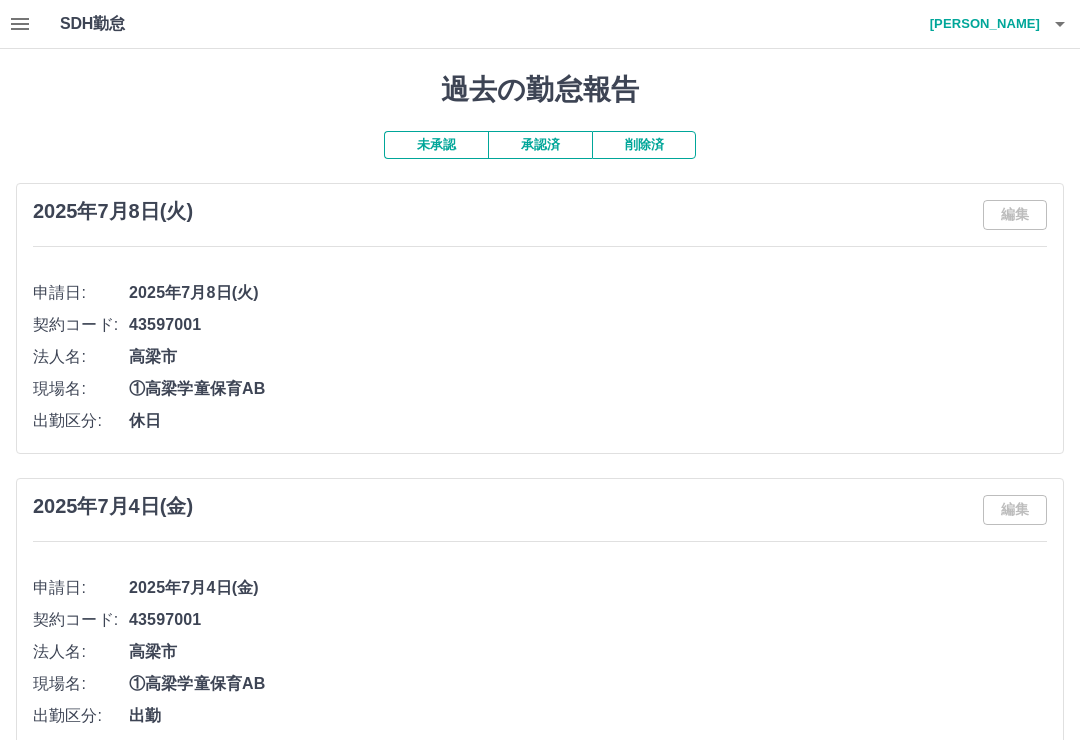 click on "編集" at bounding box center (1015, 215) 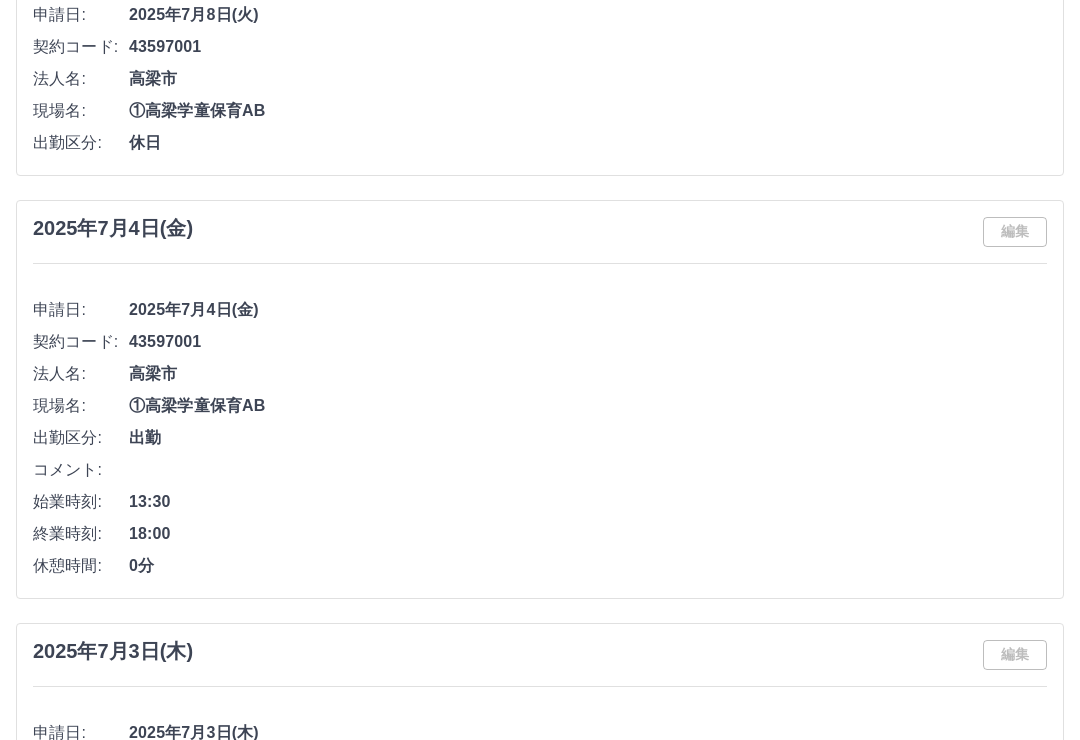 scroll, scrollTop: 0, scrollLeft: 0, axis: both 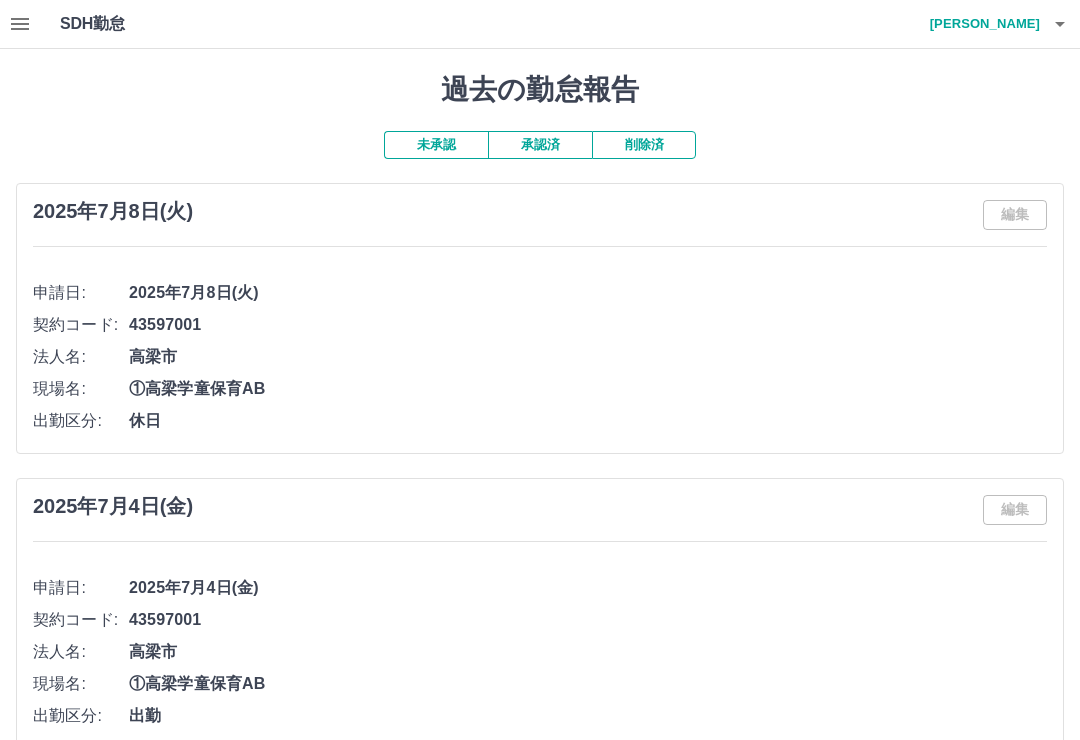 click 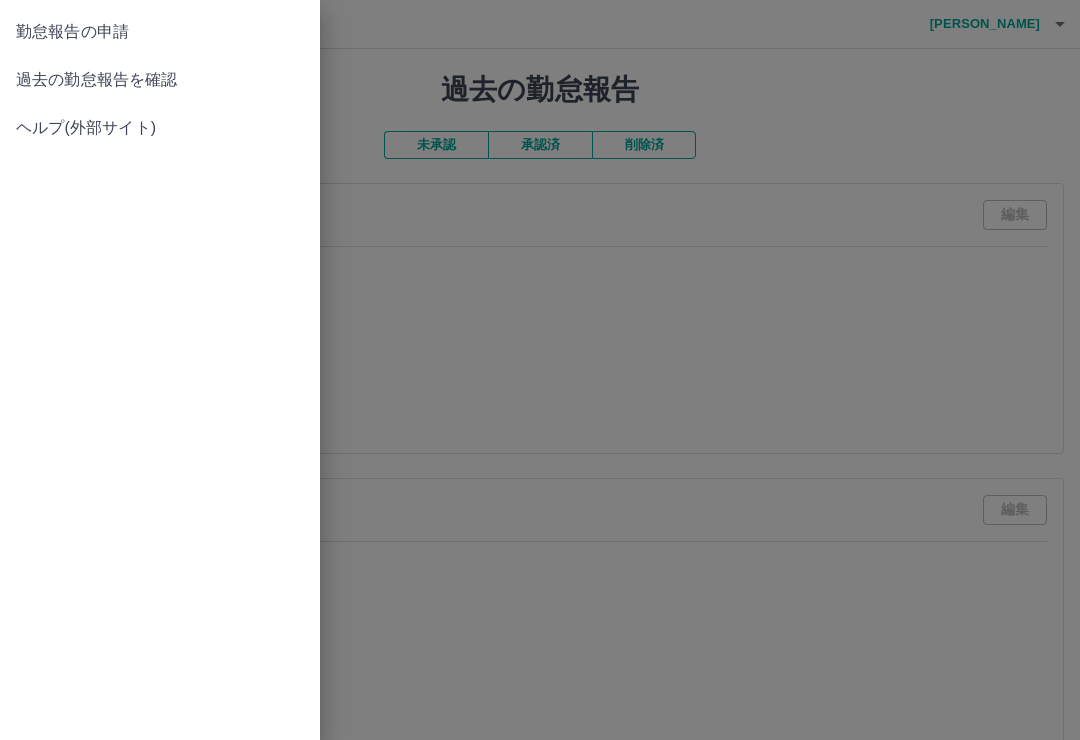 click on "勤怠報告の申請" at bounding box center [160, 32] 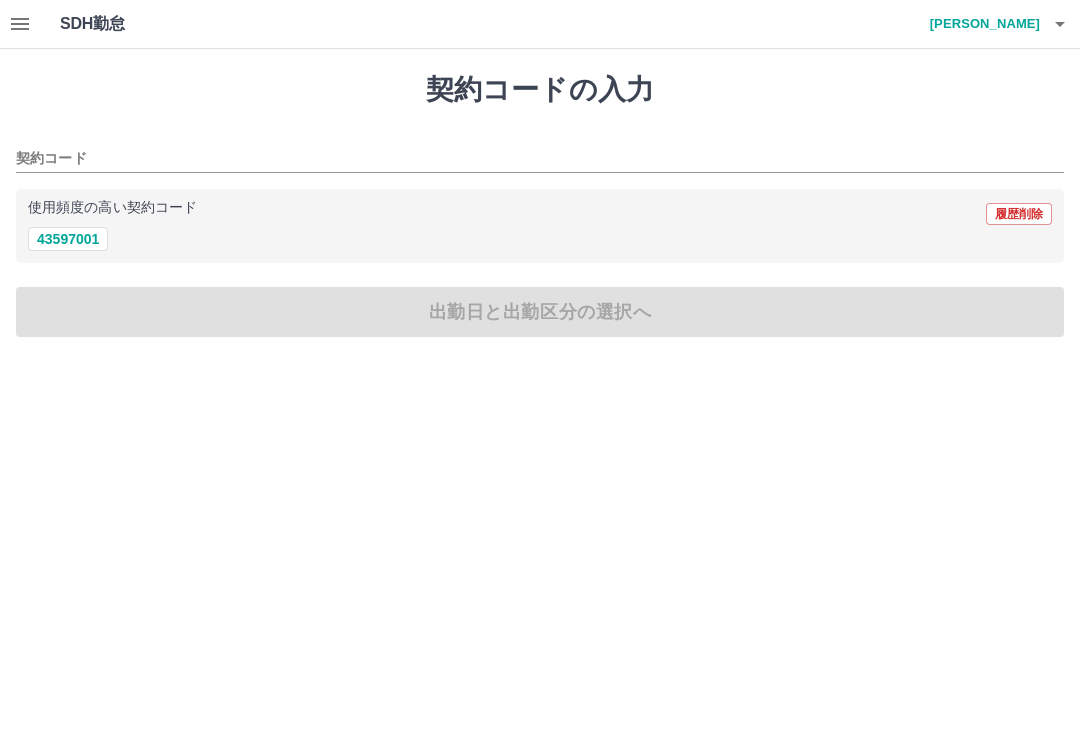 click on "43597001" at bounding box center (68, 239) 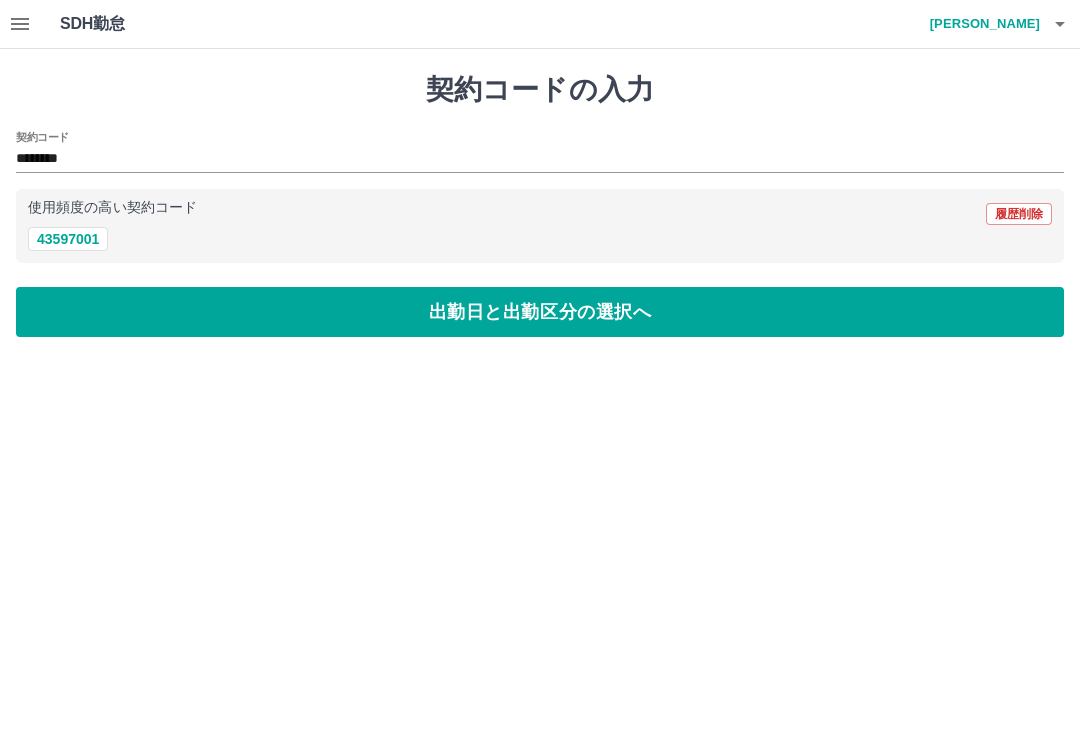 click on "出勤日と出勤区分の選択へ" at bounding box center (540, 312) 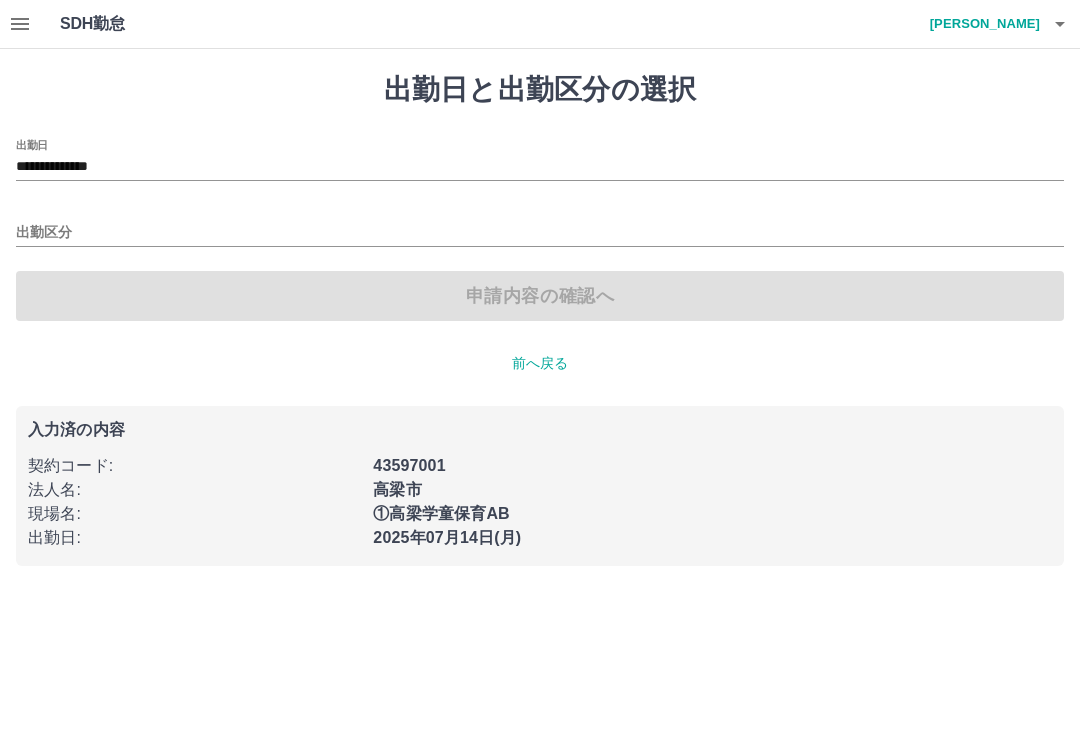 click on "**********" at bounding box center [540, 167] 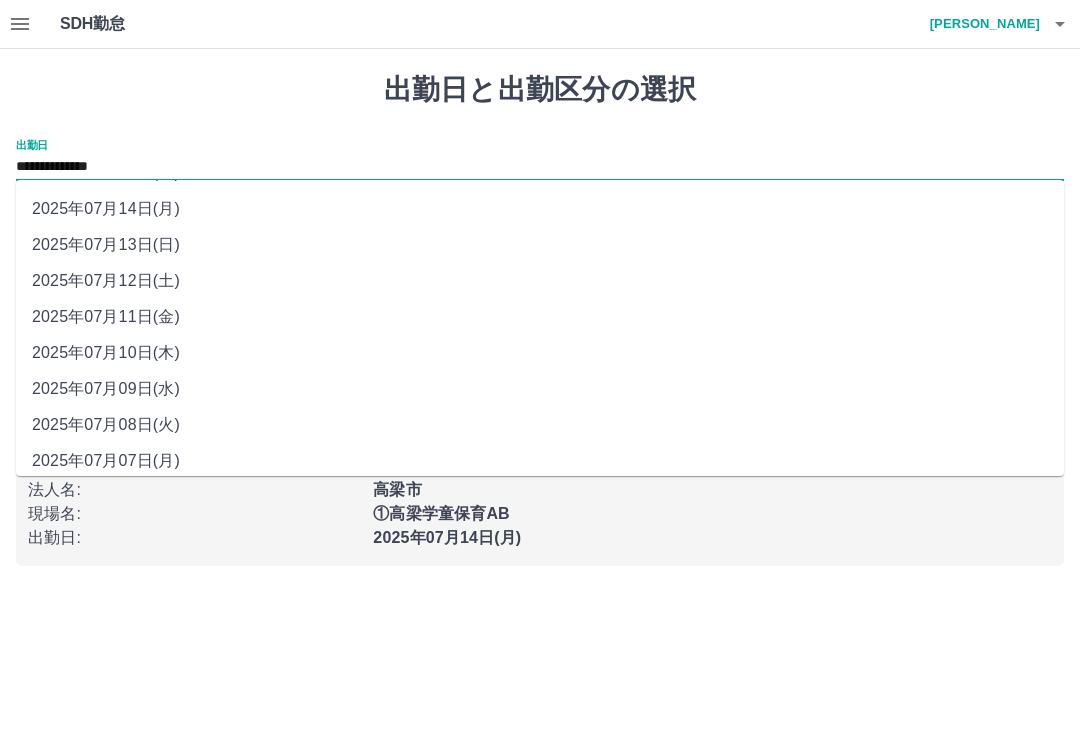 scroll, scrollTop: 32, scrollLeft: 0, axis: vertical 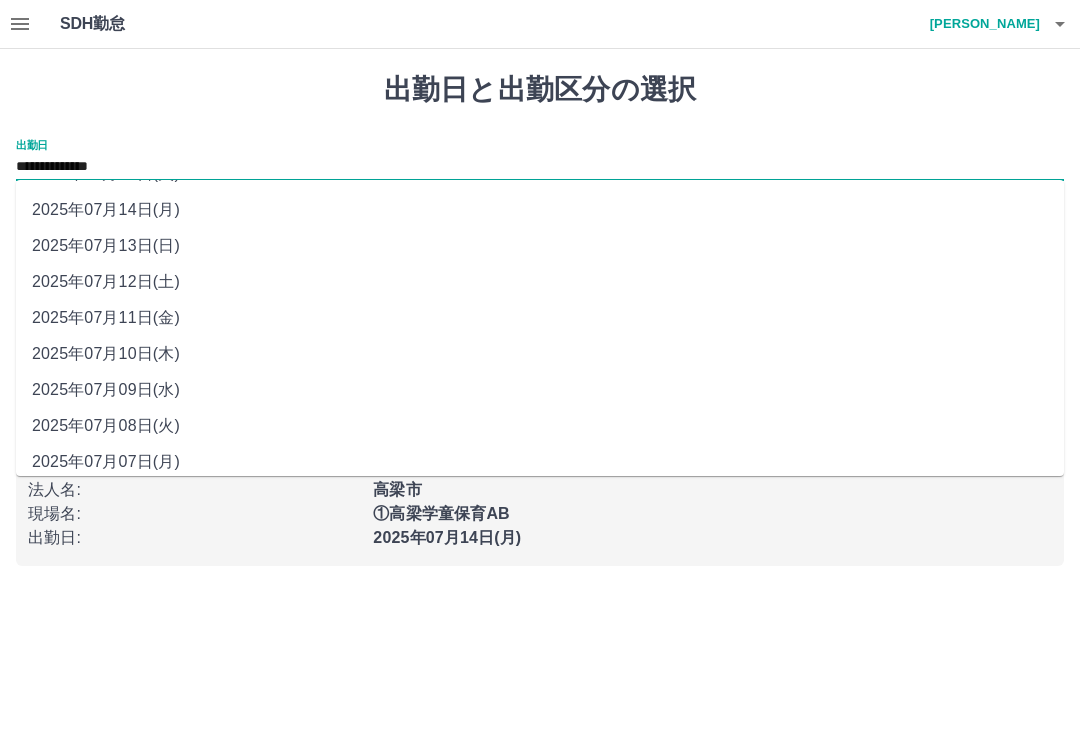 click on "2025年07月07日(月)" at bounding box center (540, 462) 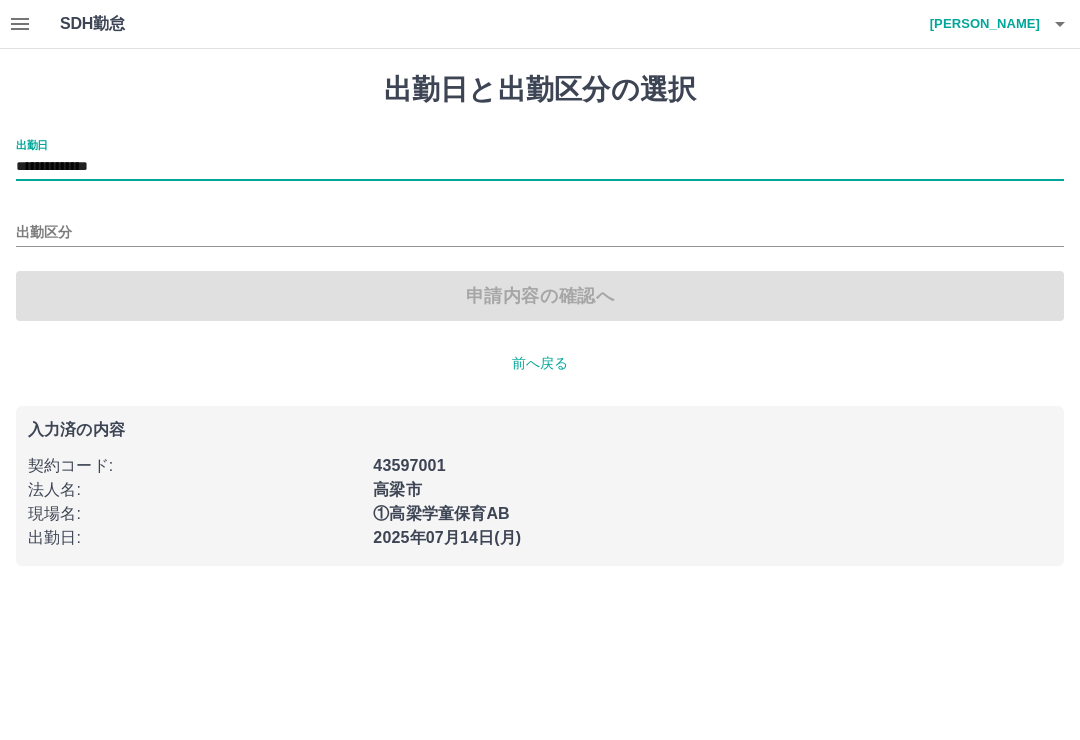 click on "出勤区分" at bounding box center (540, 233) 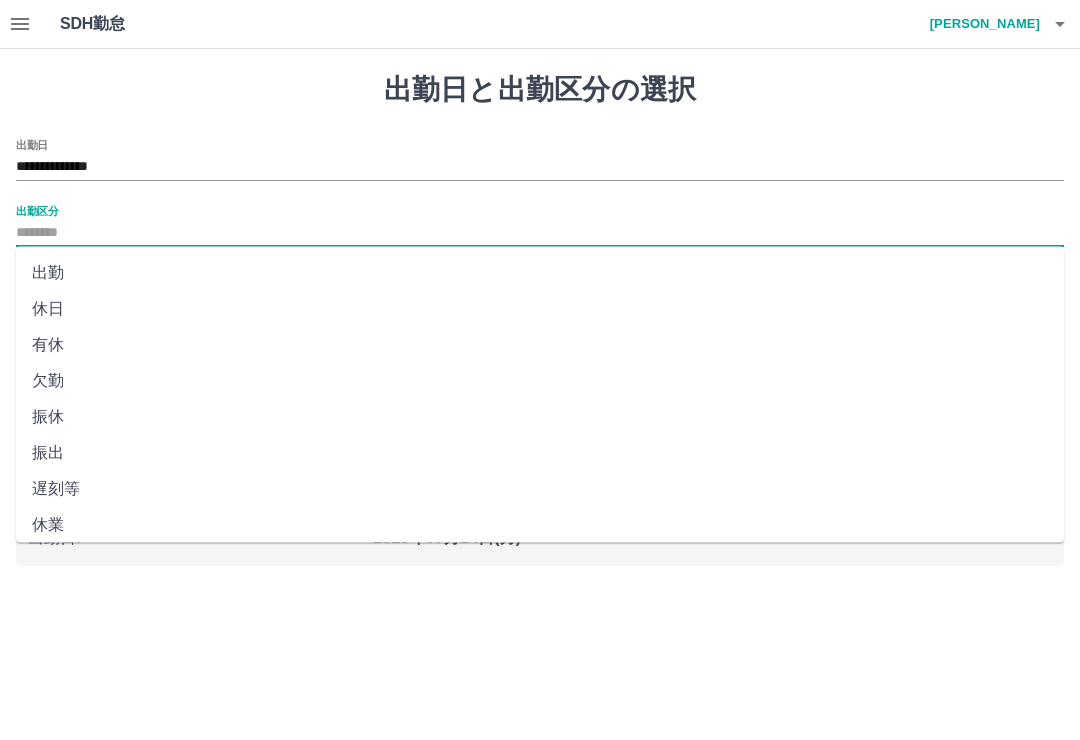 click on "休日" at bounding box center [540, 309] 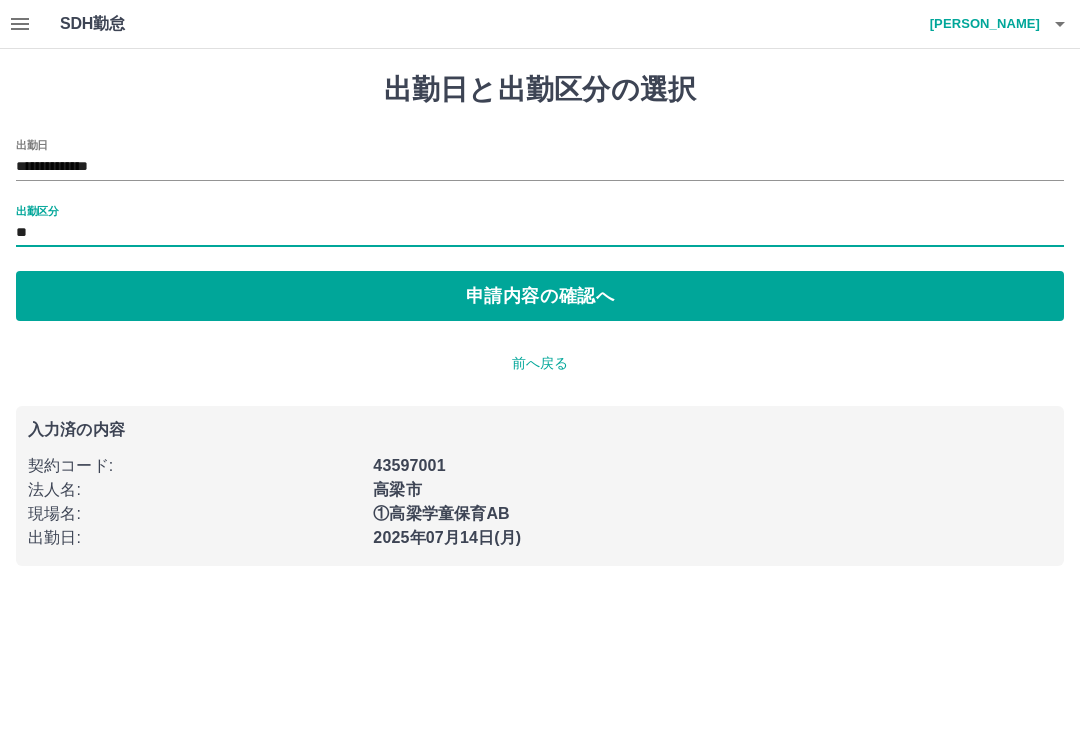 click on "申請内容の確認へ" at bounding box center [540, 296] 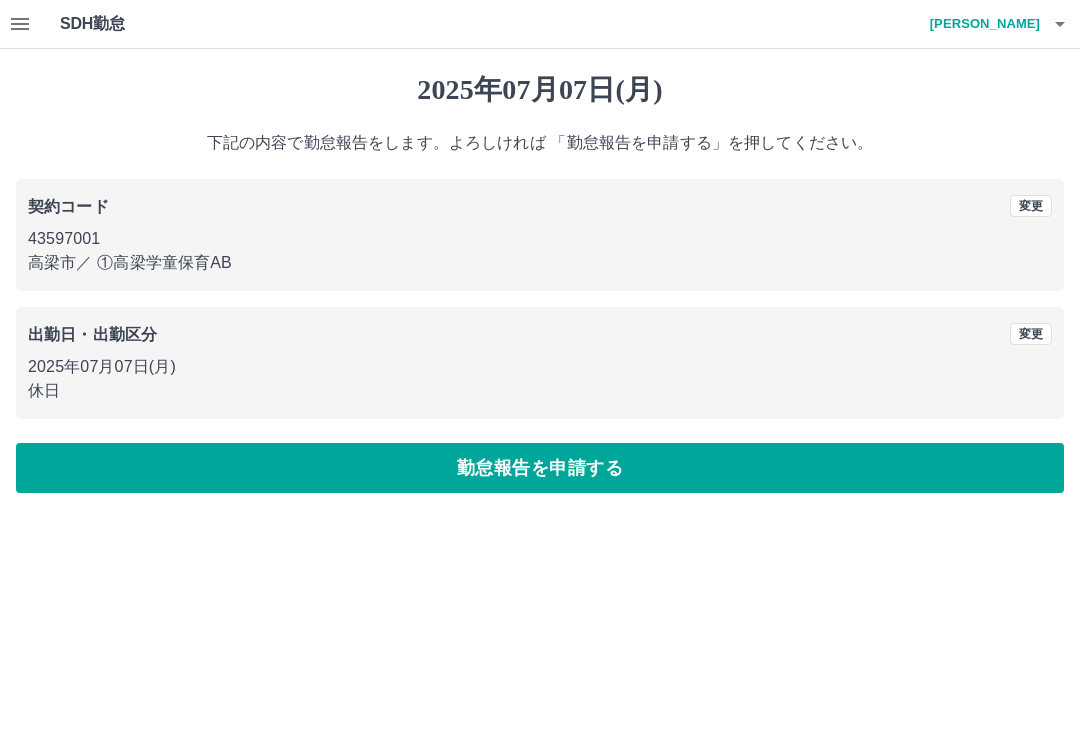 click on "勤怠報告を申請する" at bounding box center (540, 468) 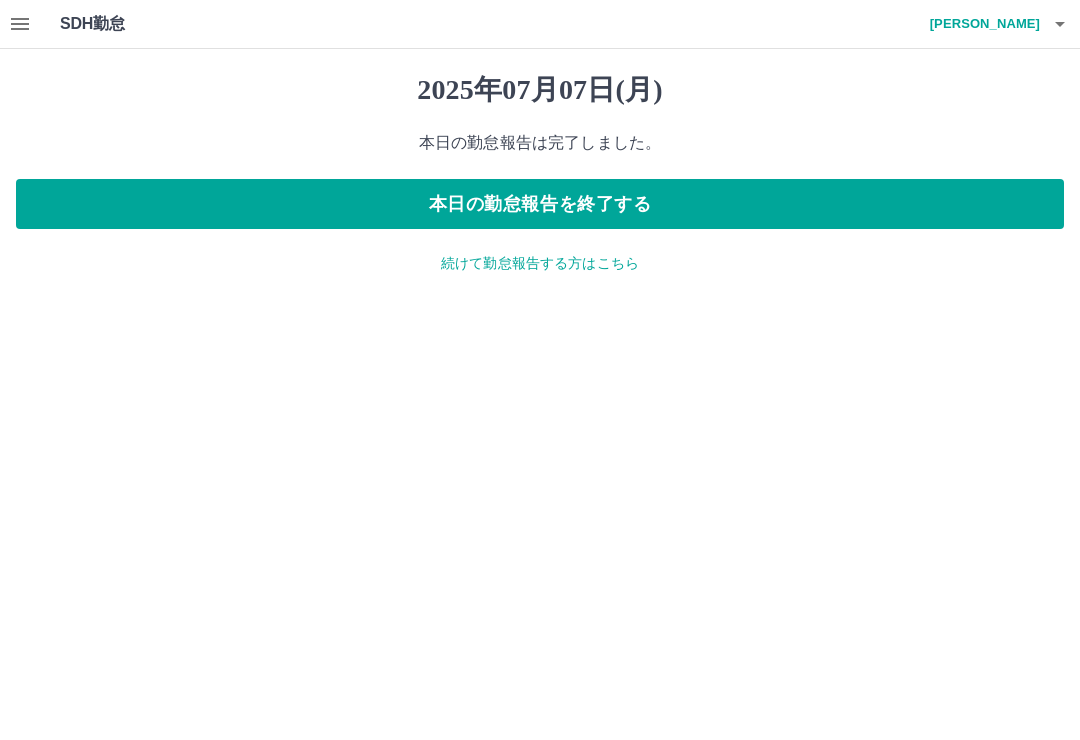 click on "本日の勤怠報告は完了しました。" at bounding box center (540, 143) 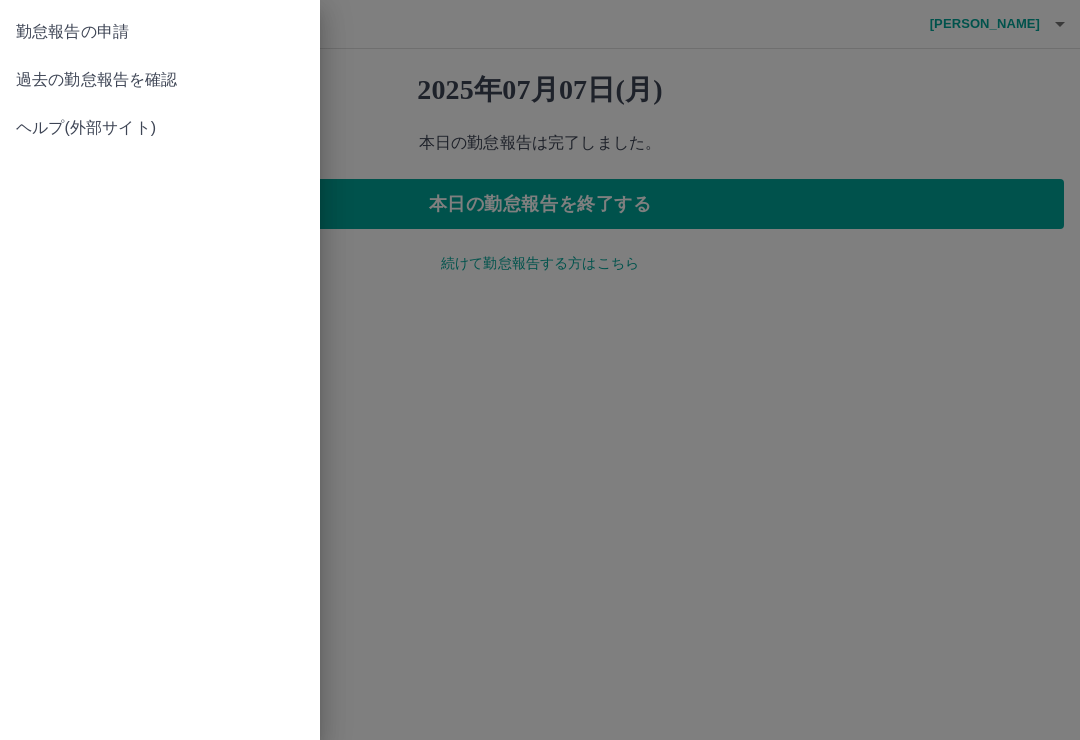 click on "勤怠報告の申請" at bounding box center (160, 32) 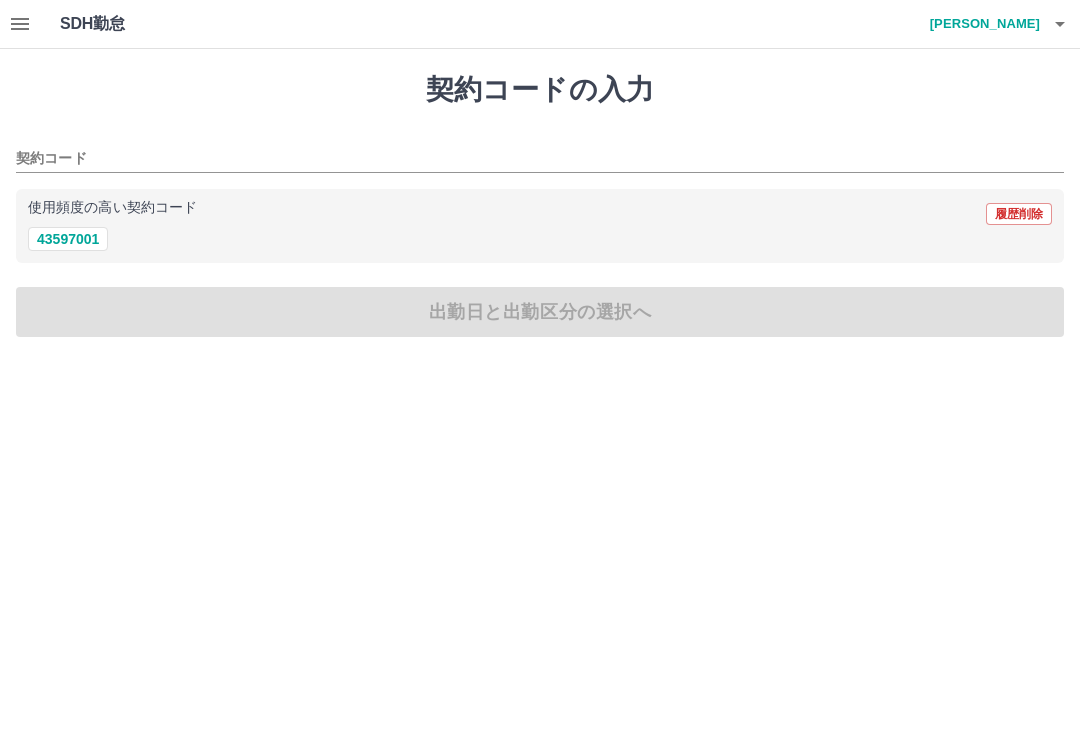 click on "43597001" at bounding box center (68, 239) 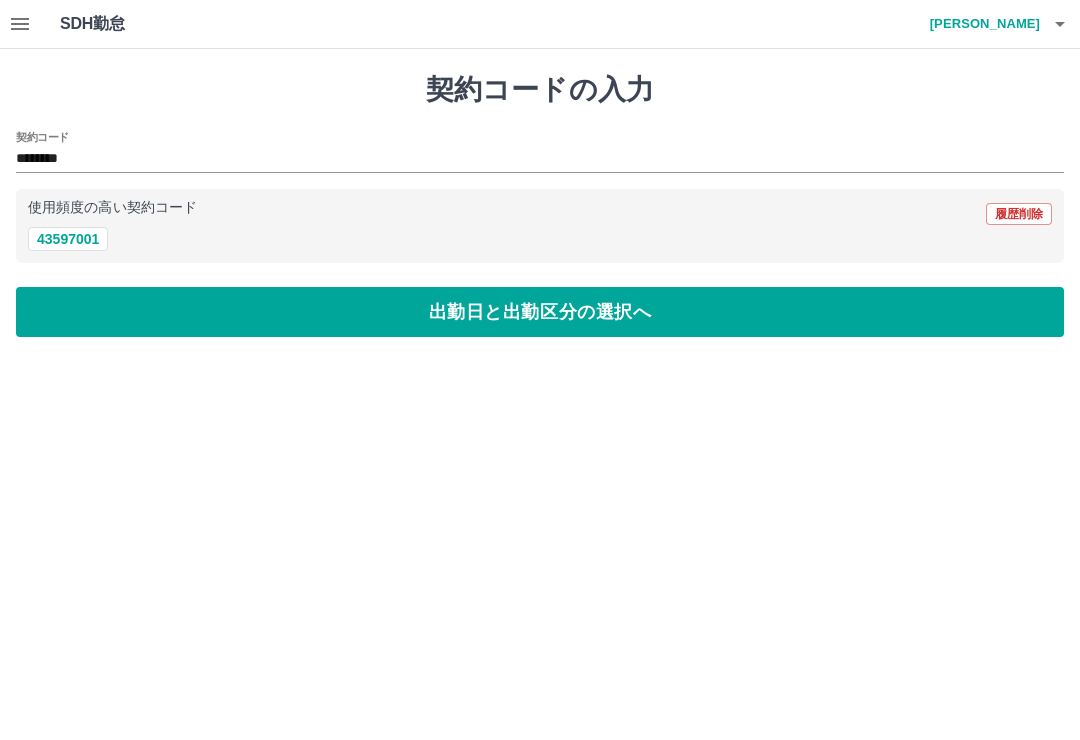 click on "出勤日と出勤区分の選択へ" at bounding box center [540, 312] 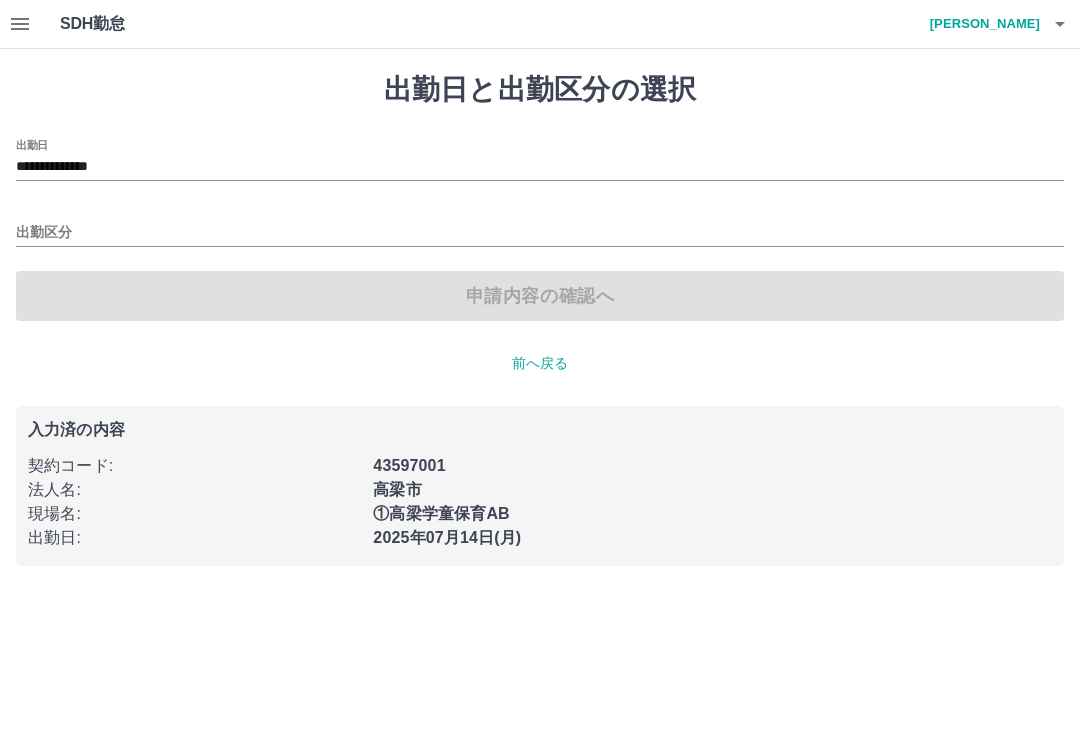 click on "**********" at bounding box center (540, 167) 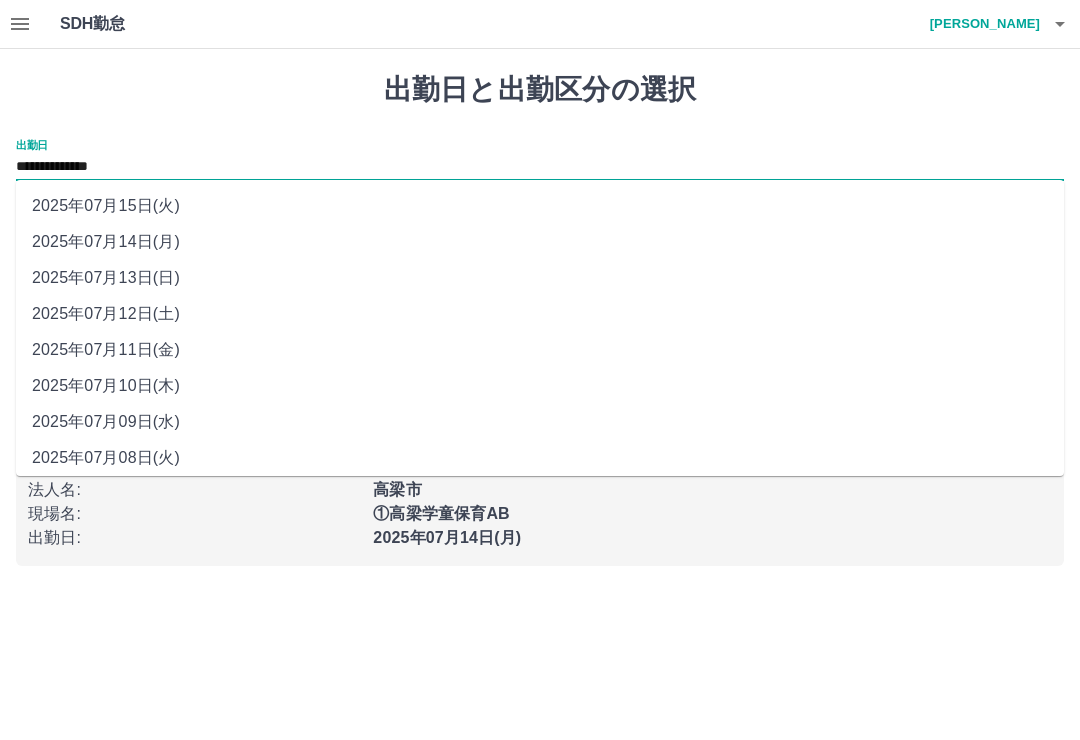 click on "2025年07月08日(火)" at bounding box center (540, 458) 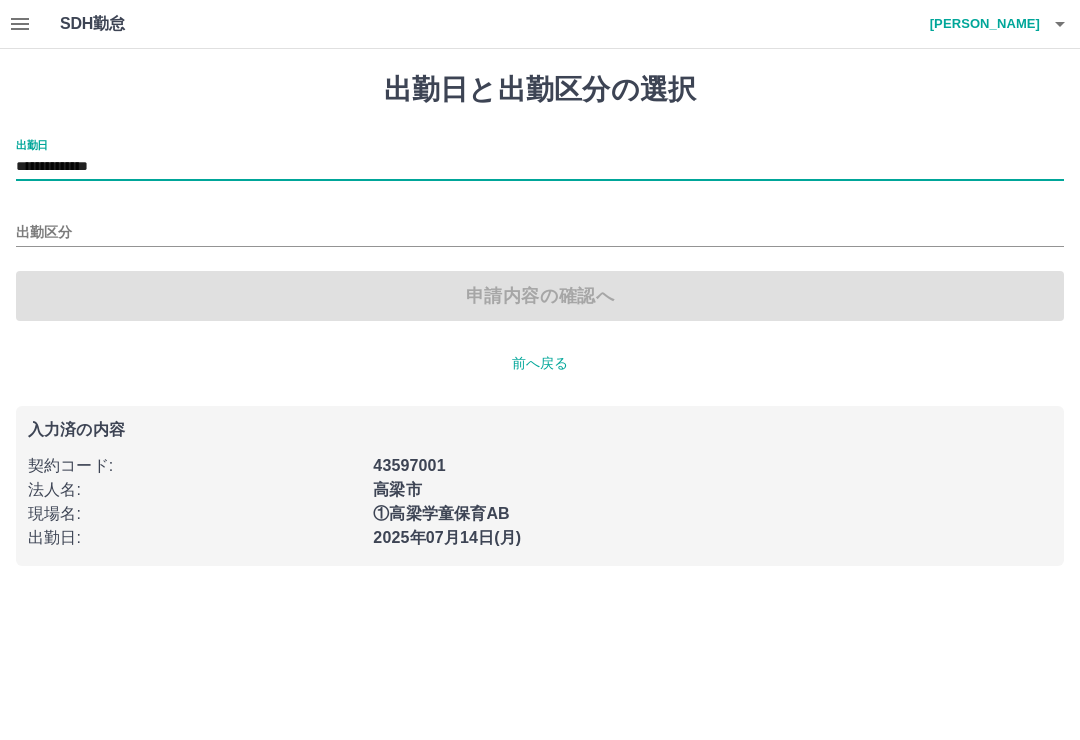 click on "出勤区分" at bounding box center (540, 233) 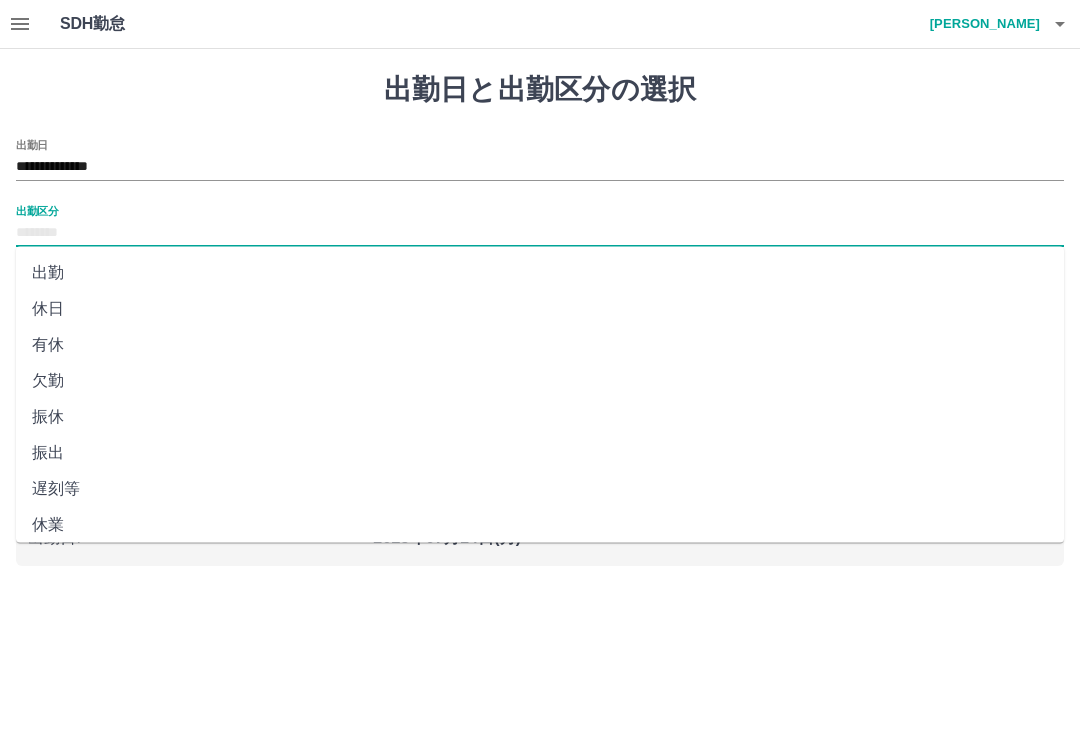 click on "出勤" at bounding box center [540, 273] 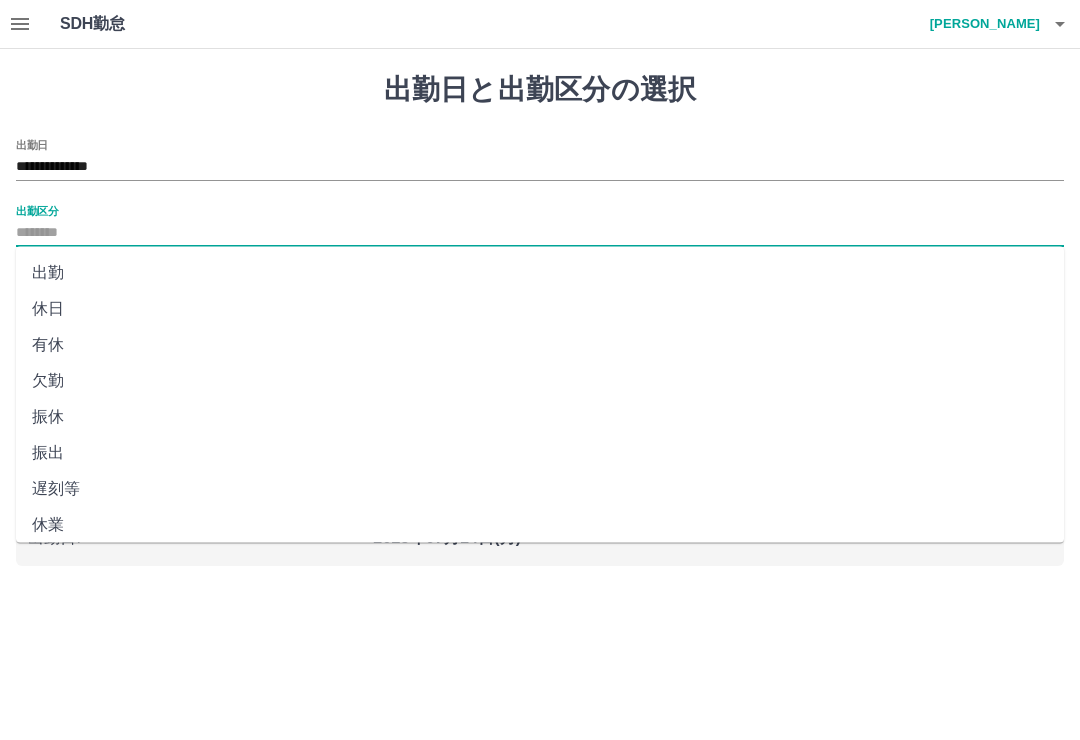 type on "**" 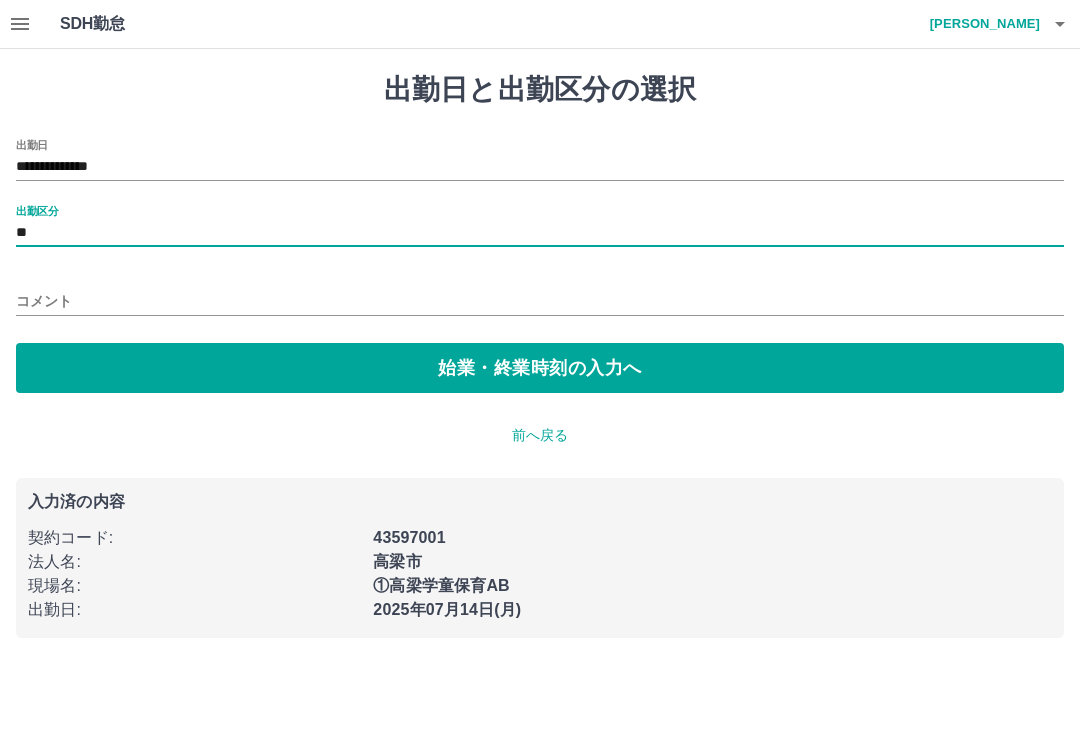 click on "始業・終業時刻の入力へ" at bounding box center [540, 368] 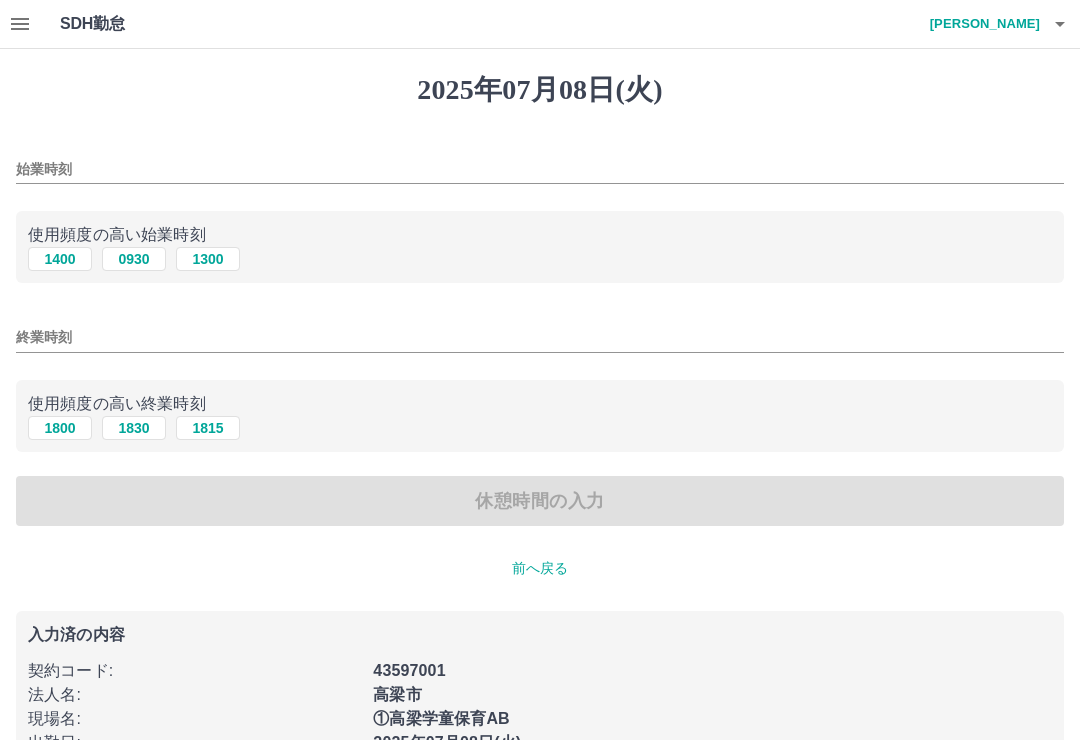 click on "1400" at bounding box center (60, 259) 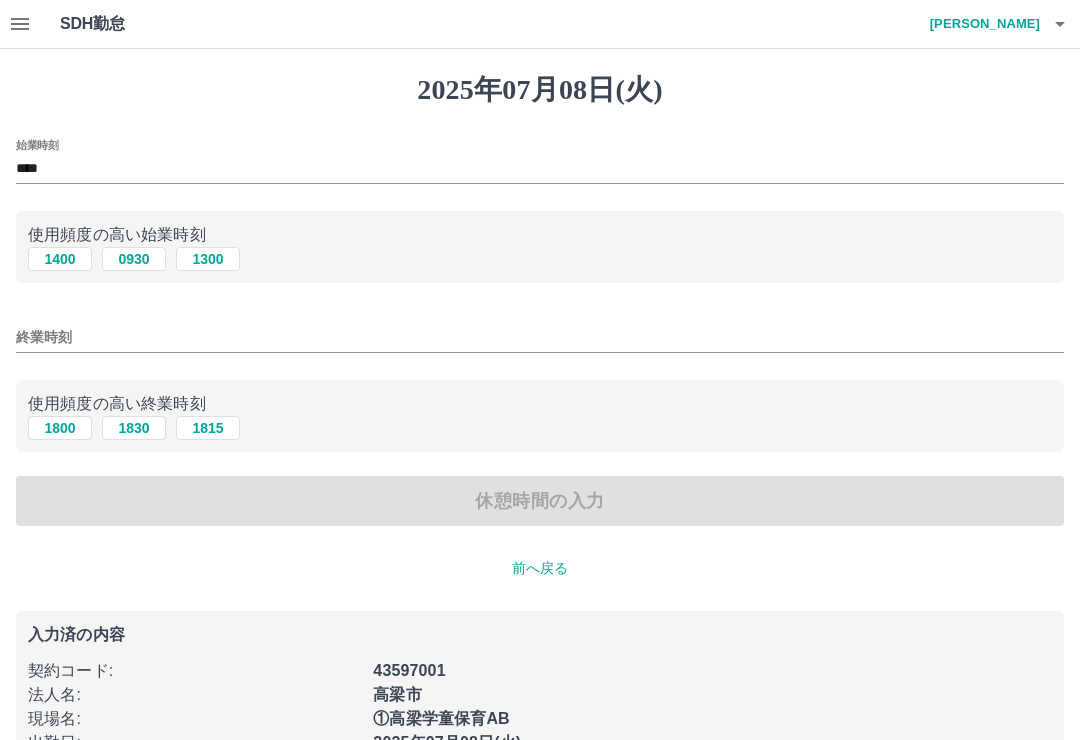 click on "1800" at bounding box center (60, 428) 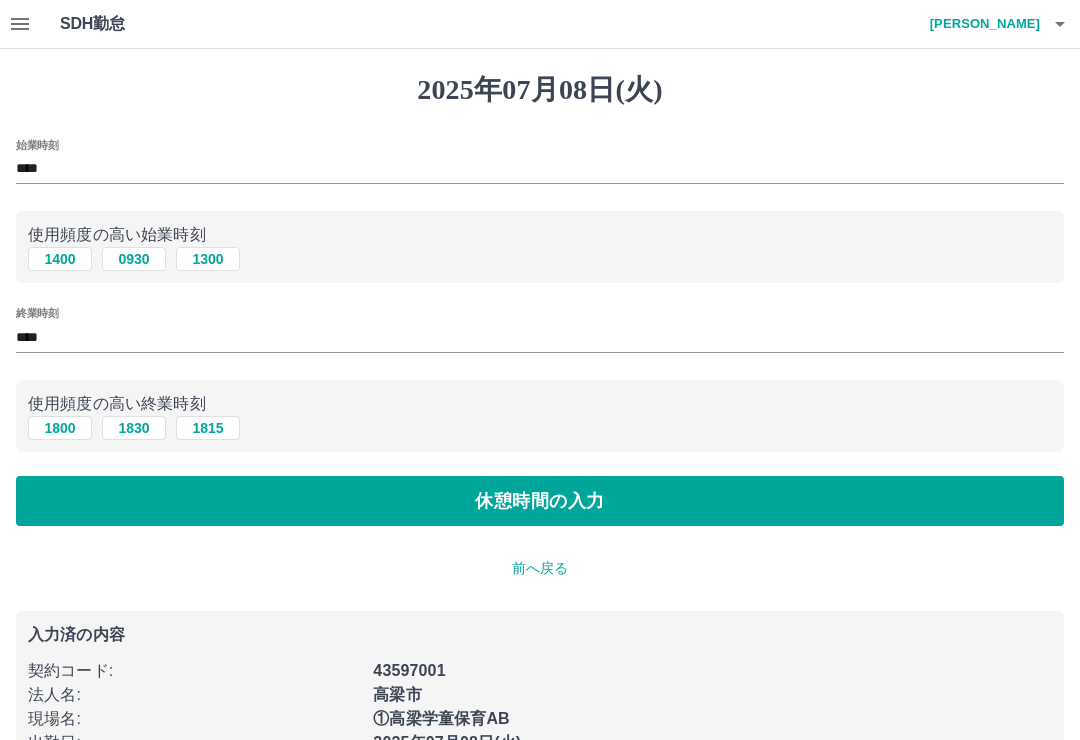 click on "休憩時間の入力" at bounding box center [540, 501] 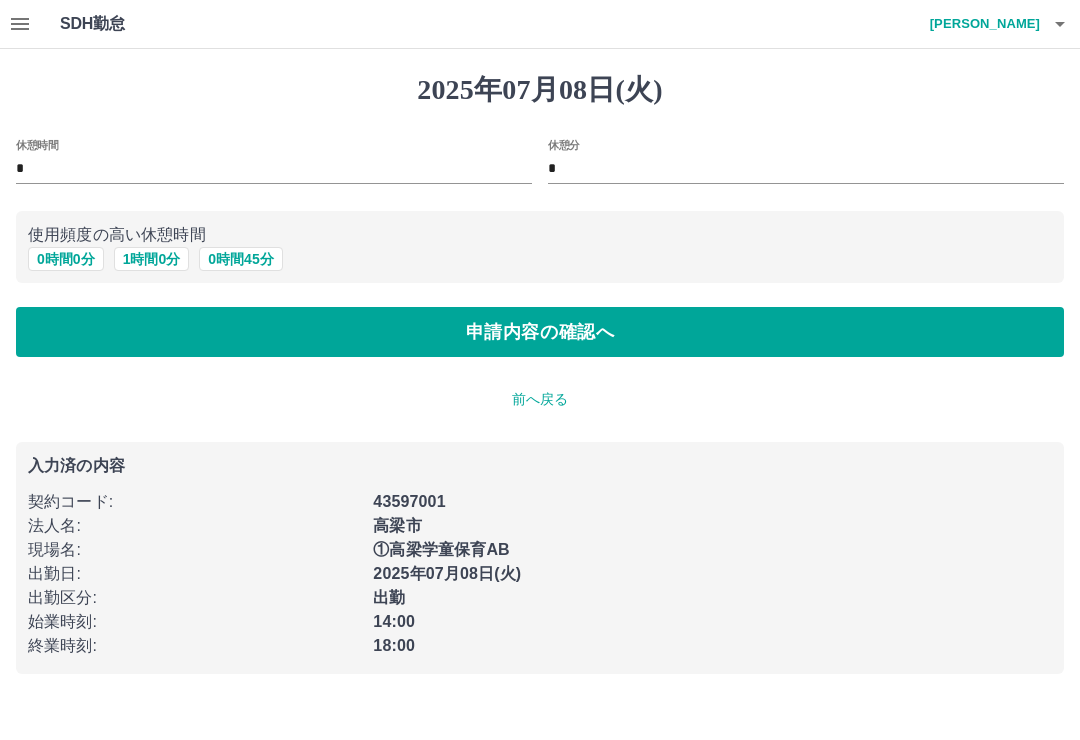 click on "0 時間 0 分" at bounding box center (66, 259) 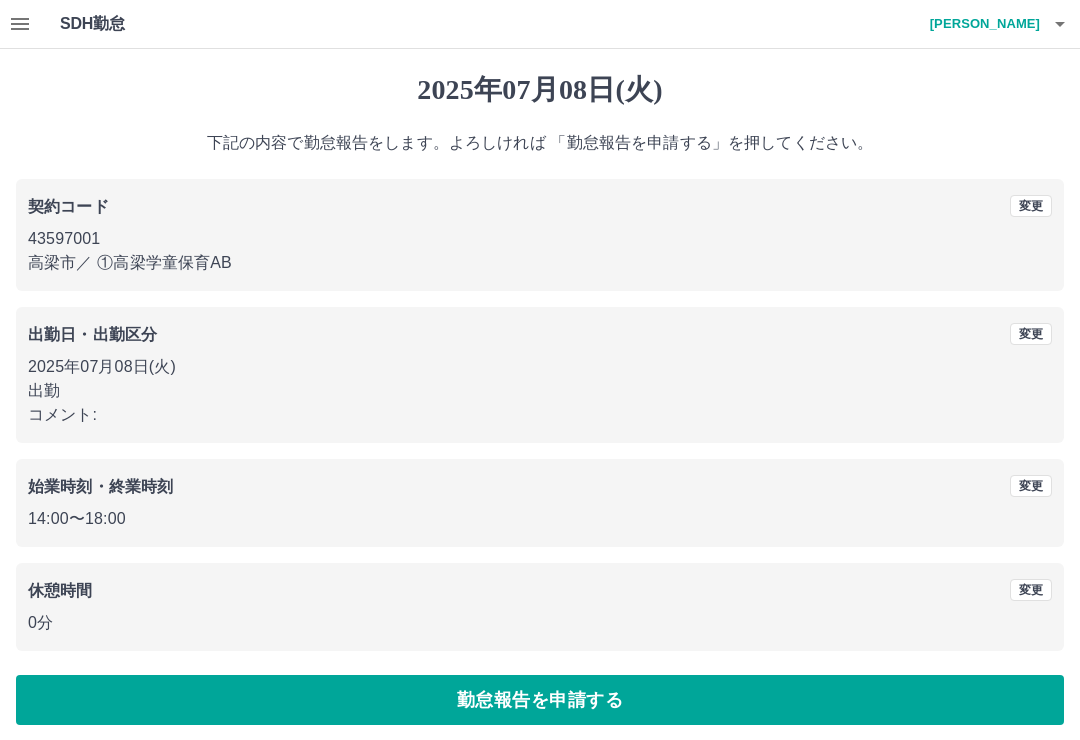 click on "勤怠報告を申請する" at bounding box center (540, 700) 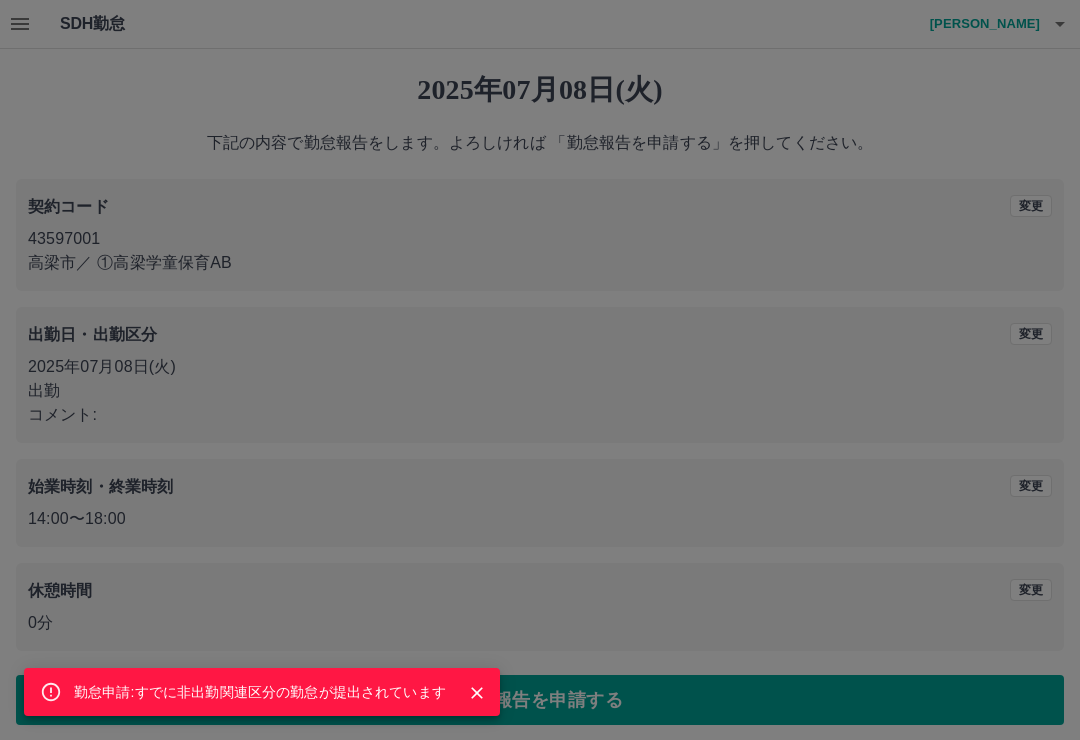 click 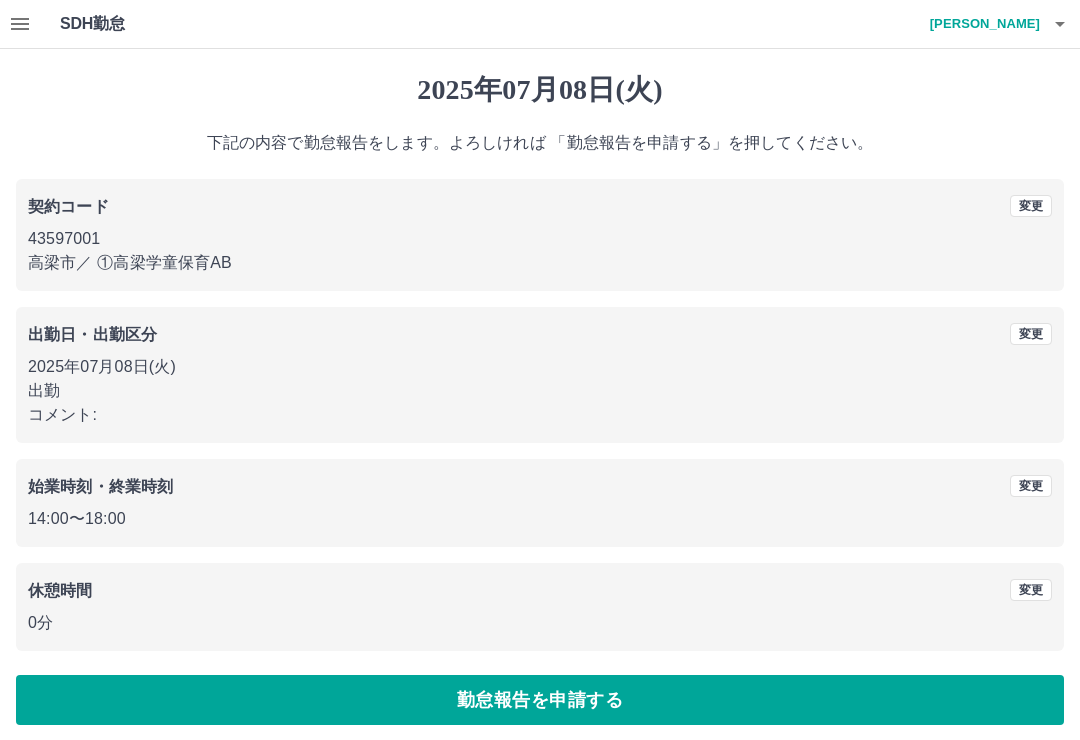 click 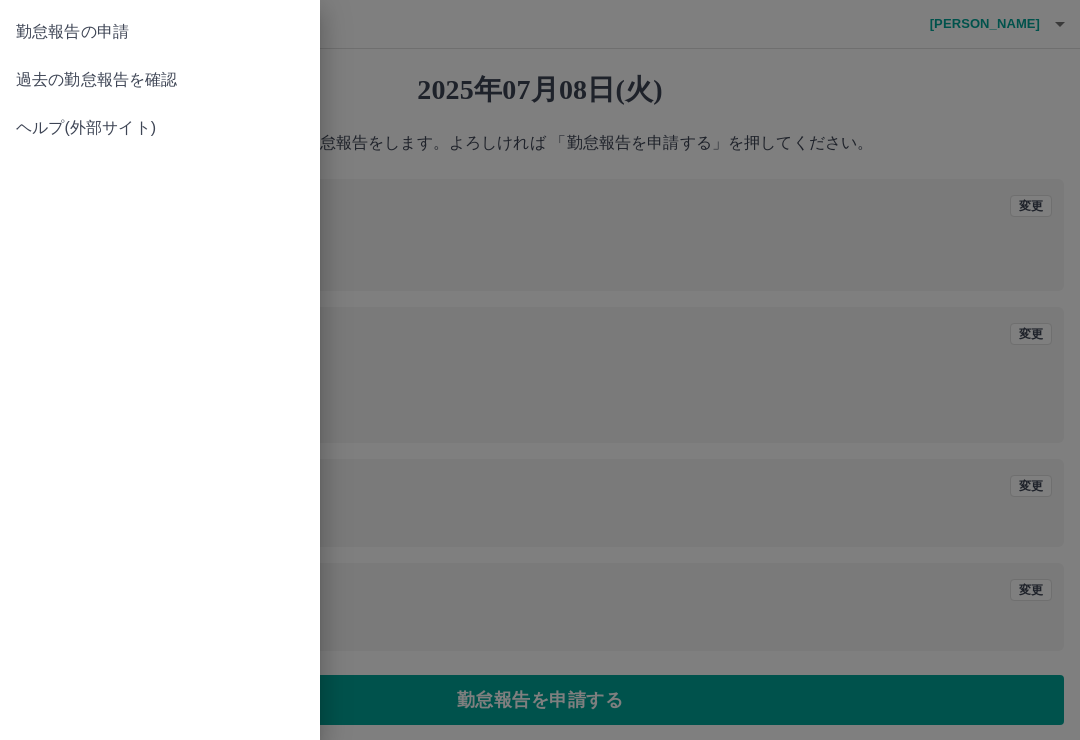 click on "勤怠報告の申請" at bounding box center [160, 32] 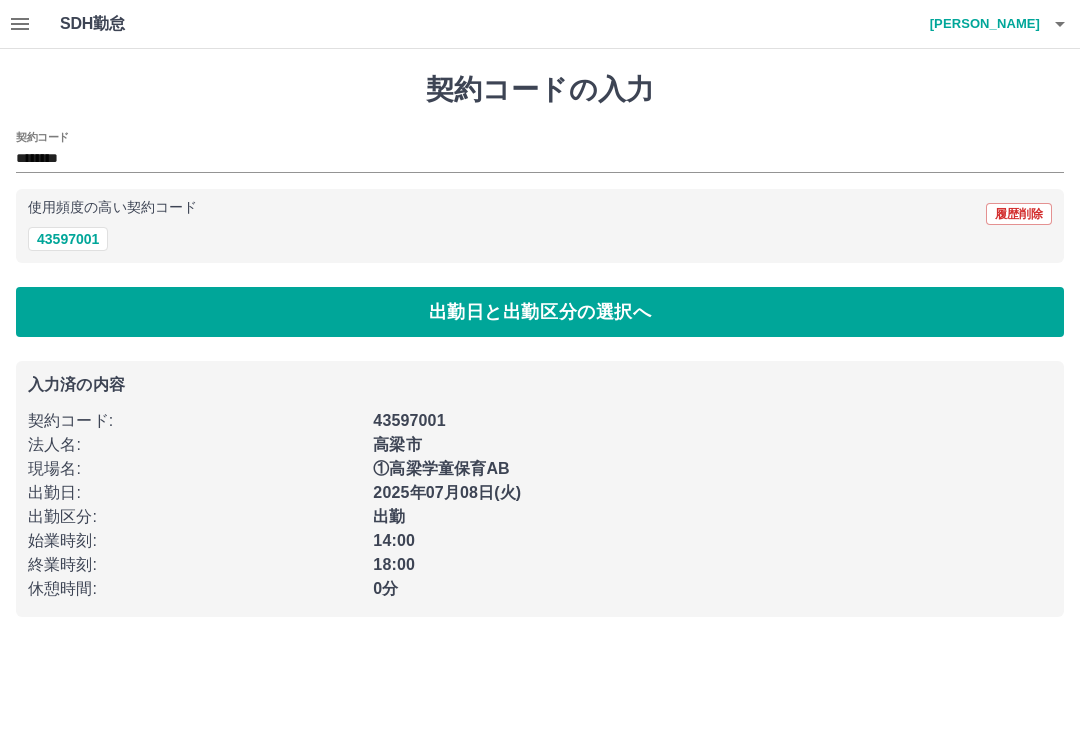 click on "43597001" at bounding box center [68, 239] 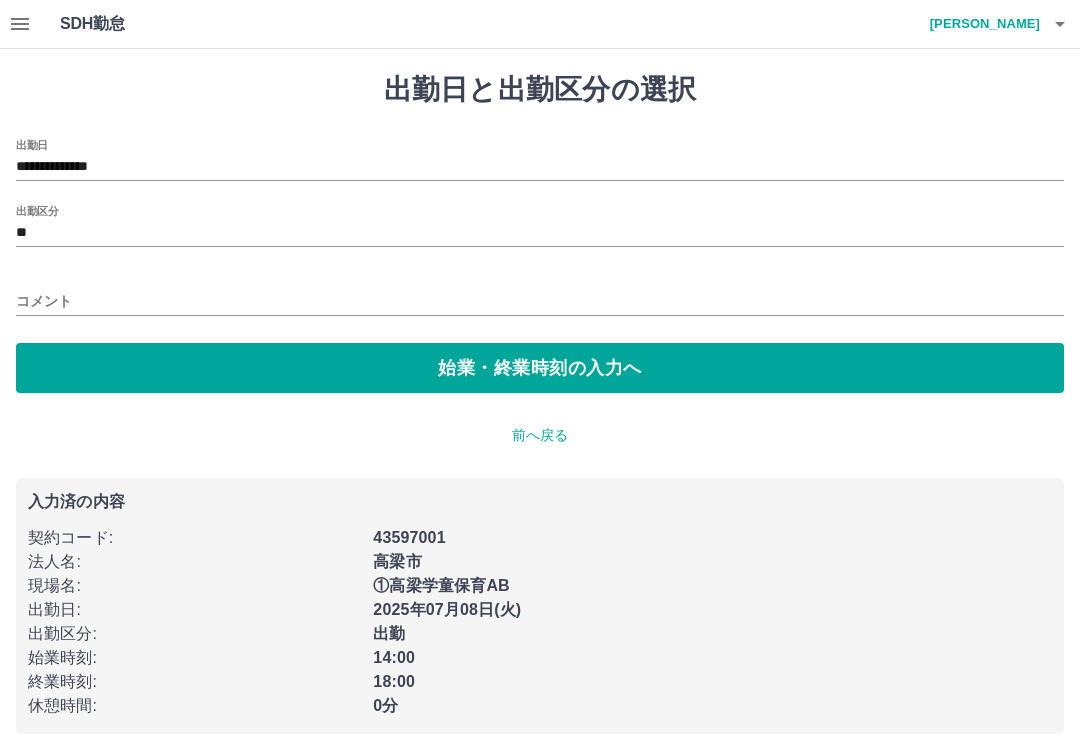 click on "**********" at bounding box center [540, 167] 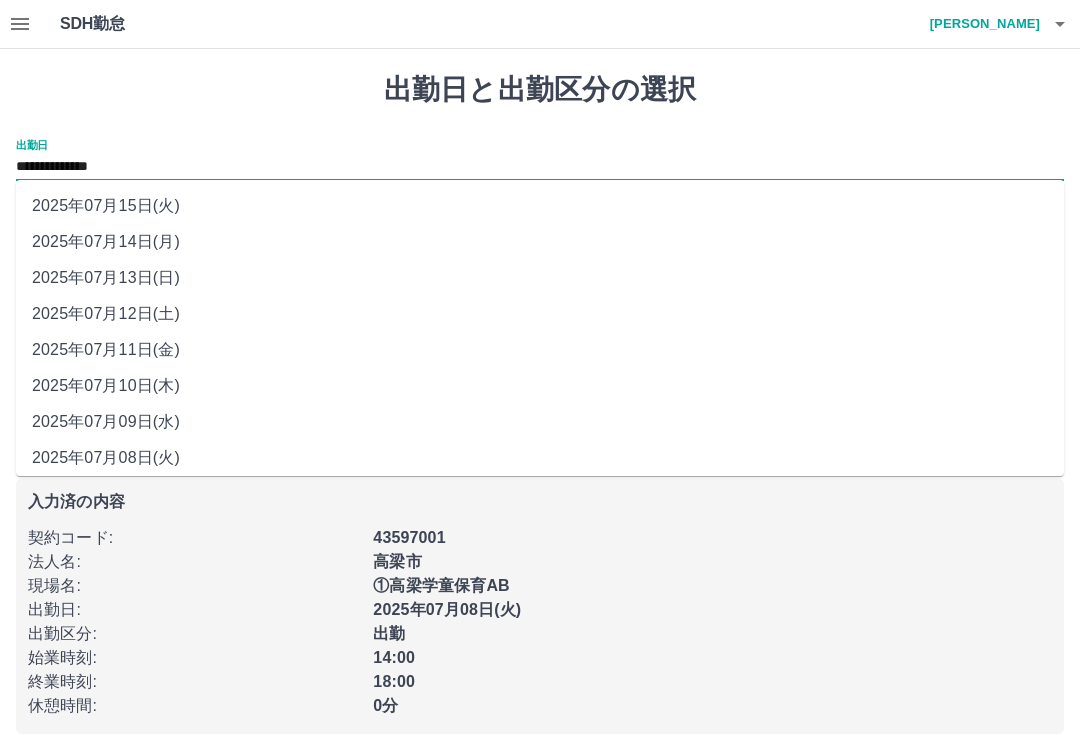 click on "2025年07月09日(水)" at bounding box center (540, 422) 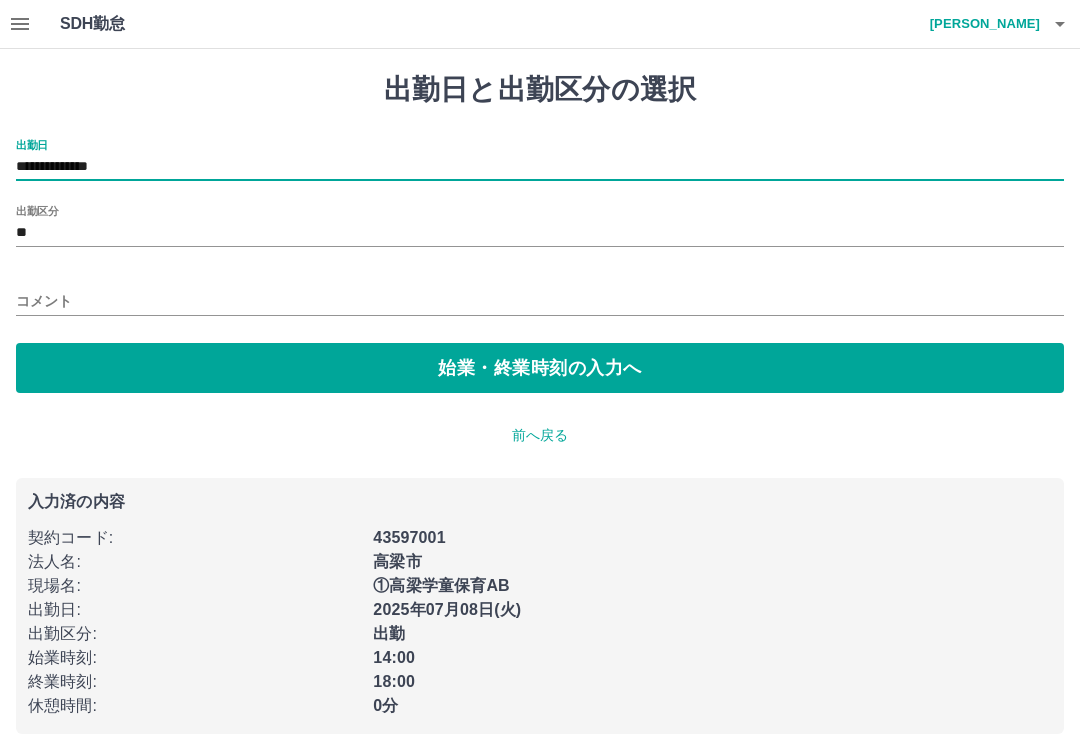 click on "**" at bounding box center [540, 233] 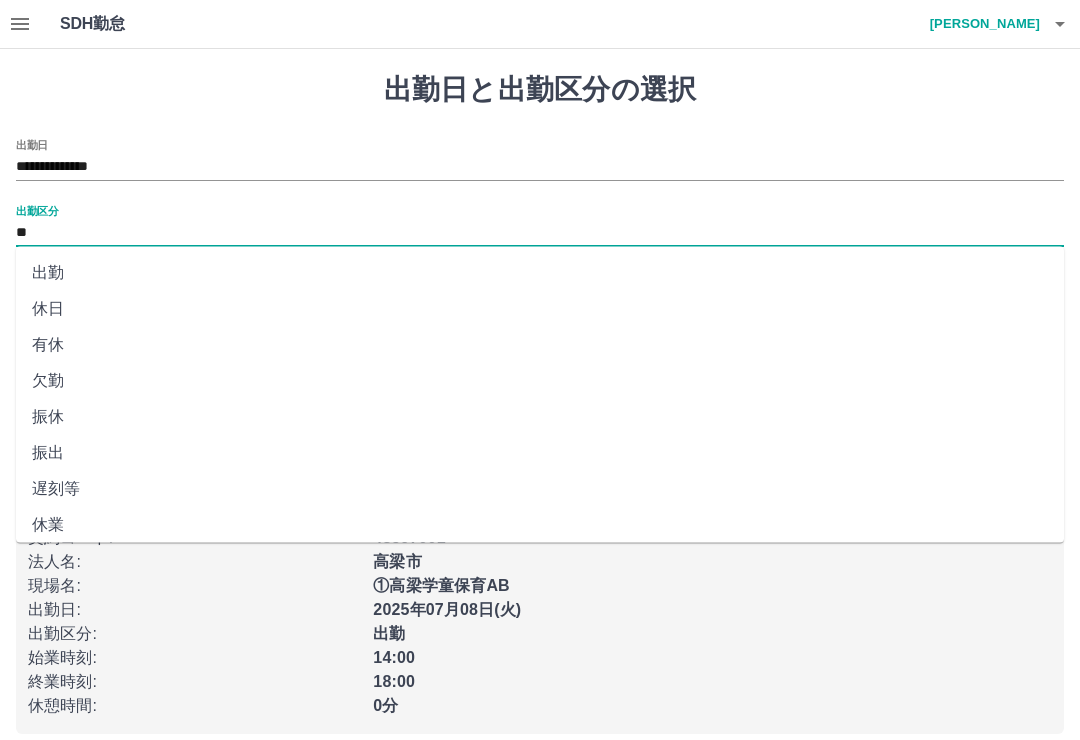 click on "休日" at bounding box center [540, 309] 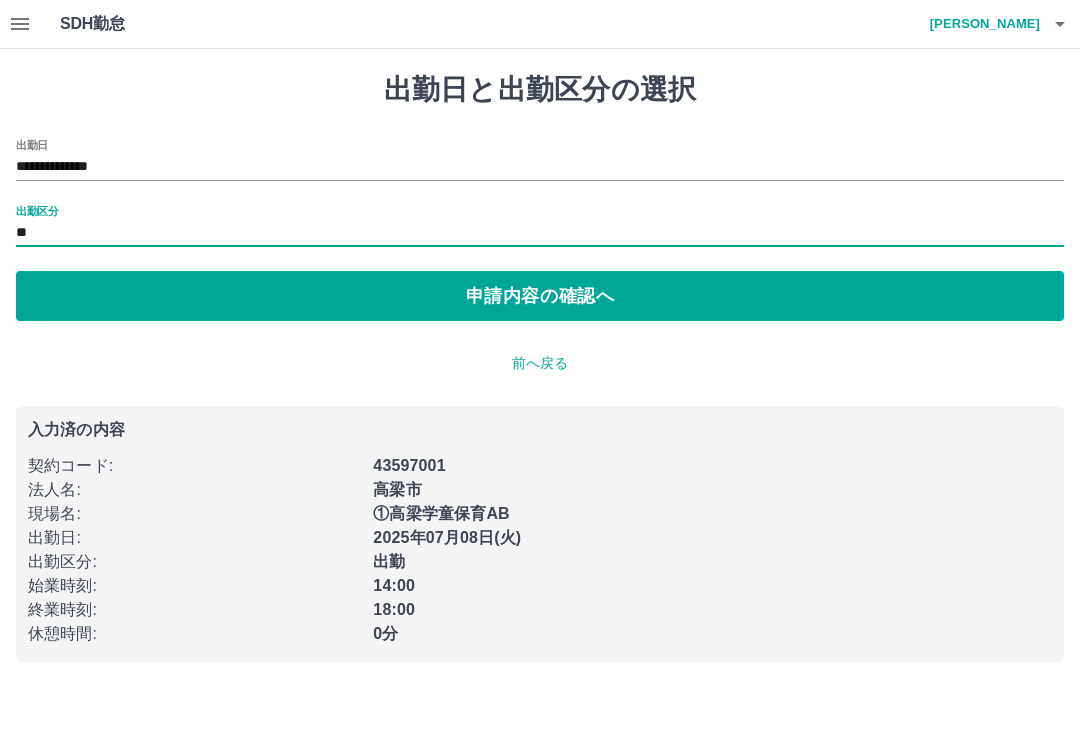 click on "申請内容の確認へ" at bounding box center [540, 296] 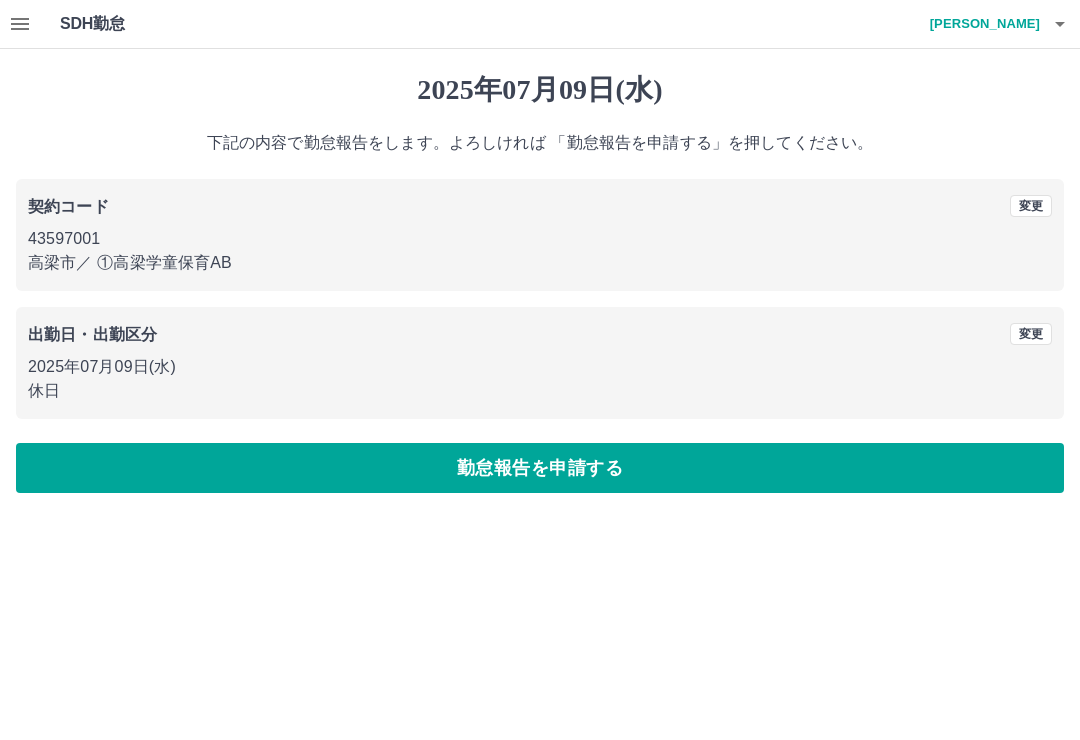 click on "勤怠報告を申請する" at bounding box center [540, 468] 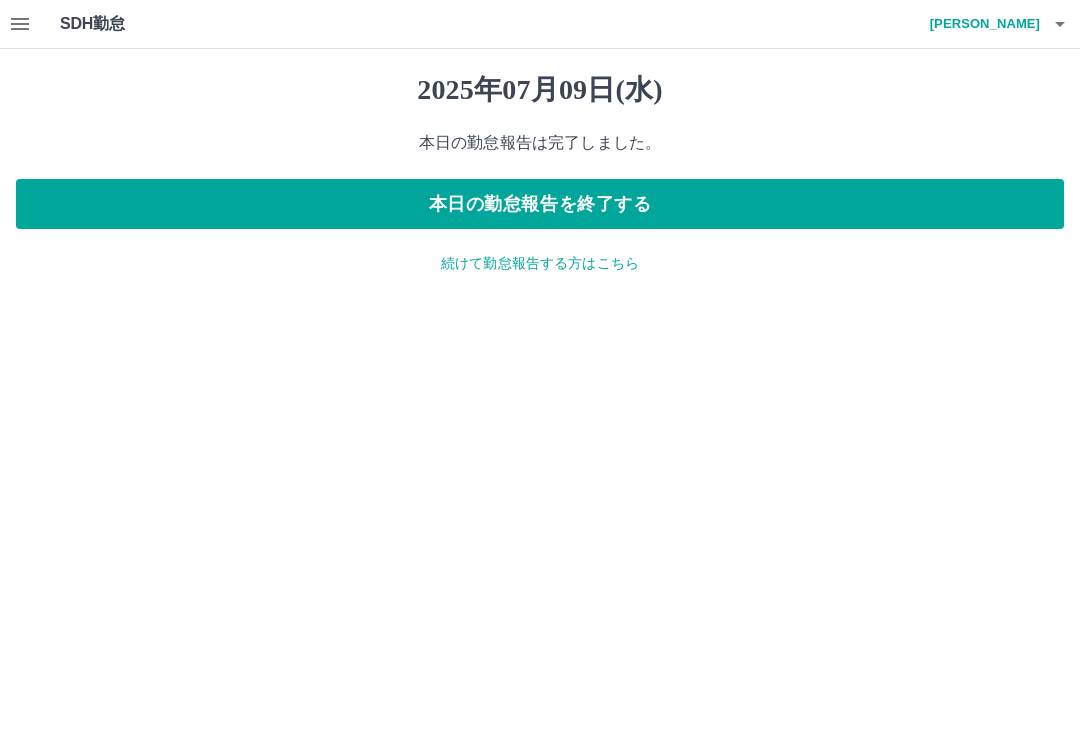 click on "続けて勤怠報告する方はこちら" at bounding box center [540, 263] 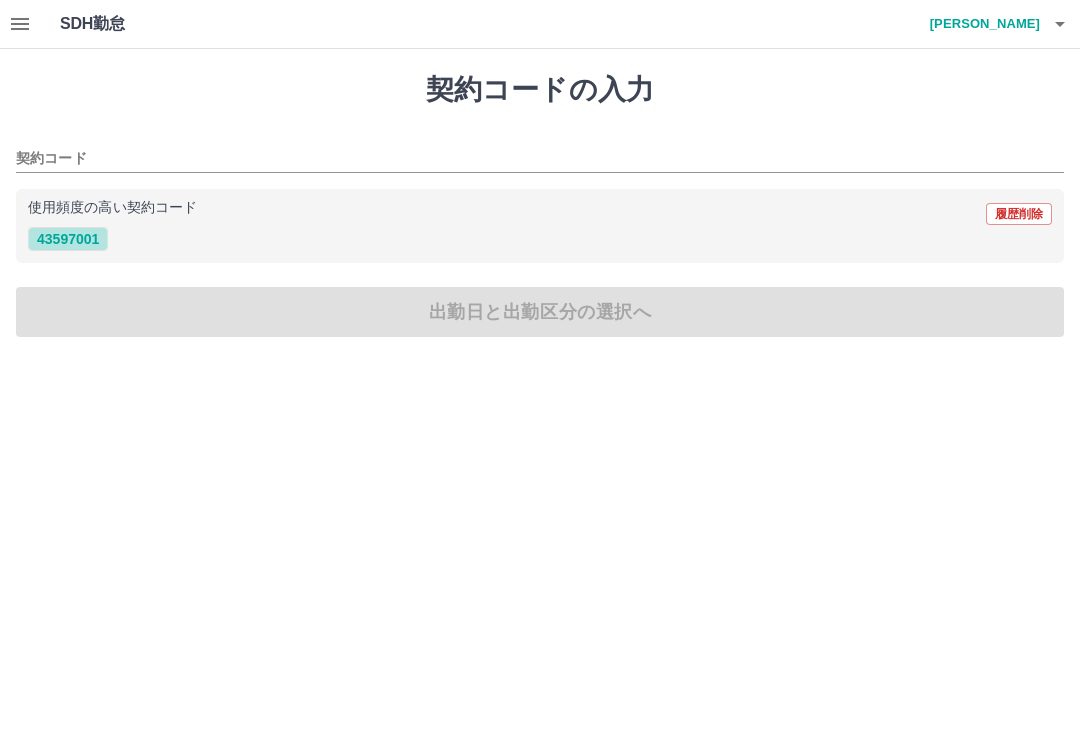 click on "43597001" at bounding box center (68, 239) 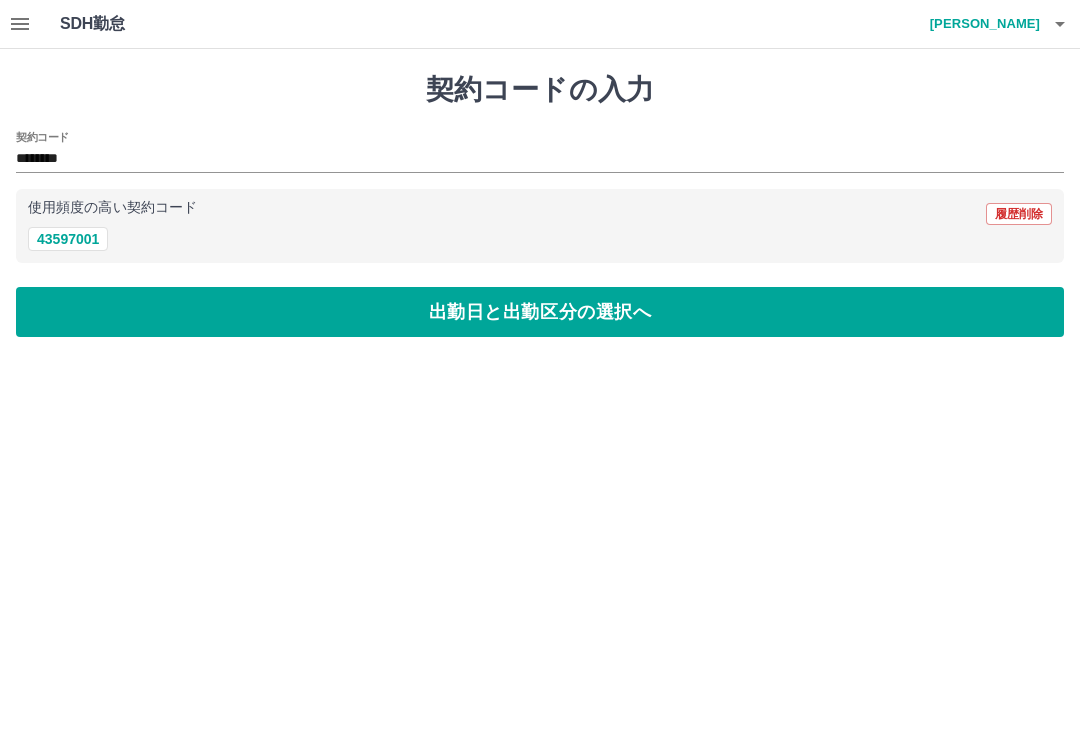 click on "出勤日と出勤区分の選択へ" at bounding box center (540, 312) 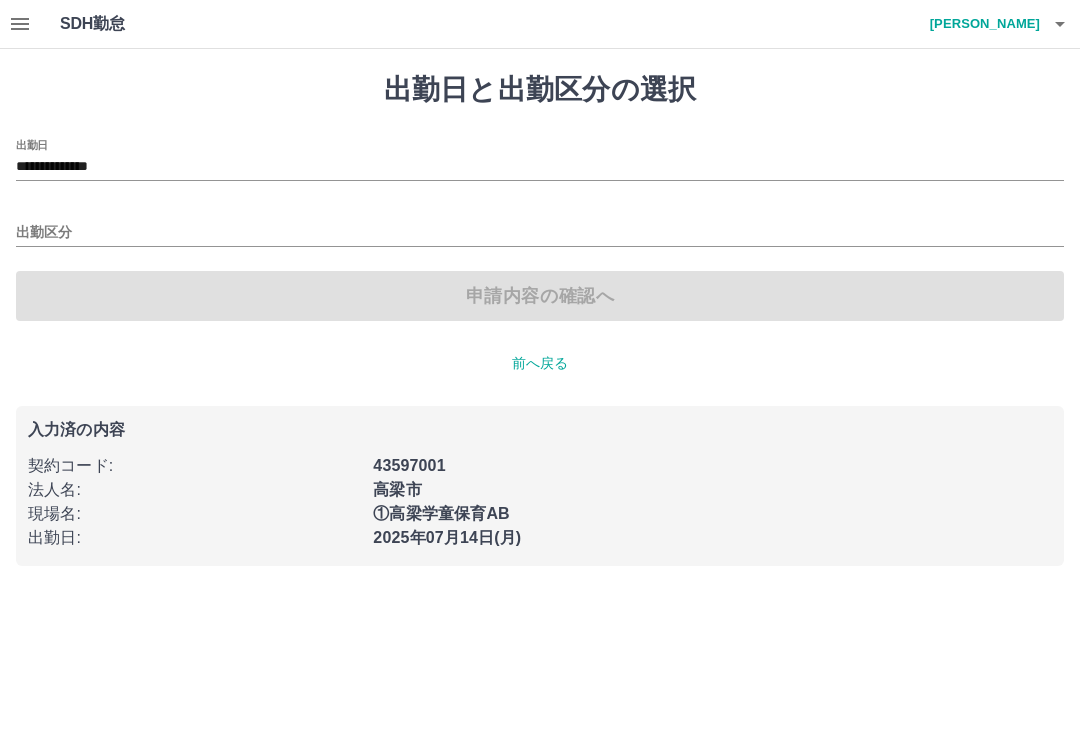 click on "**********" at bounding box center (540, 167) 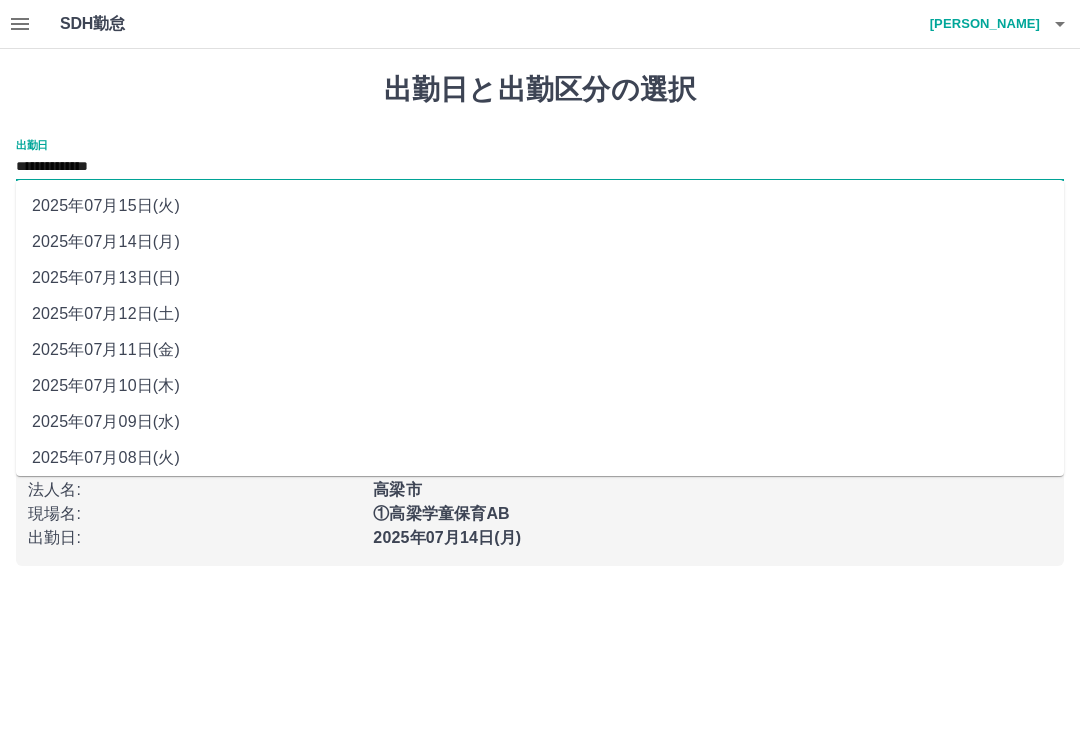 click on "2025年07月10日(木)" at bounding box center [540, 386] 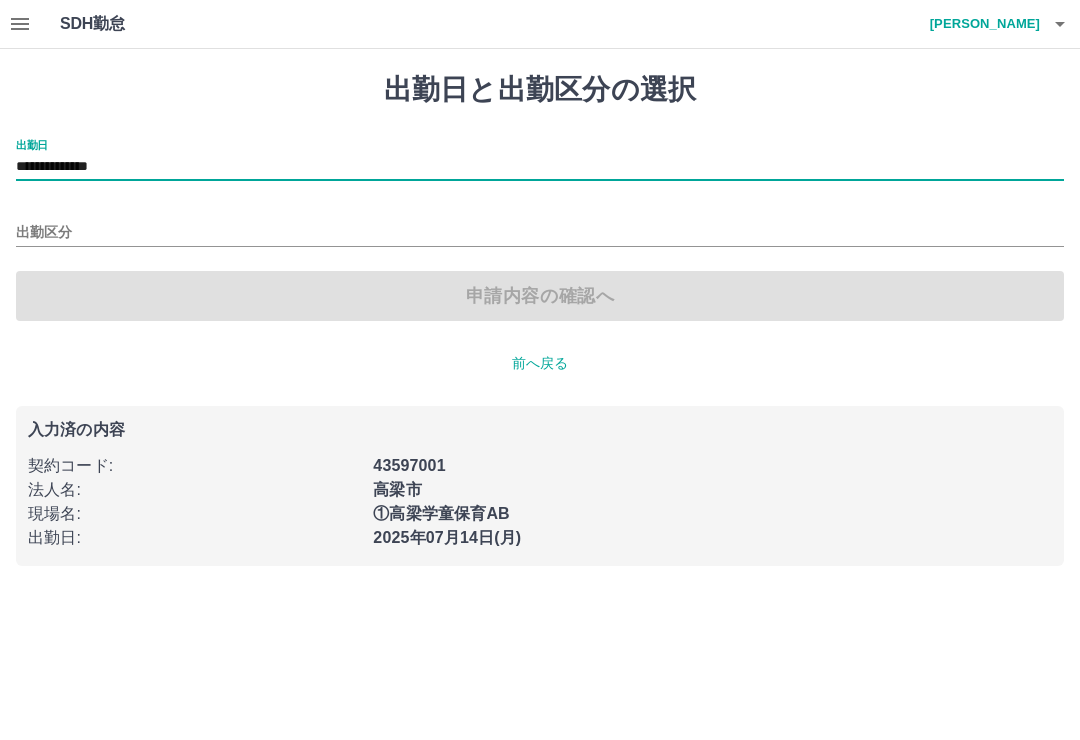 click on "出勤区分" at bounding box center (540, 233) 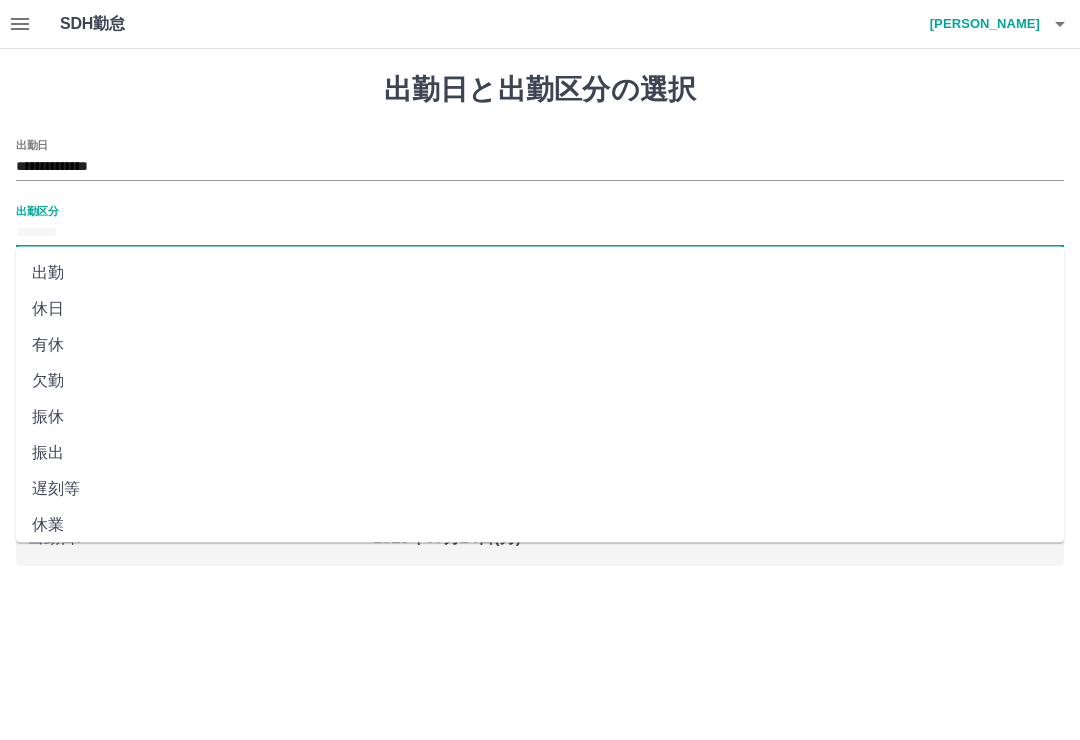 click on "出勤" at bounding box center [540, 273] 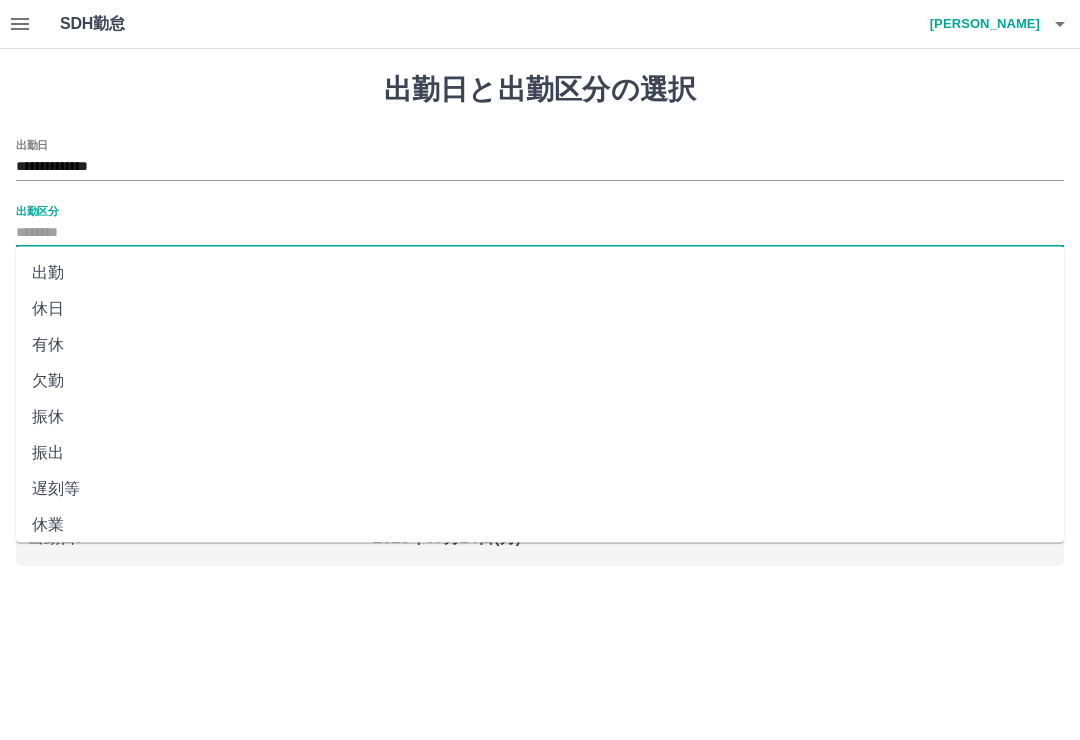 type on "**" 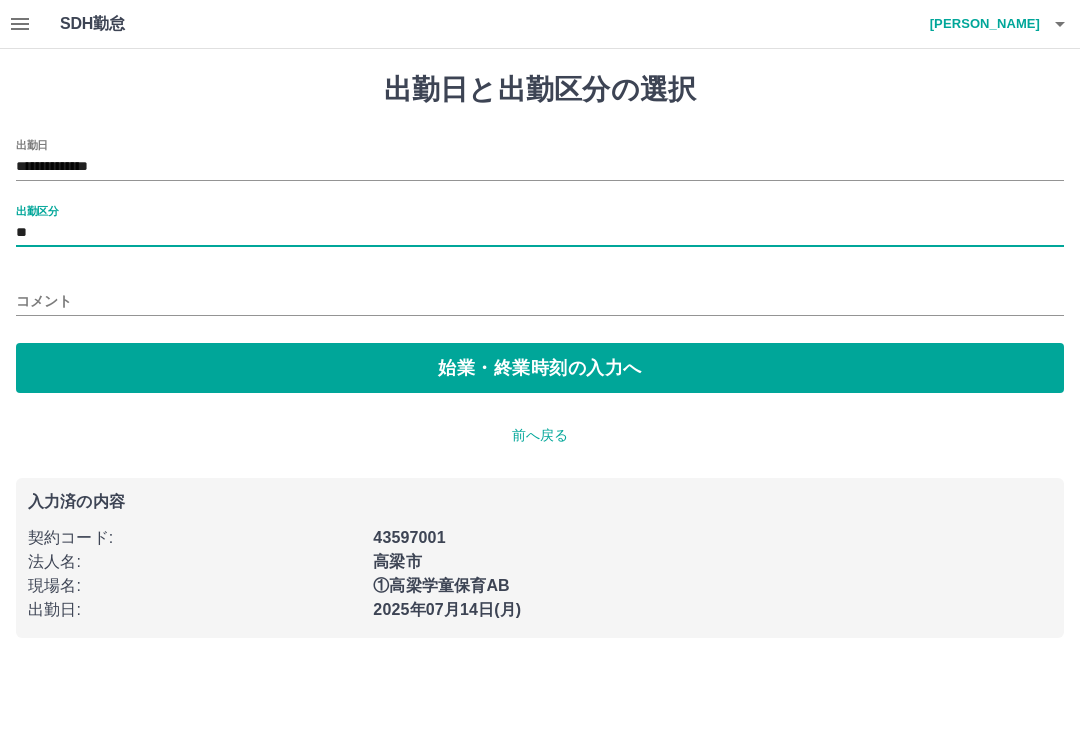 click on "コメント" at bounding box center [540, 301] 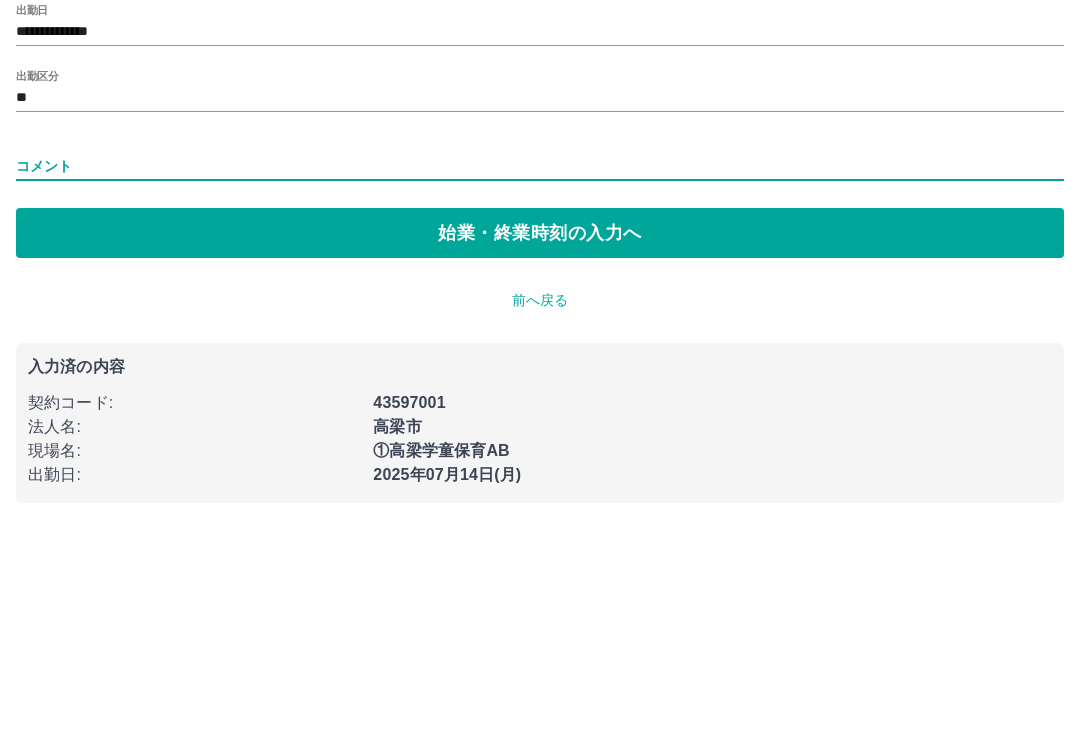 click on "始業・終業時刻の入力へ" at bounding box center [540, 368] 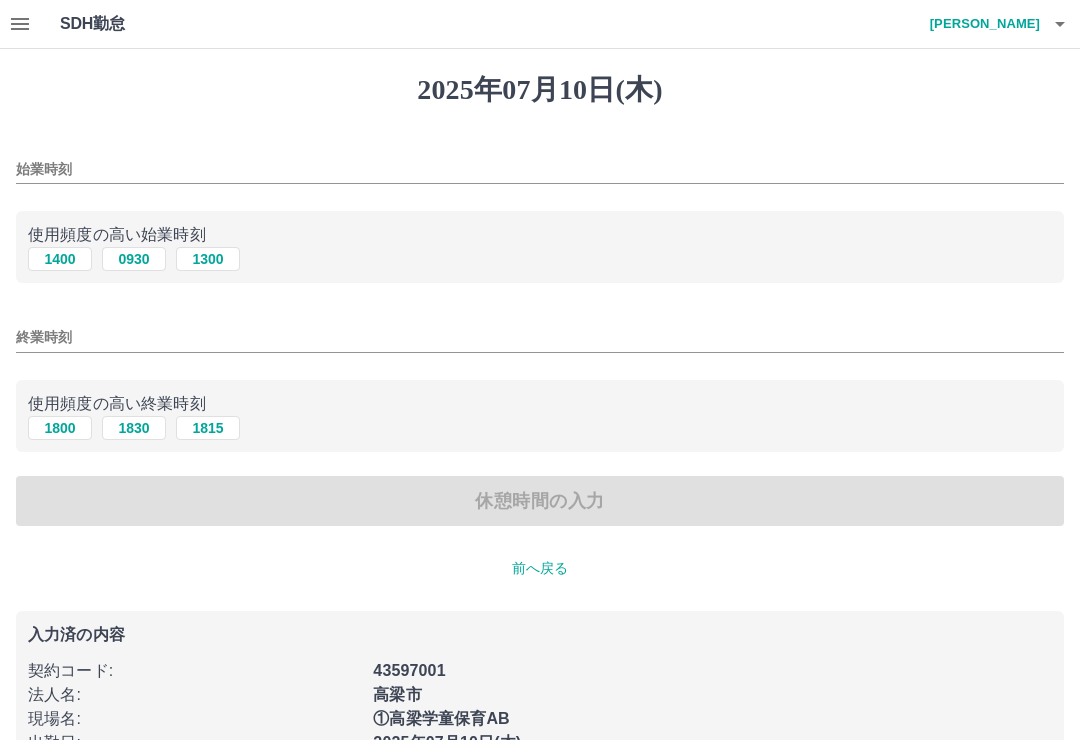 click on "1400" at bounding box center (60, 259) 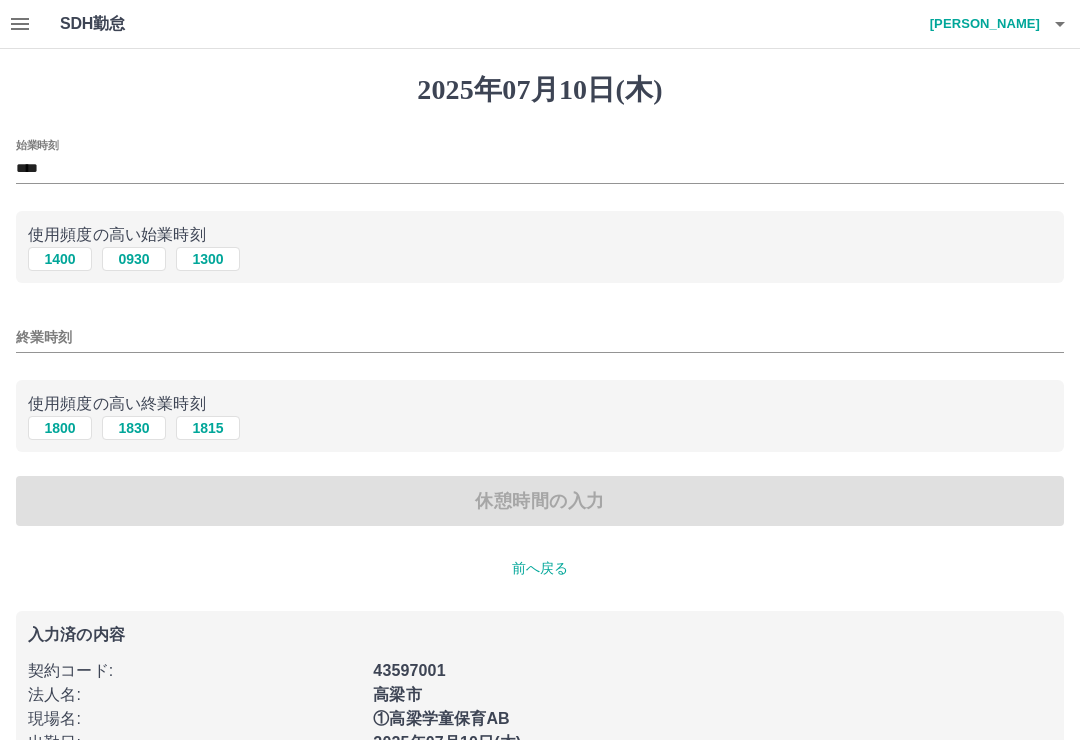 click on "1800" at bounding box center (60, 428) 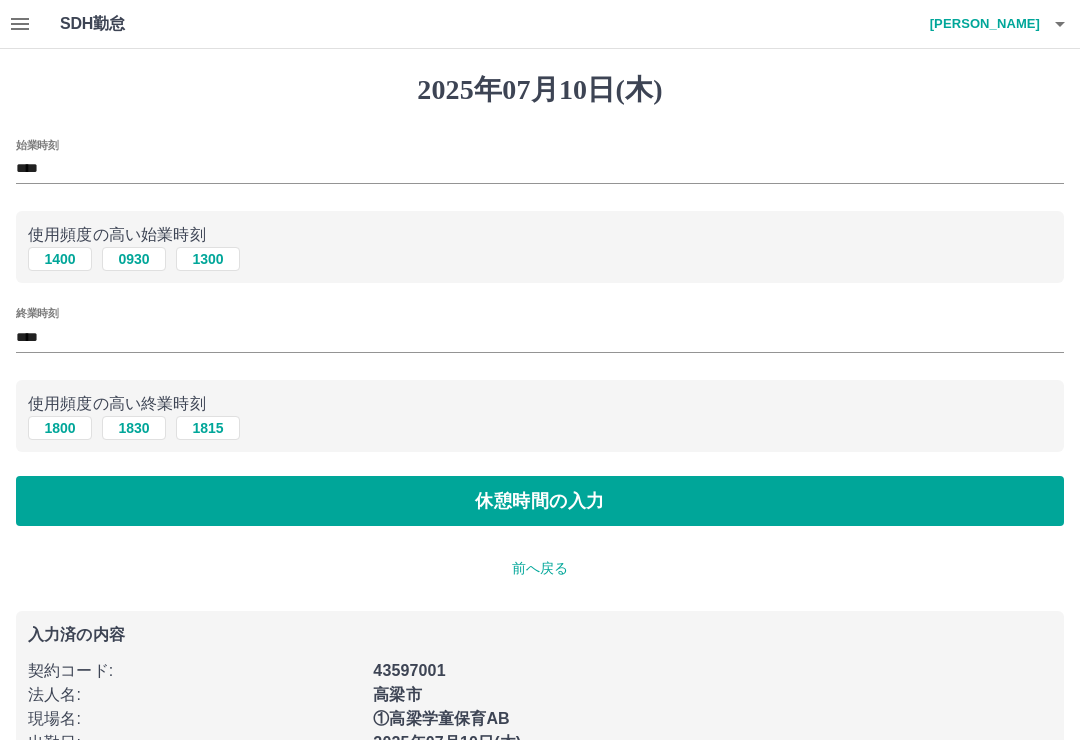 click on "休憩時間の入力" at bounding box center (540, 501) 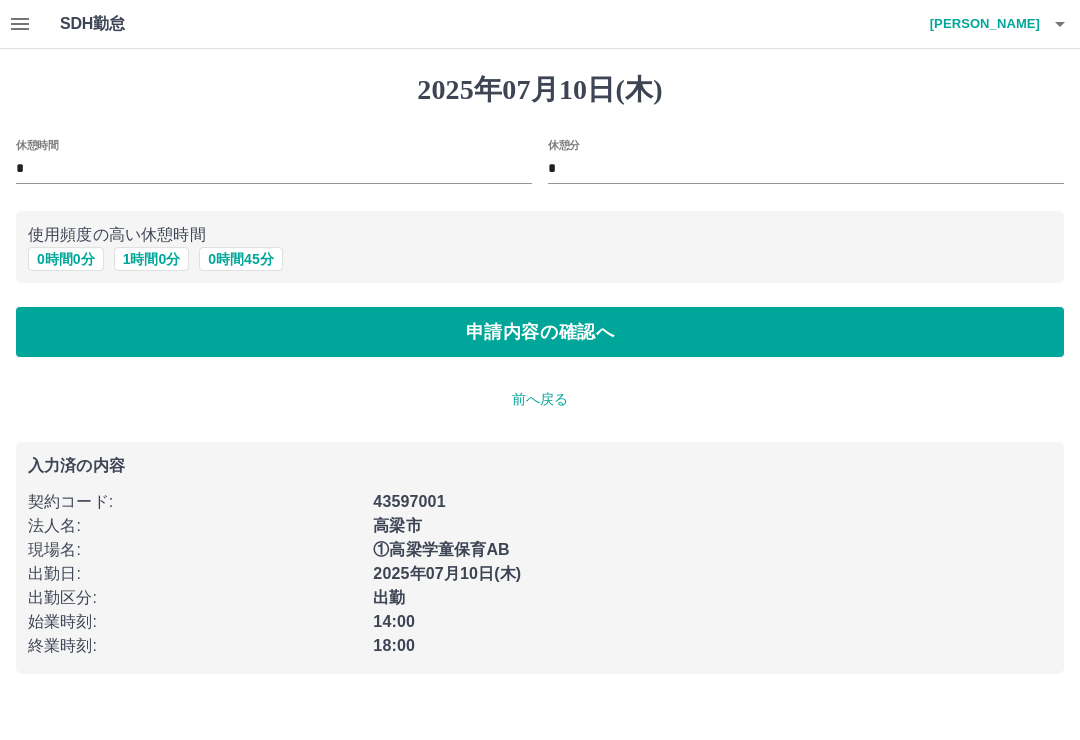 click on "0 時間 0 分" at bounding box center (66, 259) 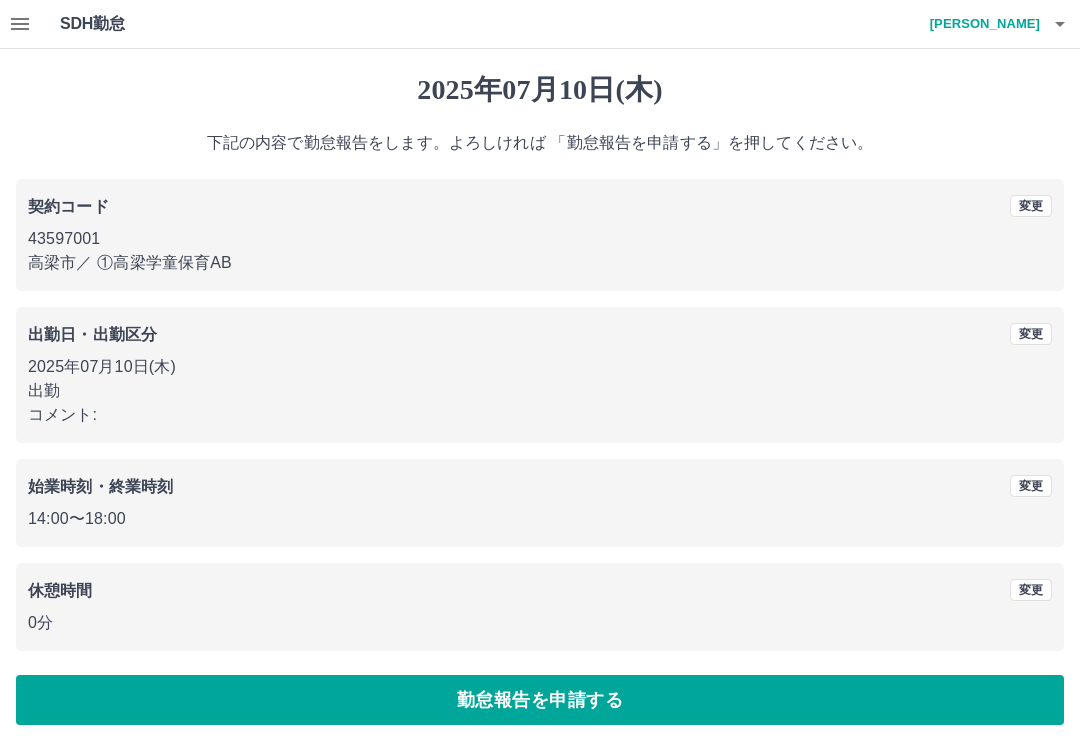click on "勤怠報告を申請する" at bounding box center [540, 700] 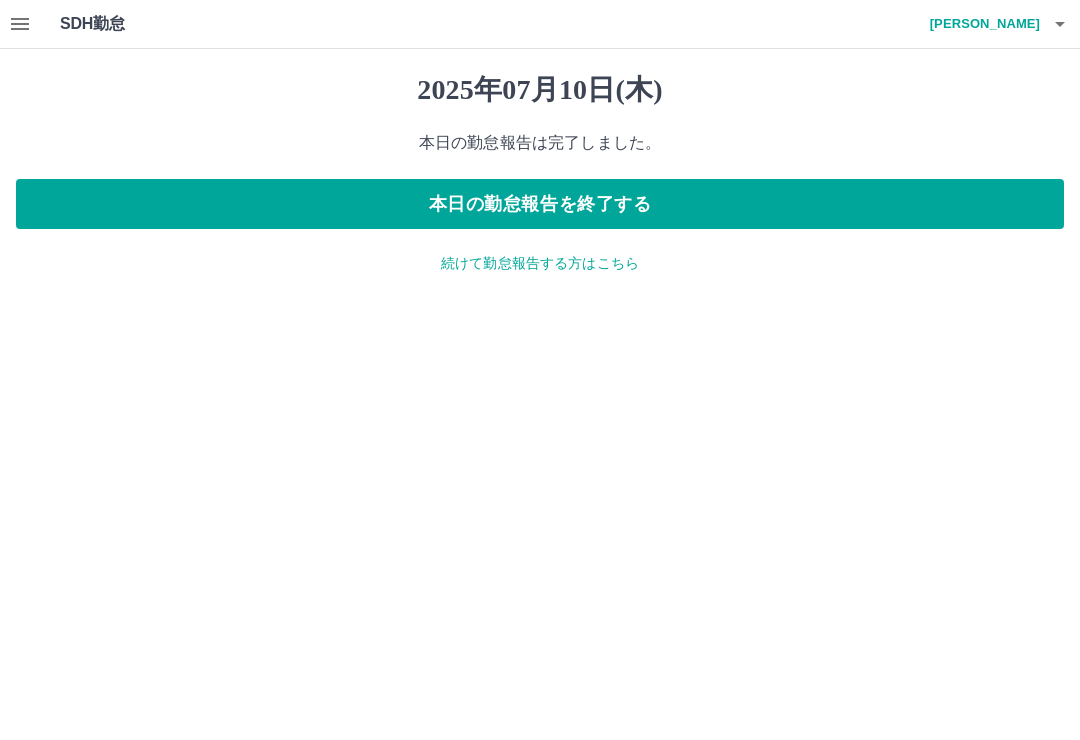 click on "続けて勤怠報告する方はこちら" at bounding box center (540, 263) 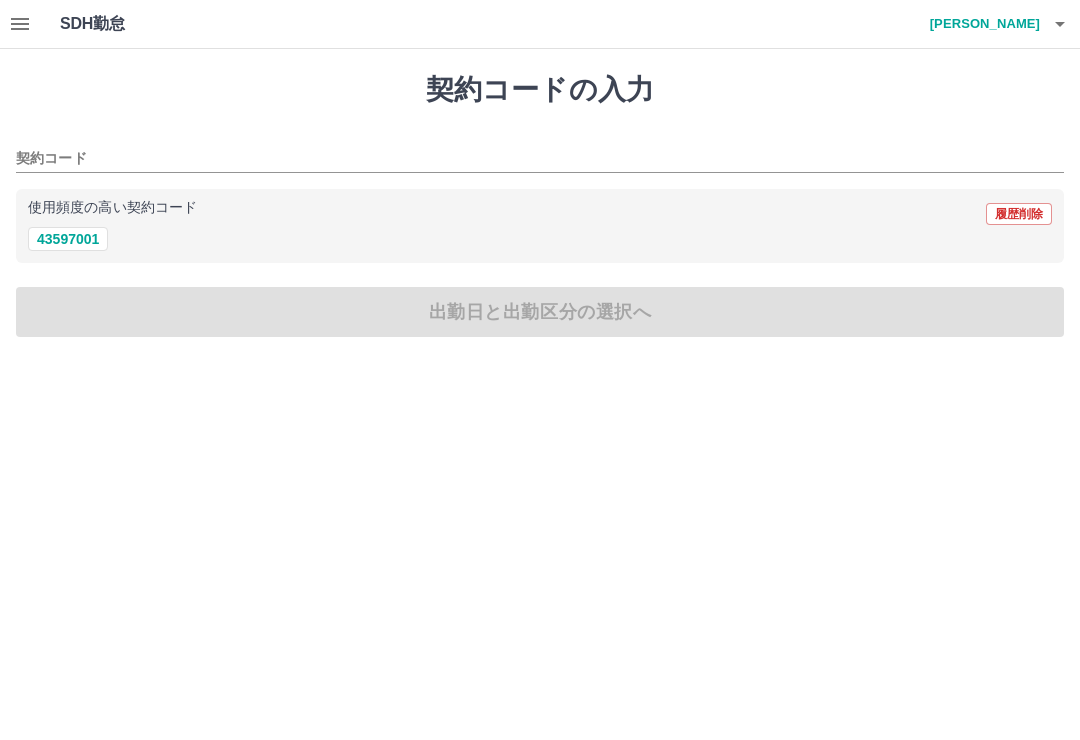 click on "43597001" at bounding box center (68, 239) 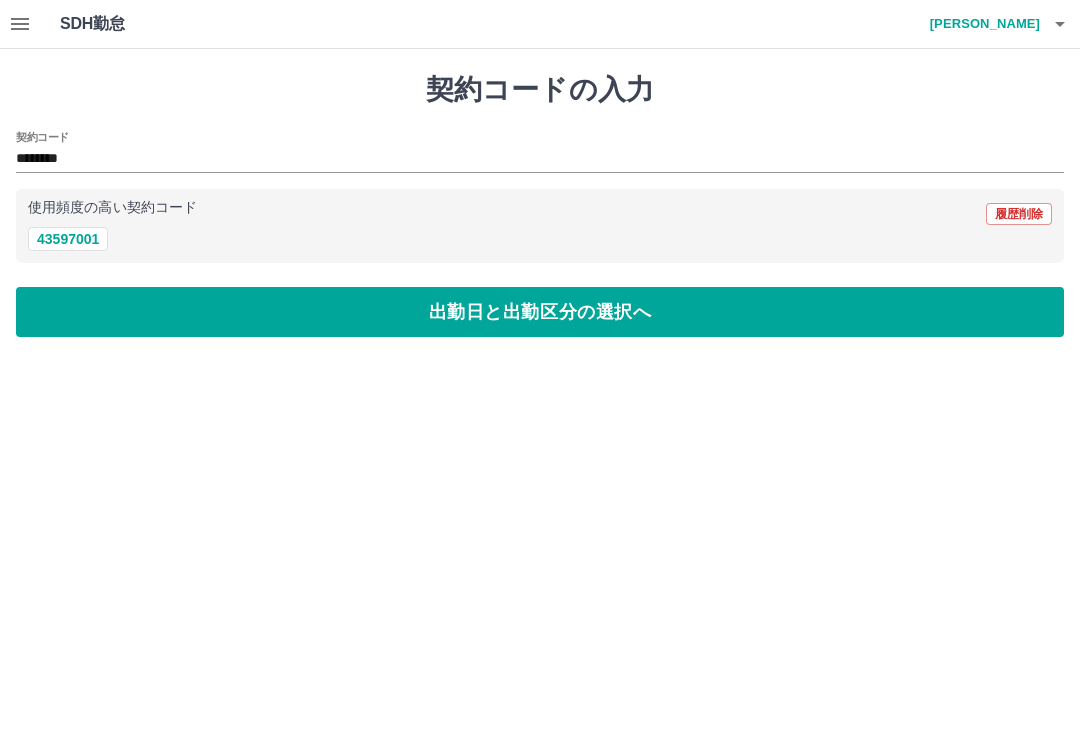 click on "出勤日と出勤区分の選択へ" at bounding box center [540, 312] 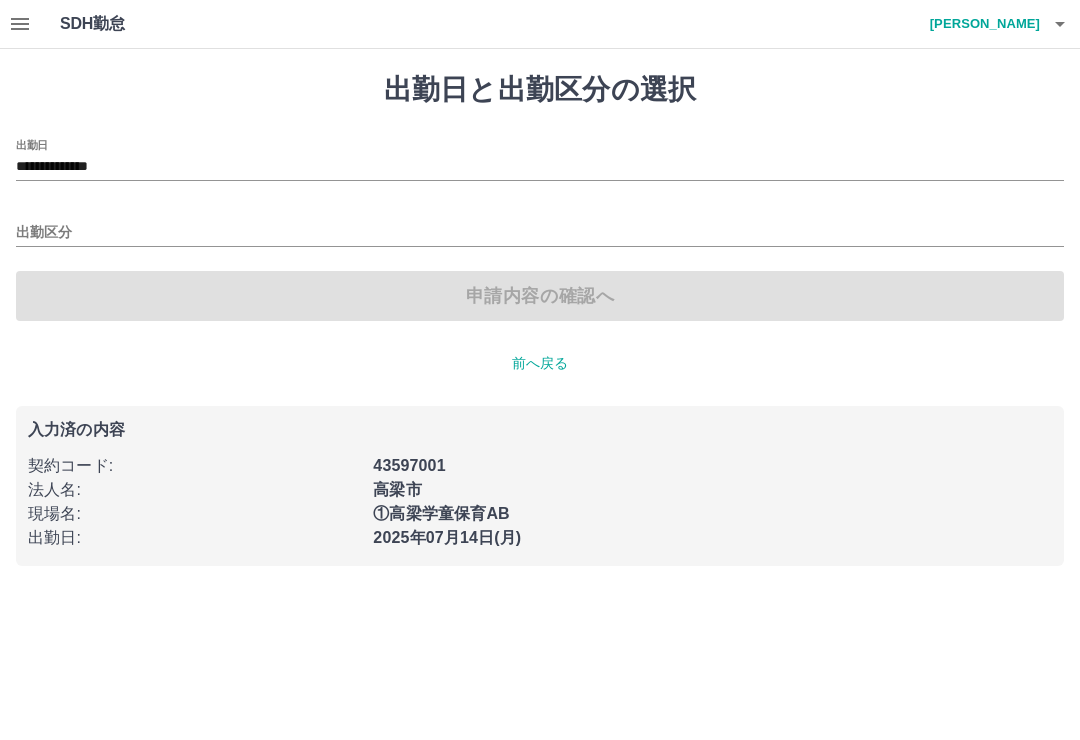click on "**********" at bounding box center [540, 167] 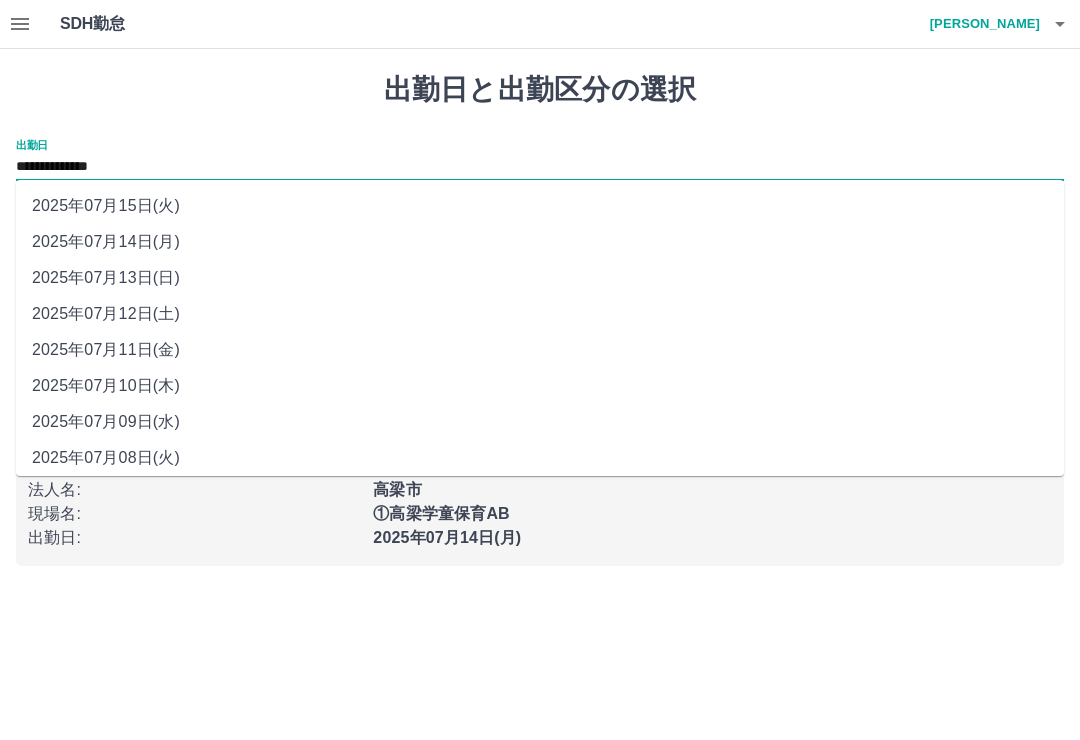 click on "2025年07月15日(火)" at bounding box center [540, 206] 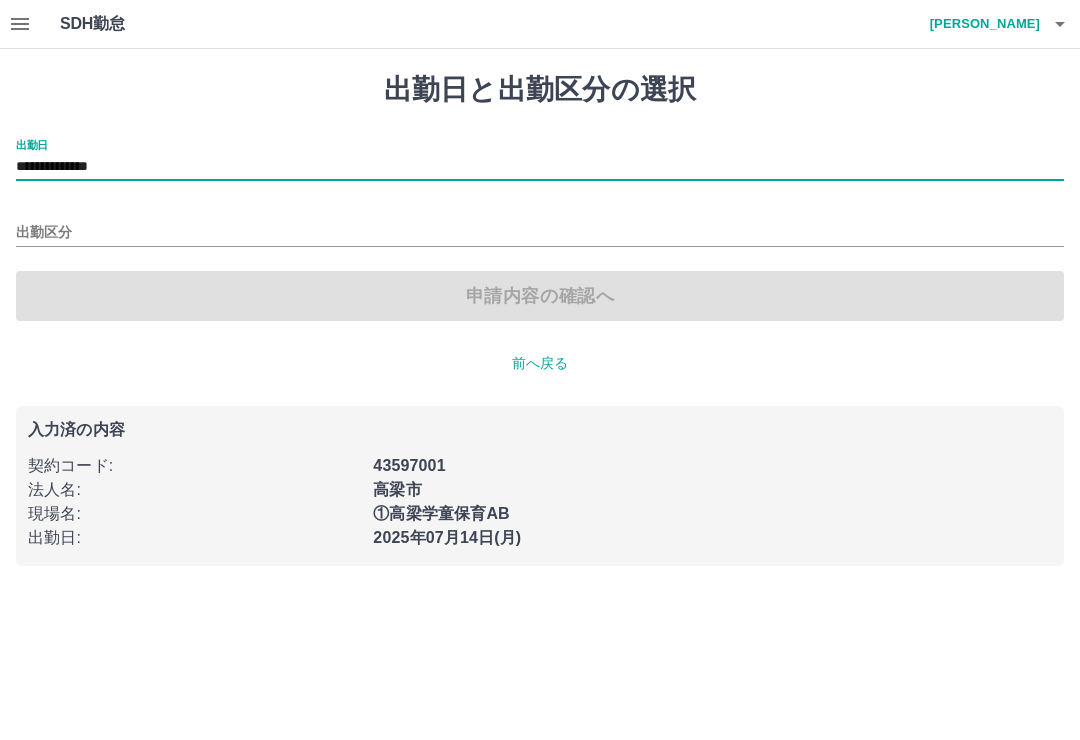 click on "出勤区分" at bounding box center [540, 233] 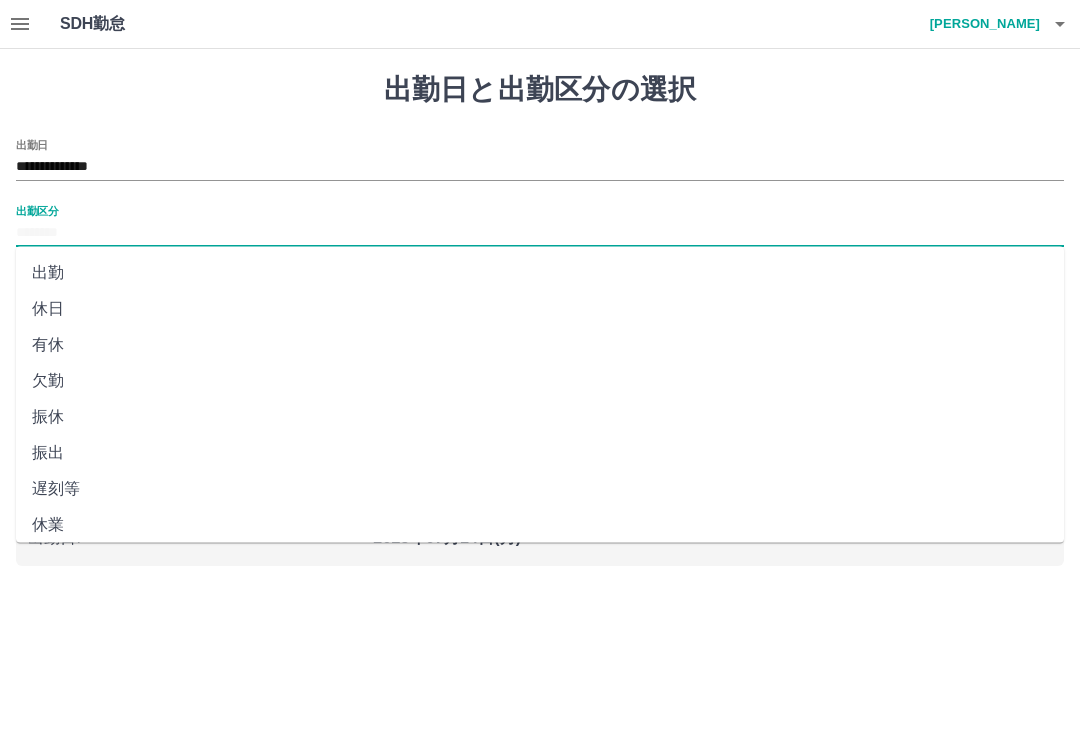 click on "出勤" at bounding box center (540, 273) 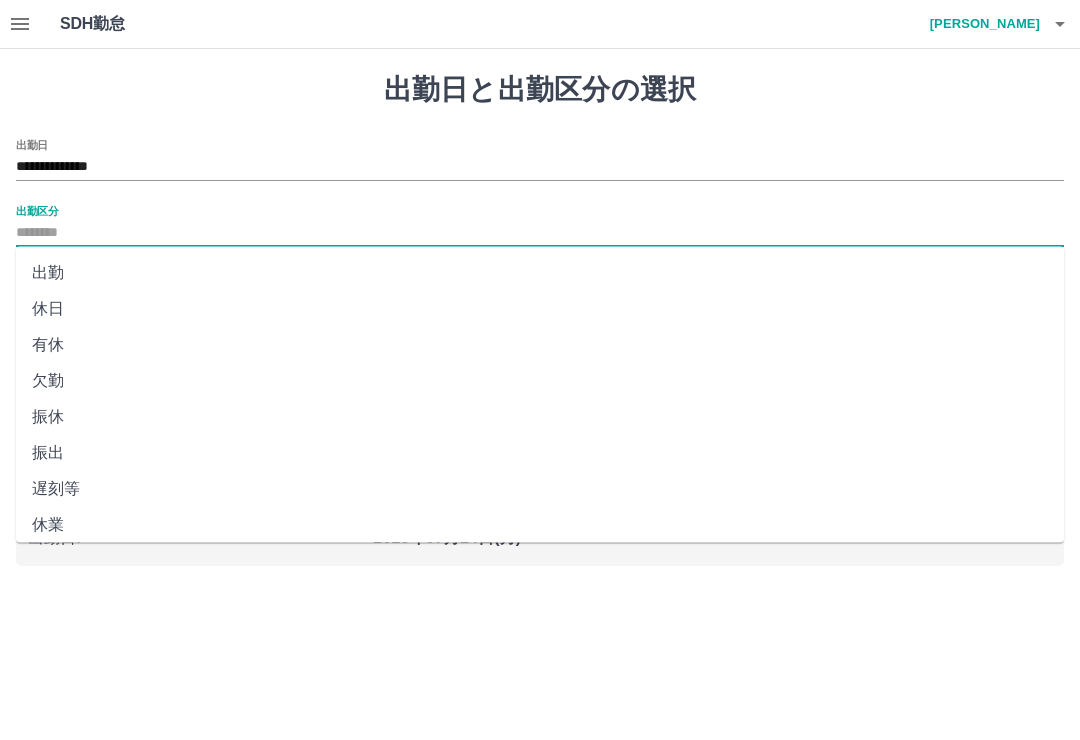 type on "**" 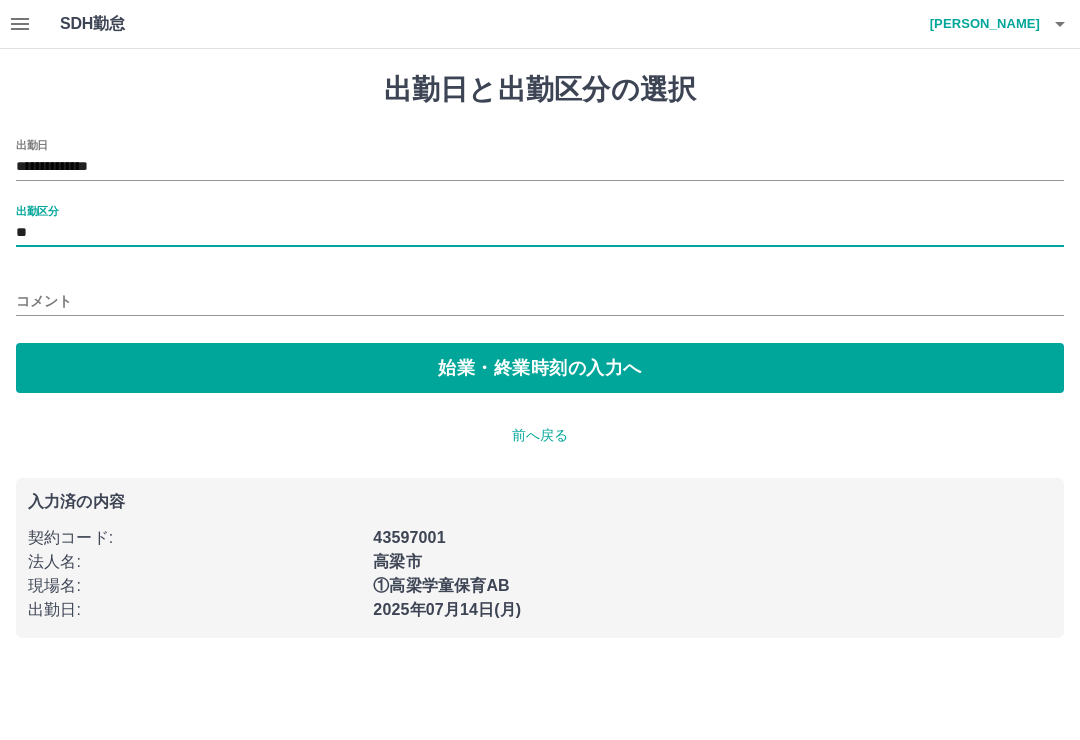 click on "コメント" at bounding box center (540, 301) 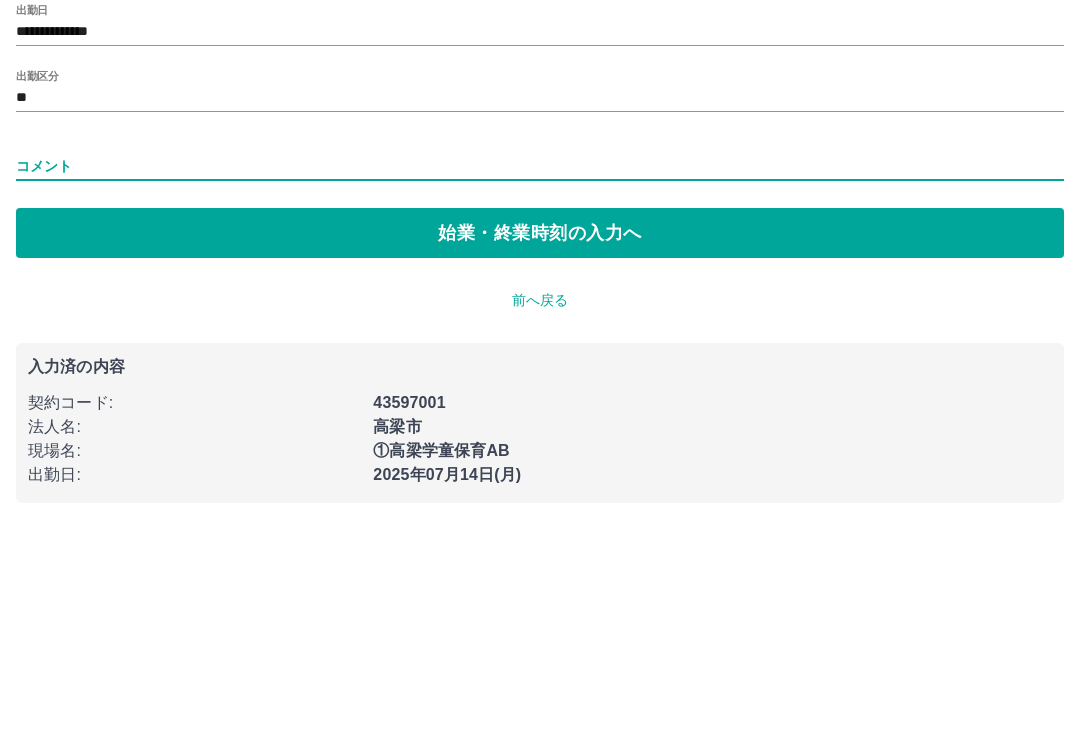 click on "始業・終業時刻の入力へ" at bounding box center (540, 368) 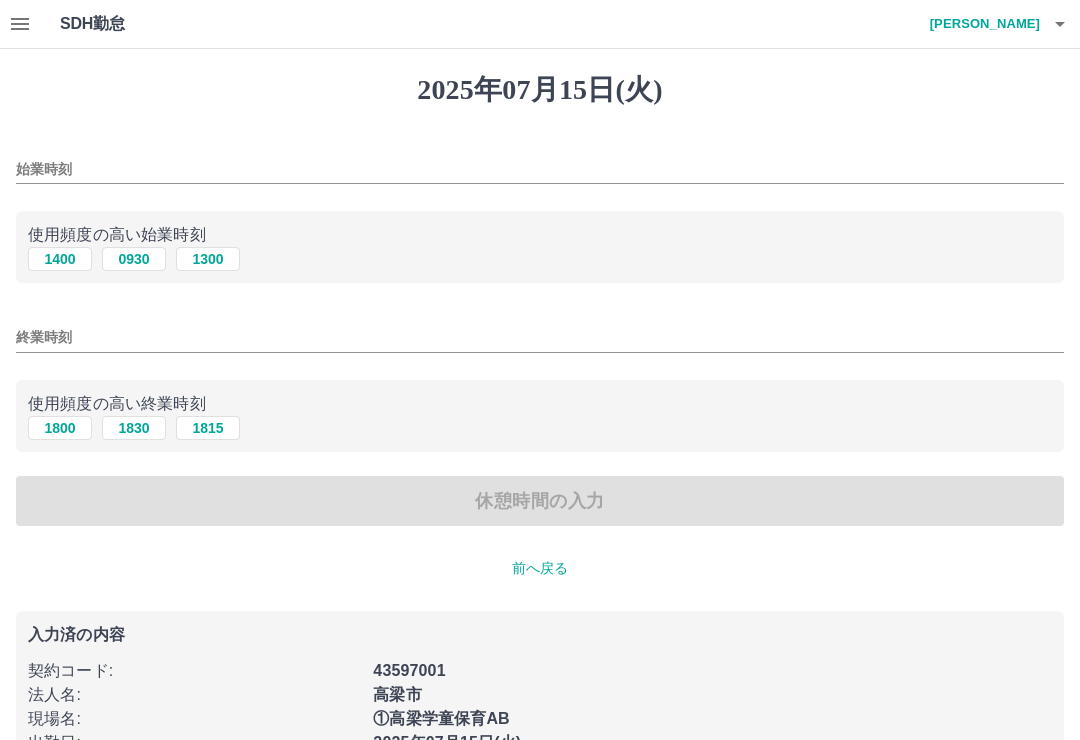 click on "1400" at bounding box center [60, 259] 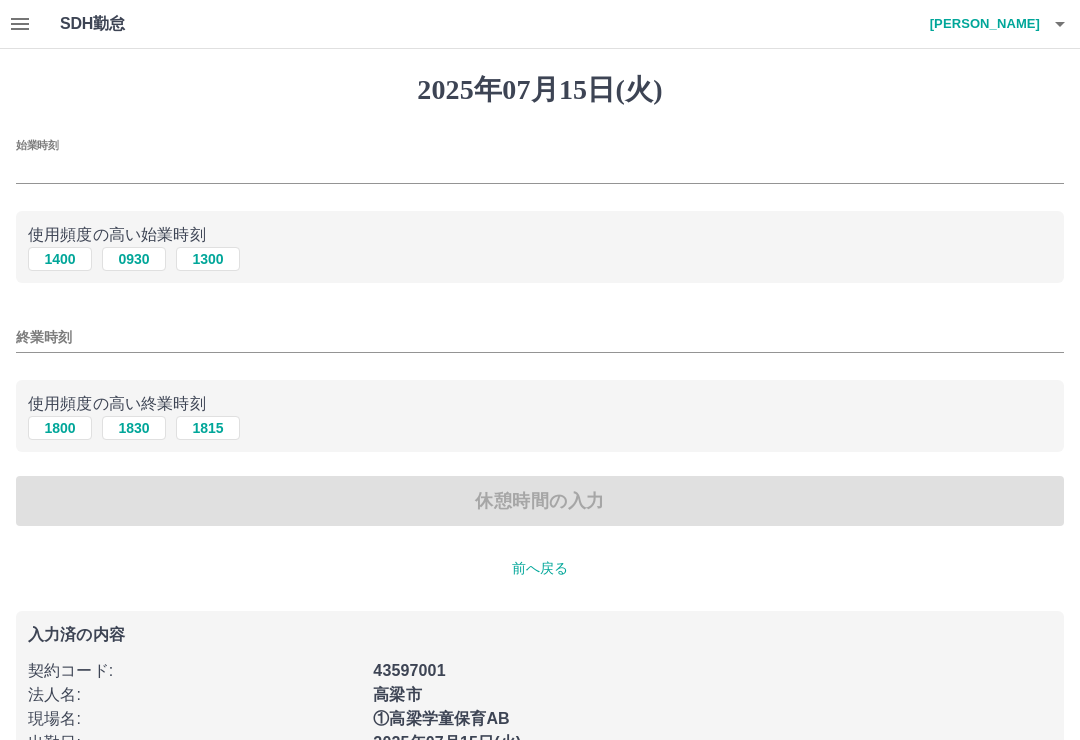 type on "****" 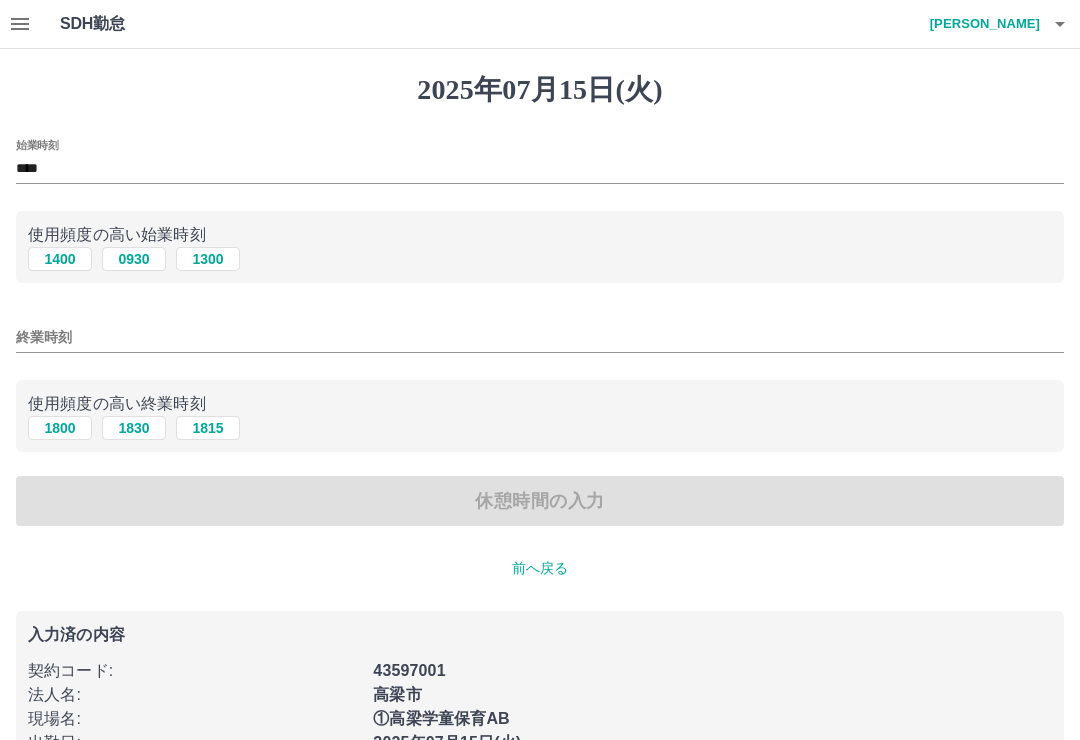 click on "1800" at bounding box center (60, 428) 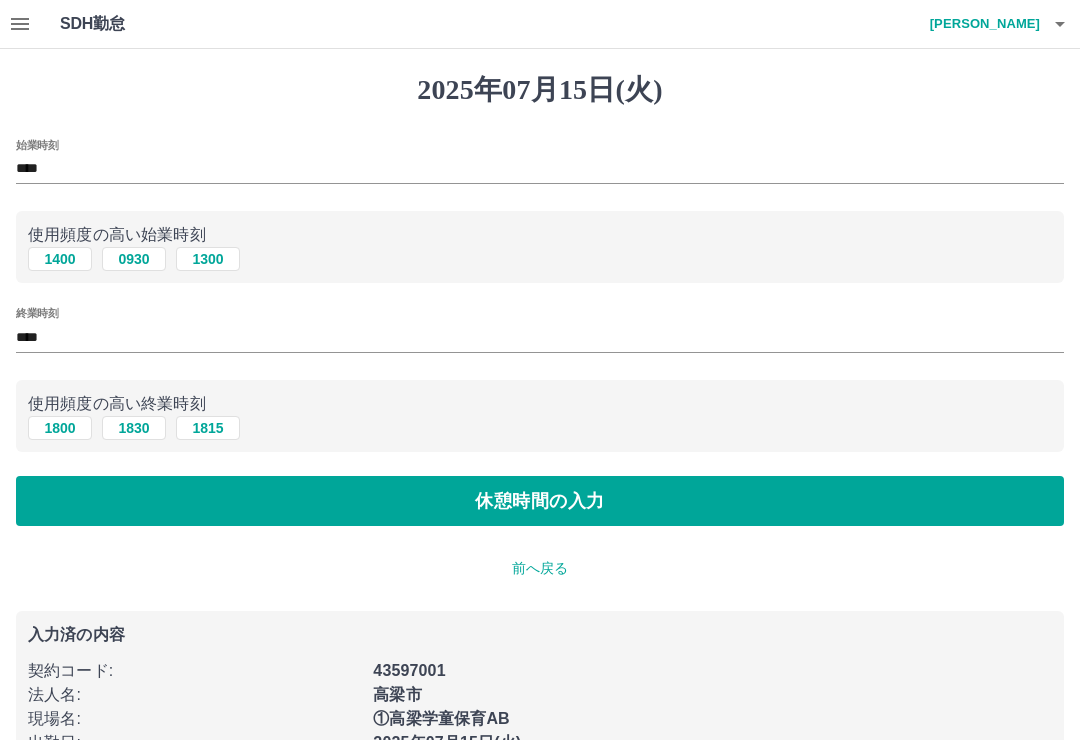 click on "休憩時間の入力" at bounding box center (540, 501) 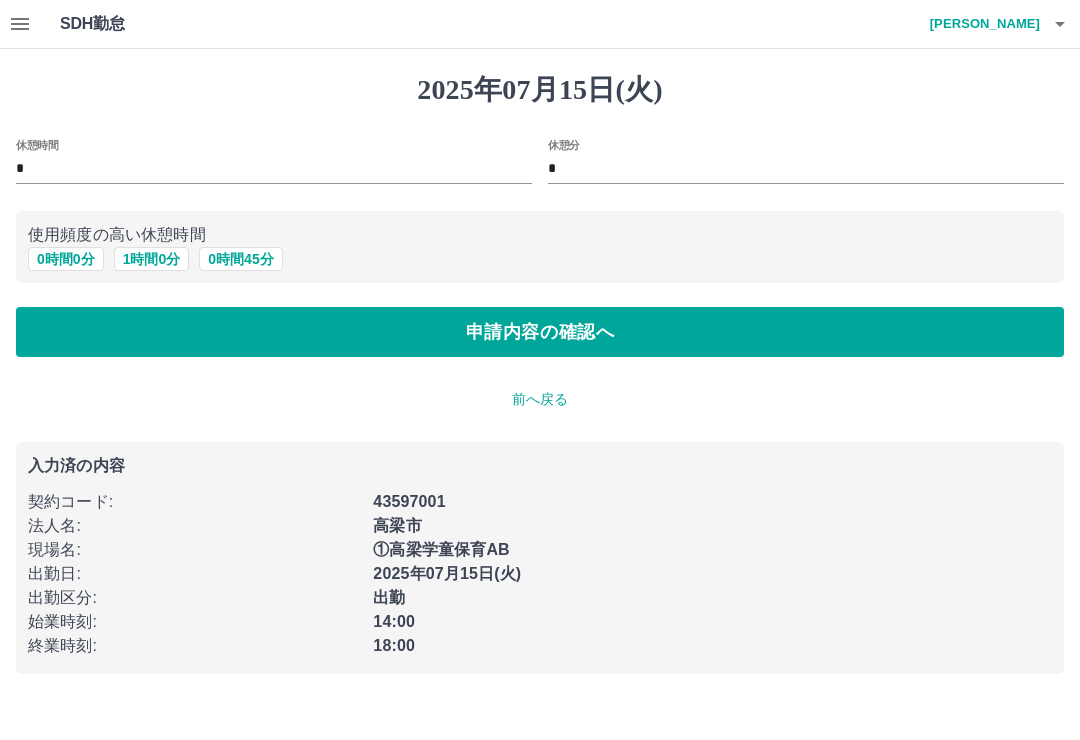 click on "0 時間 0 分" at bounding box center [66, 259] 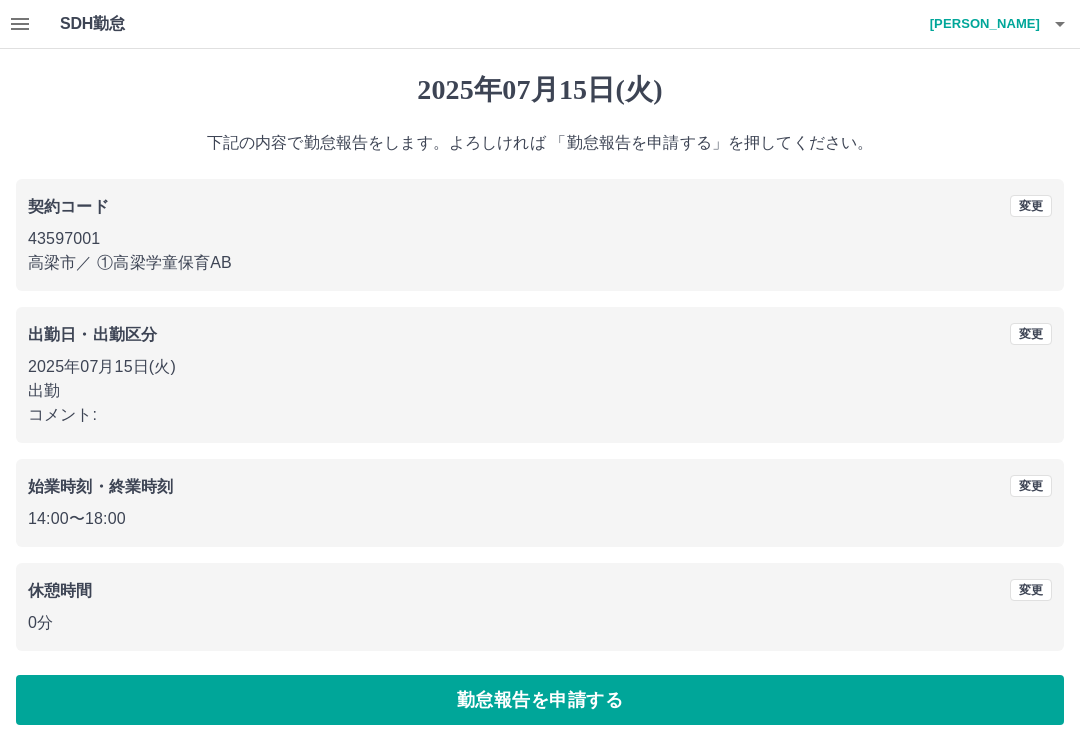 click on "勤怠報告を申請する" at bounding box center [540, 700] 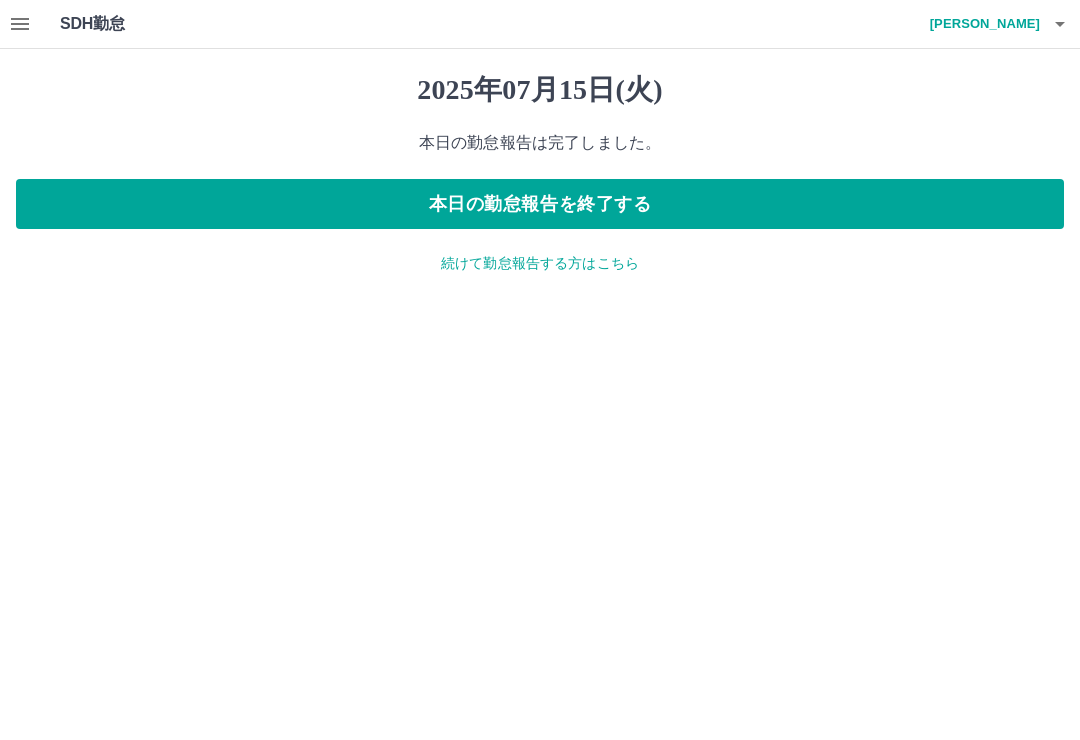 click on "続けて勤怠報告する方はこちら" at bounding box center (540, 263) 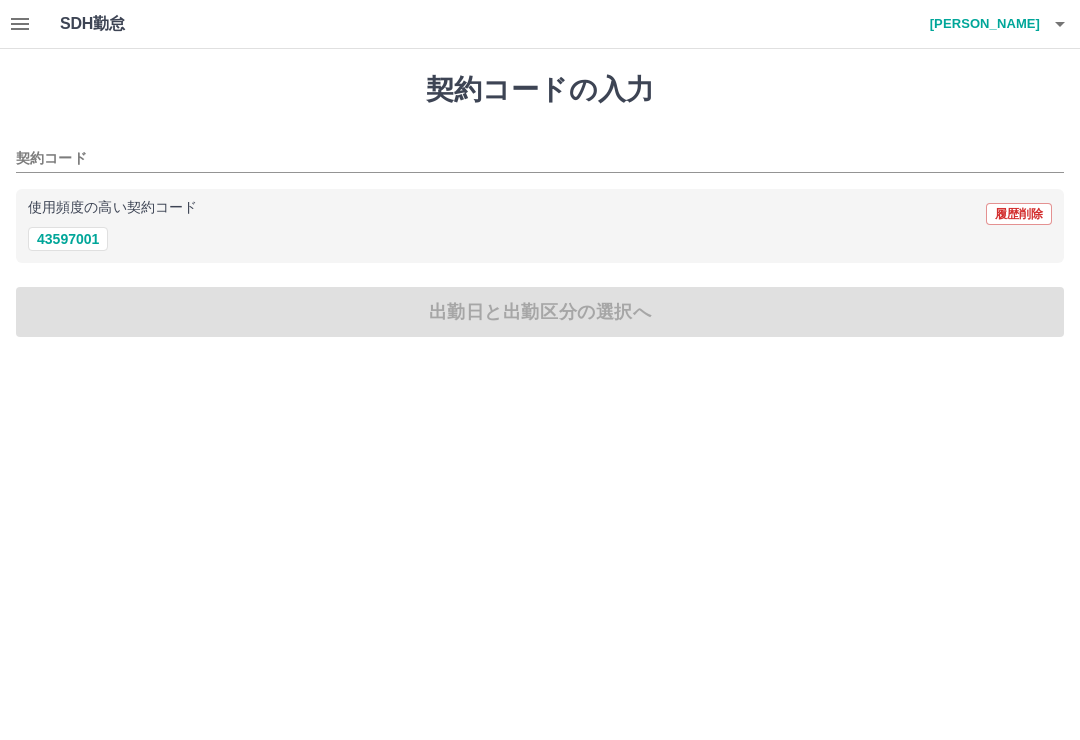 click on "43597001" at bounding box center [68, 239] 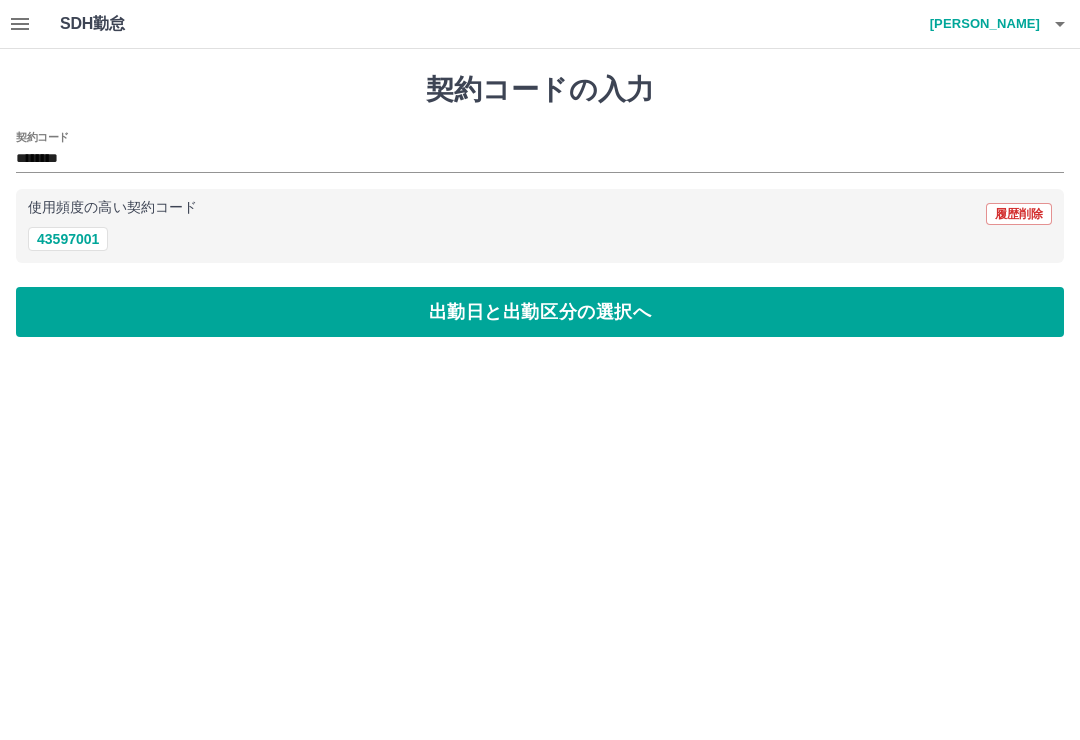 click on "43597001" at bounding box center [68, 239] 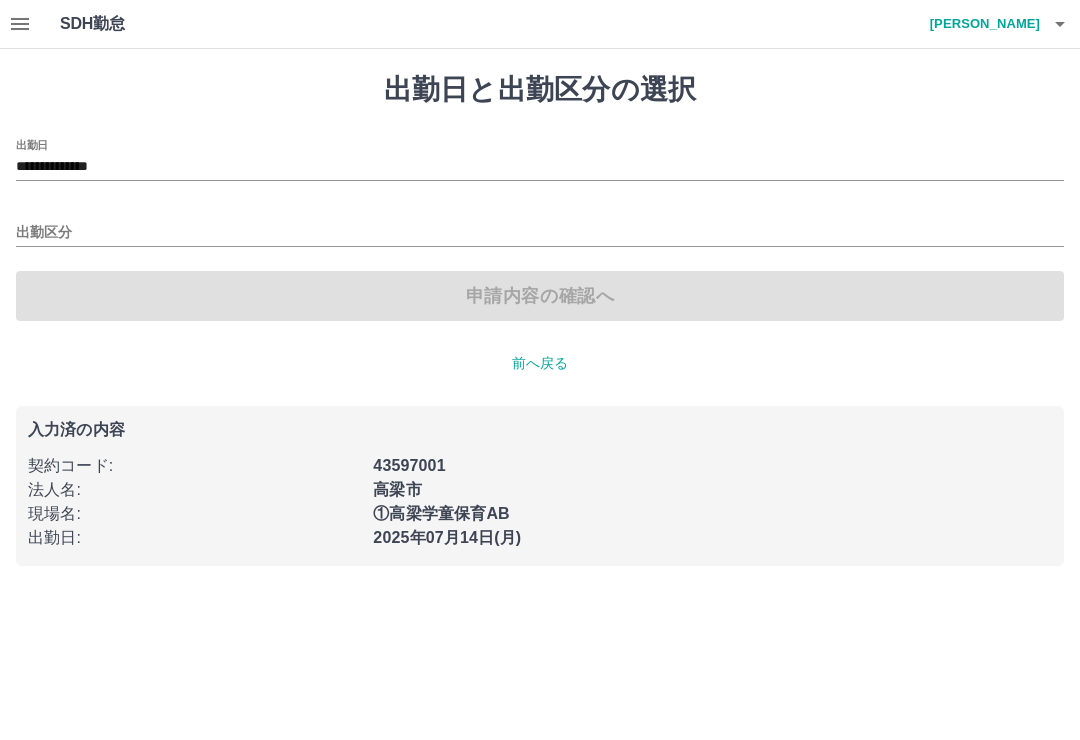 click on "**********" at bounding box center (540, 167) 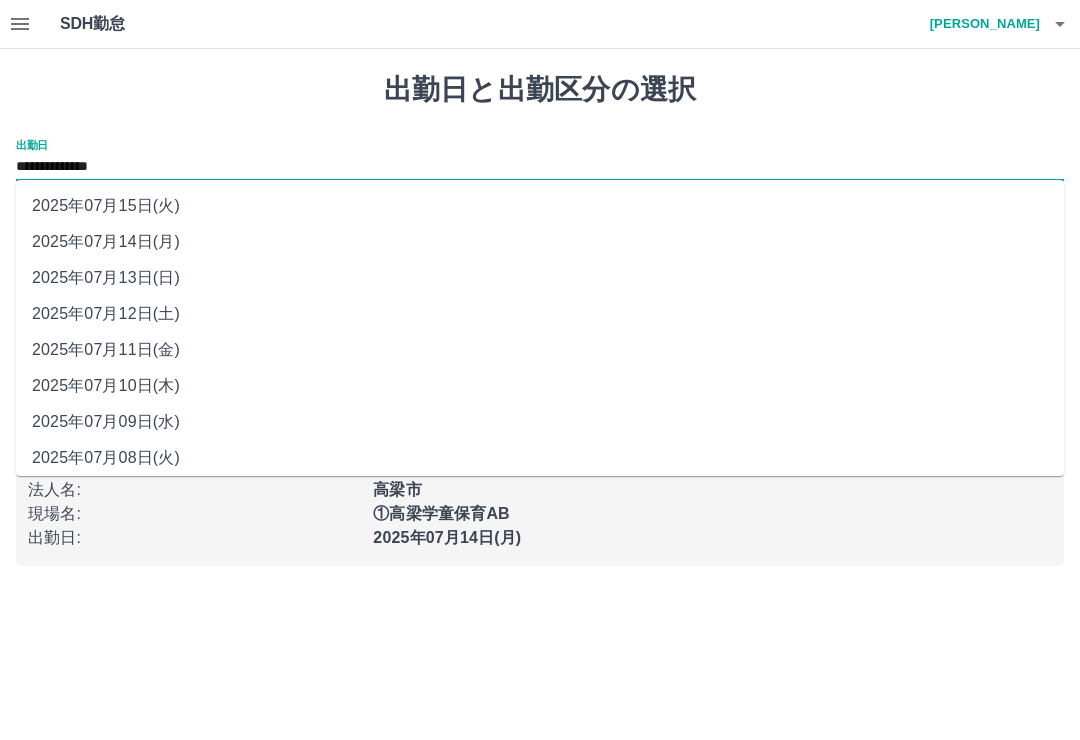 click on "2025年07月11日(金)" at bounding box center [540, 350] 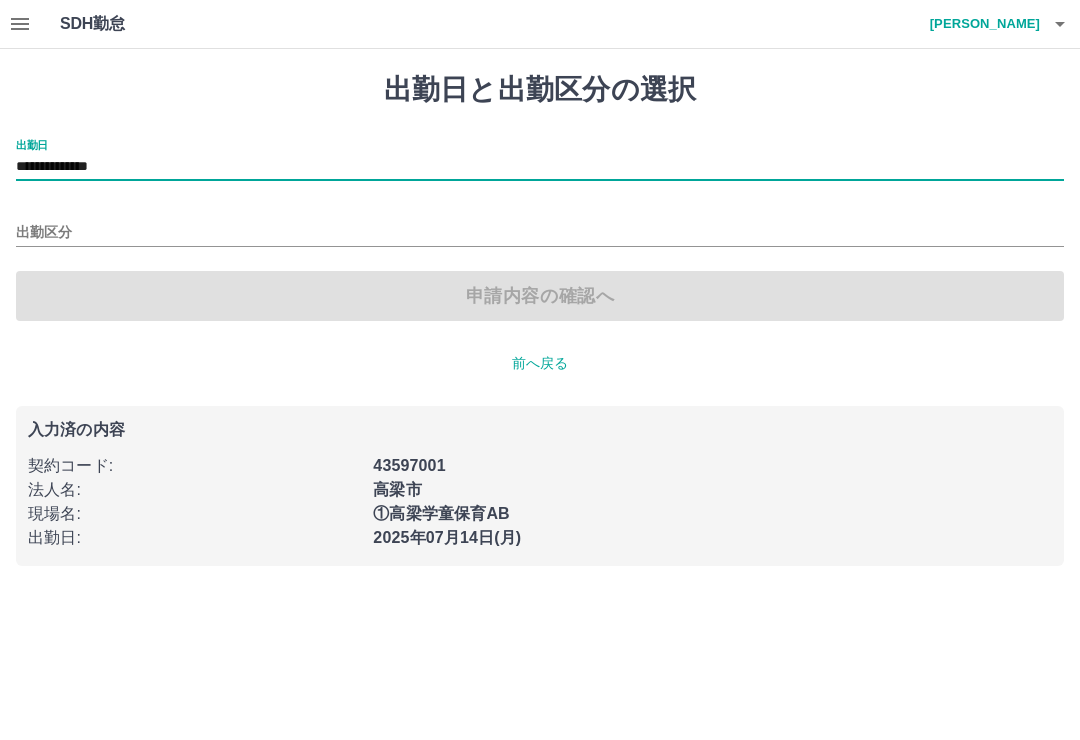 click on "出勤区分" at bounding box center [540, 233] 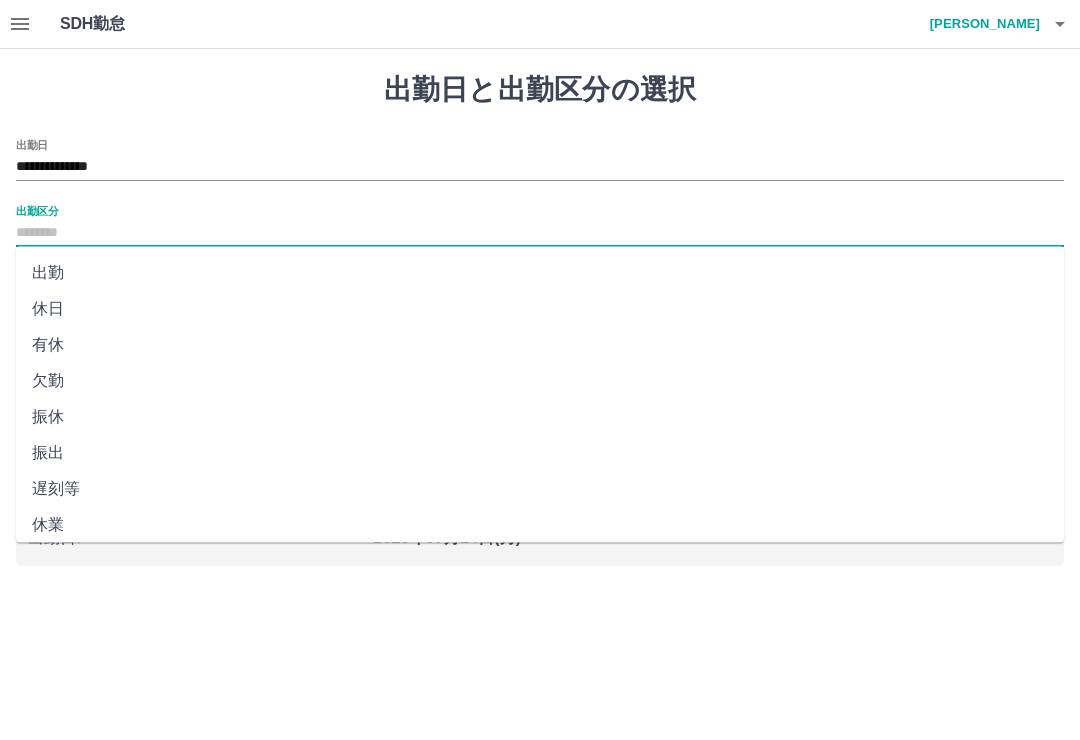 click on "出勤" at bounding box center (540, 273) 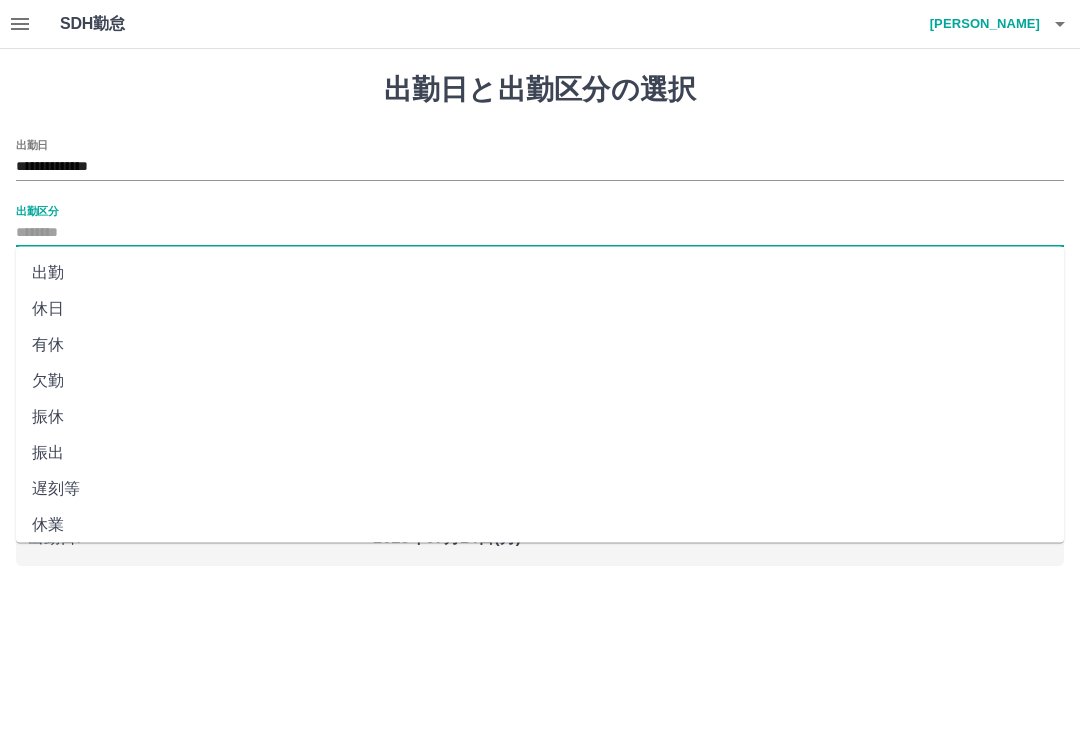type on "**" 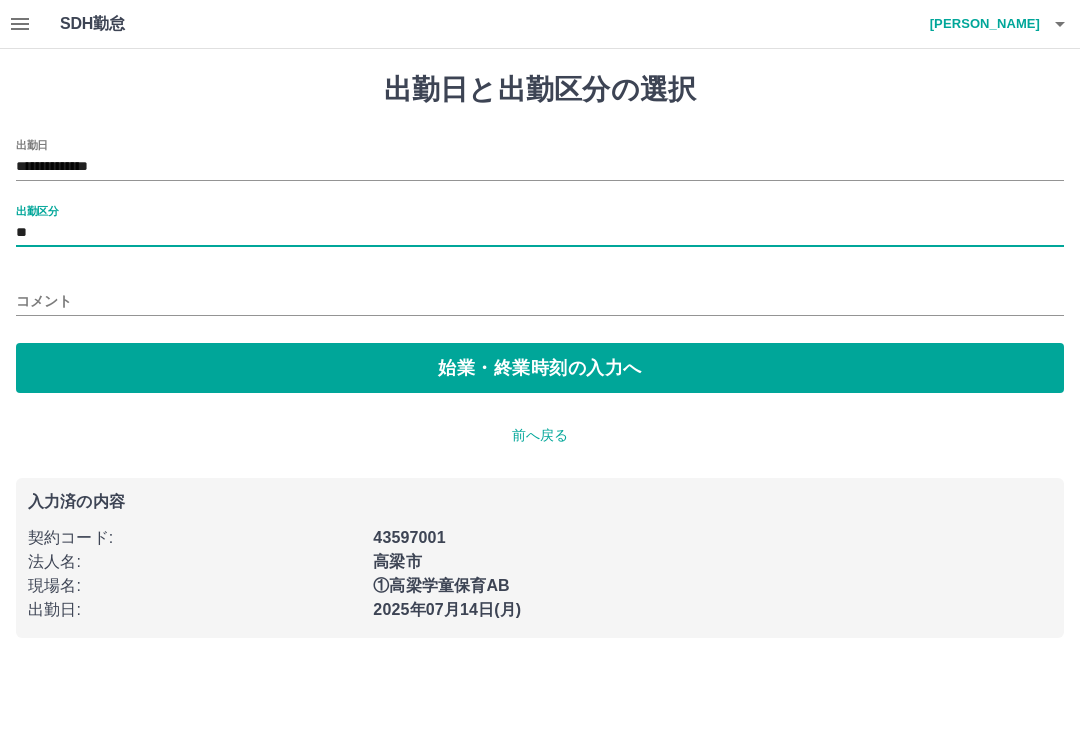 click on "始業・終業時刻の入力へ" at bounding box center (540, 368) 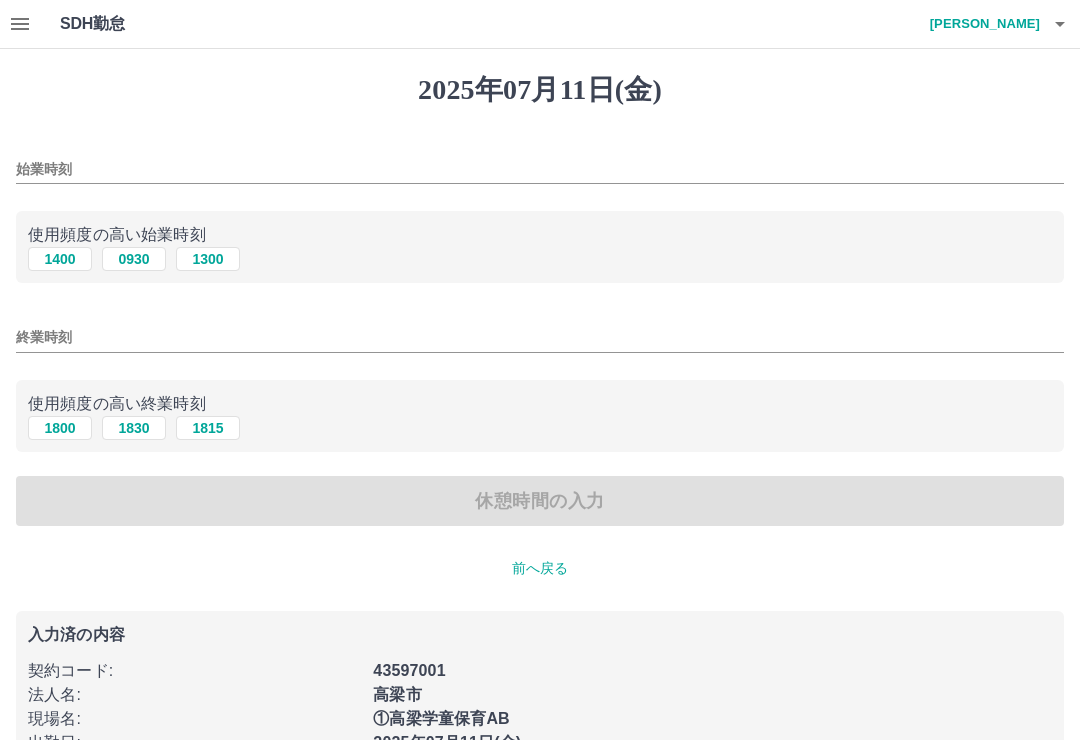 click on "1400" at bounding box center (60, 259) 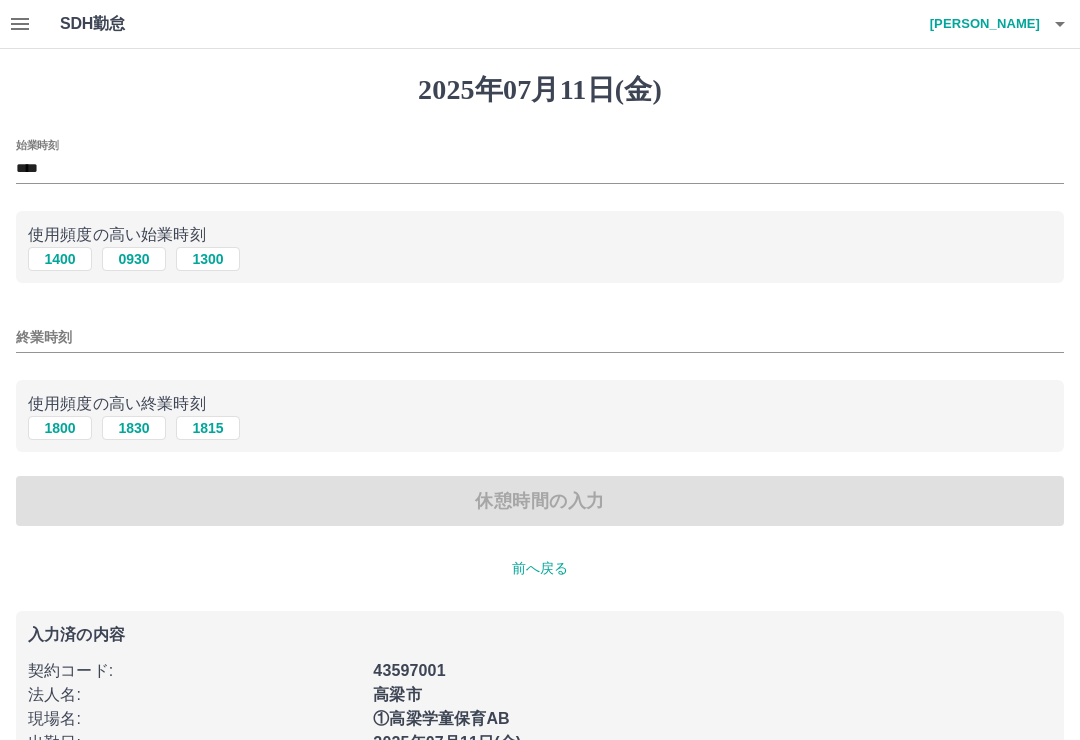 click on "1800" at bounding box center [60, 428] 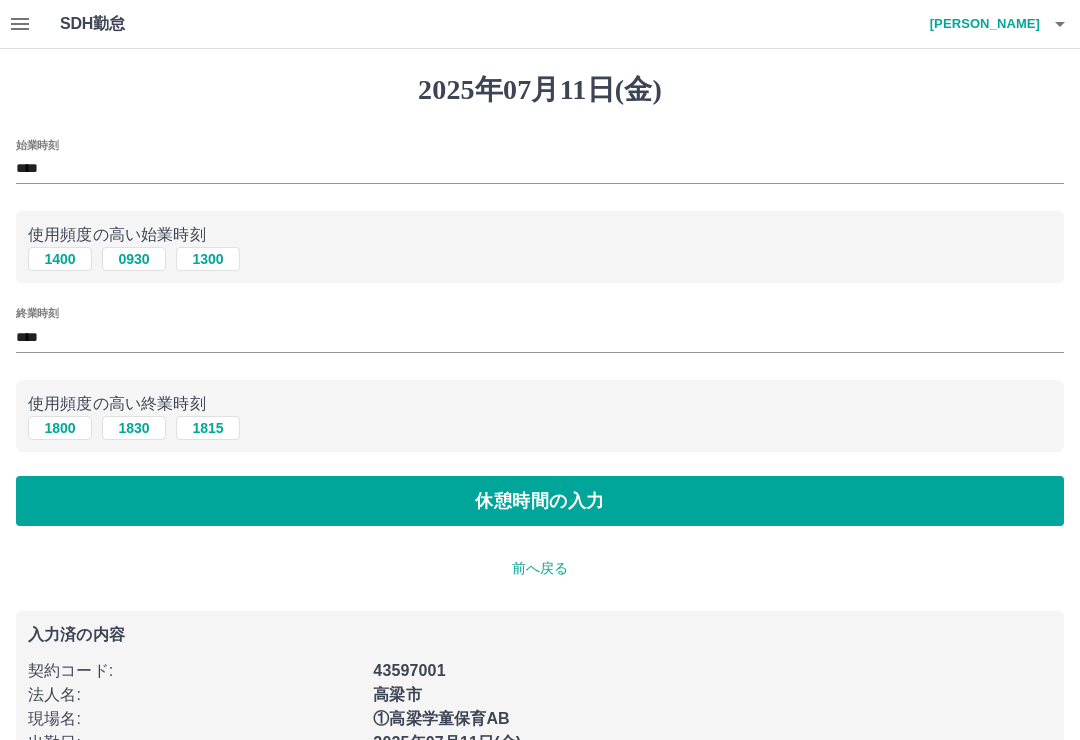 click on "休憩時間の入力" at bounding box center [540, 501] 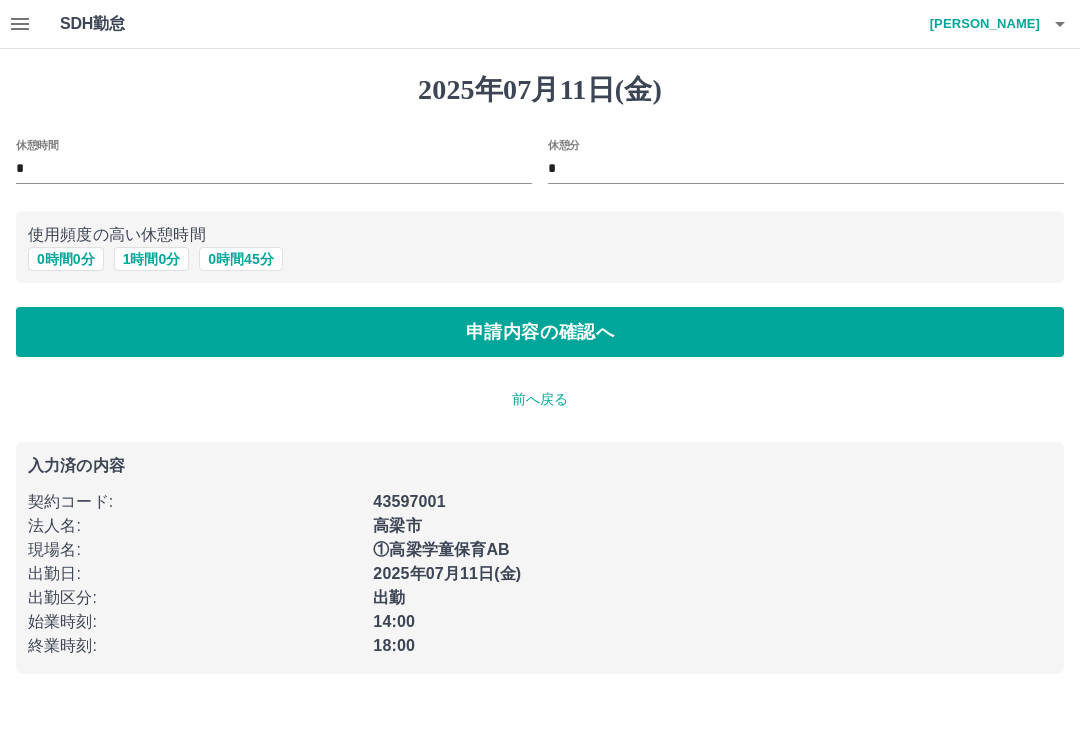 click on "使用頻度の高い休憩時間" at bounding box center [540, 235] 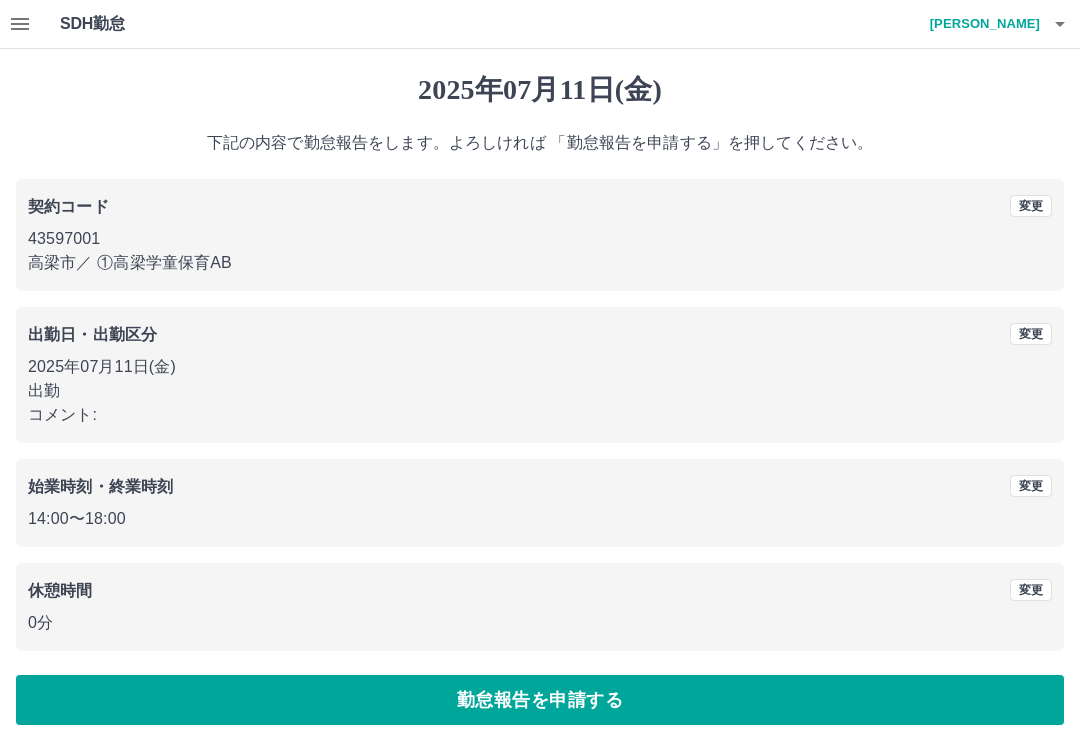 click on "勤怠報告を申請する" at bounding box center (540, 700) 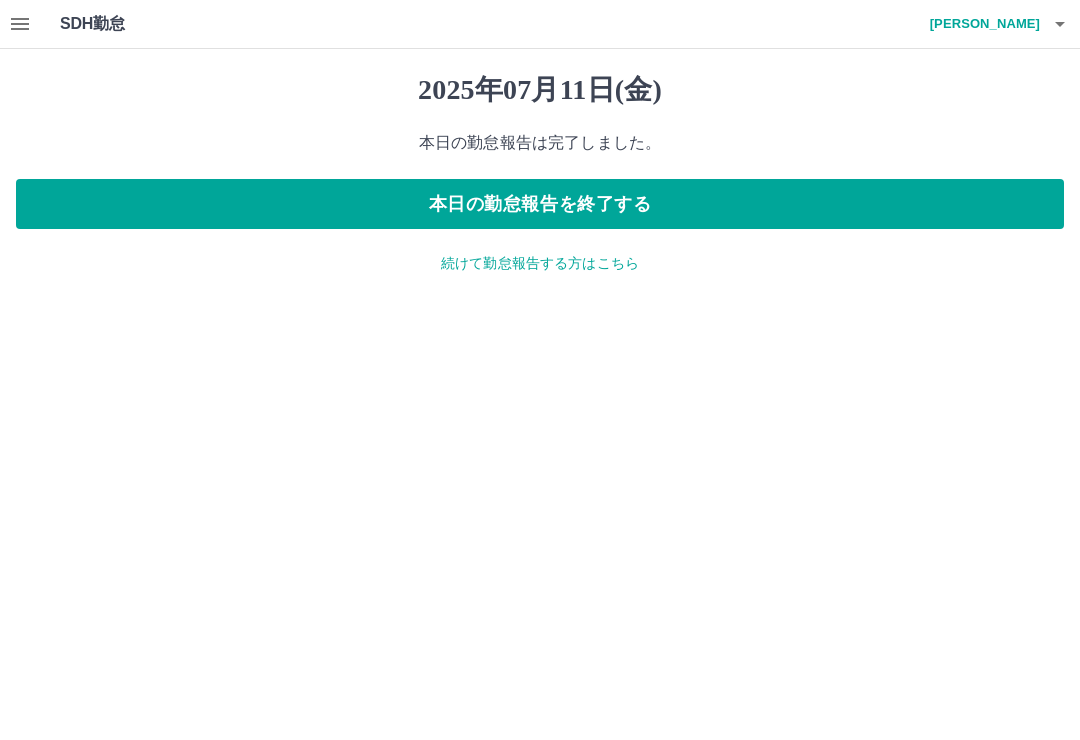 click at bounding box center (20, 24) 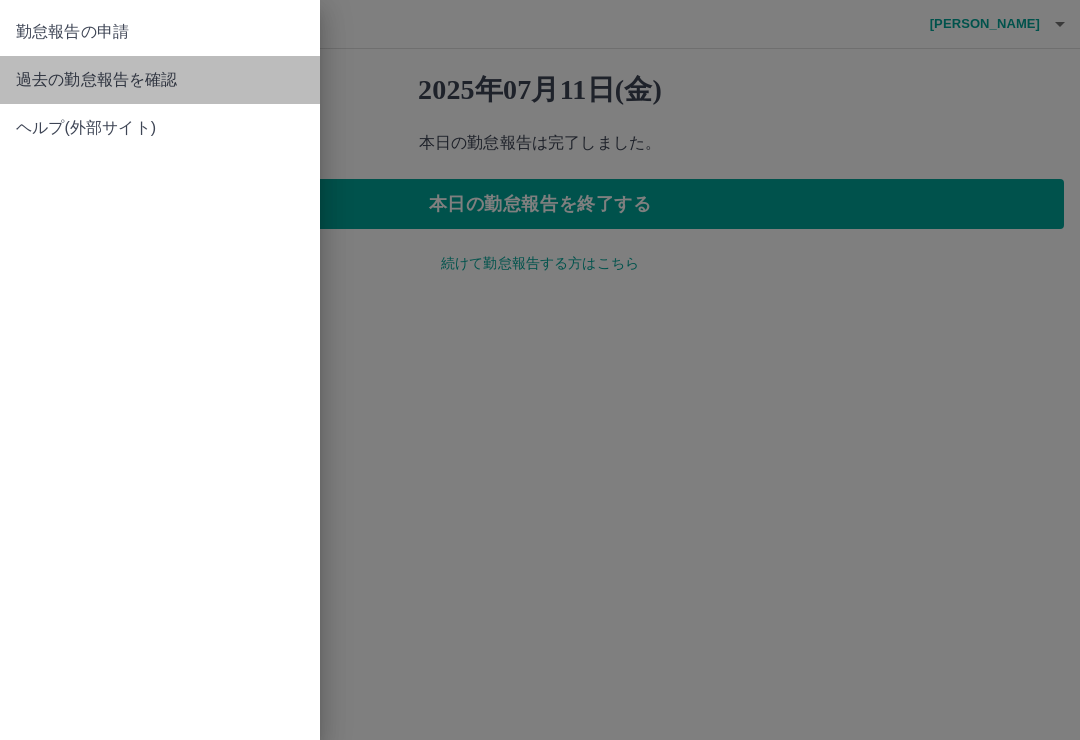click on "過去の勤怠報告を確認" at bounding box center [160, 80] 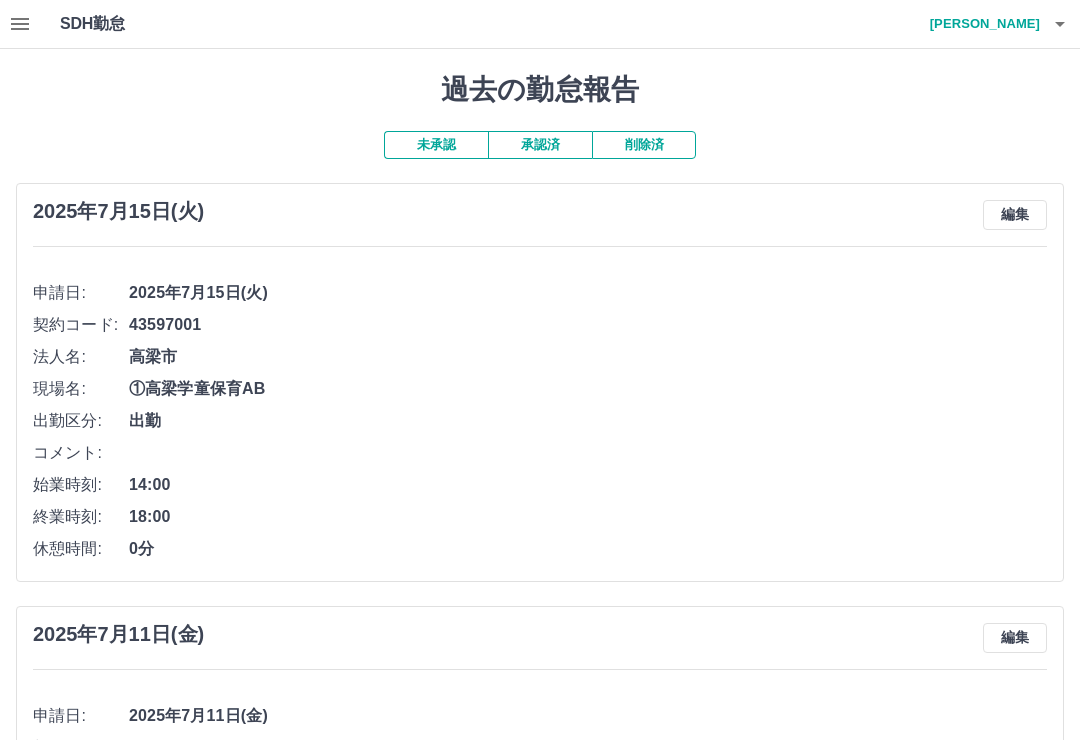 click on "編集" at bounding box center [1015, 215] 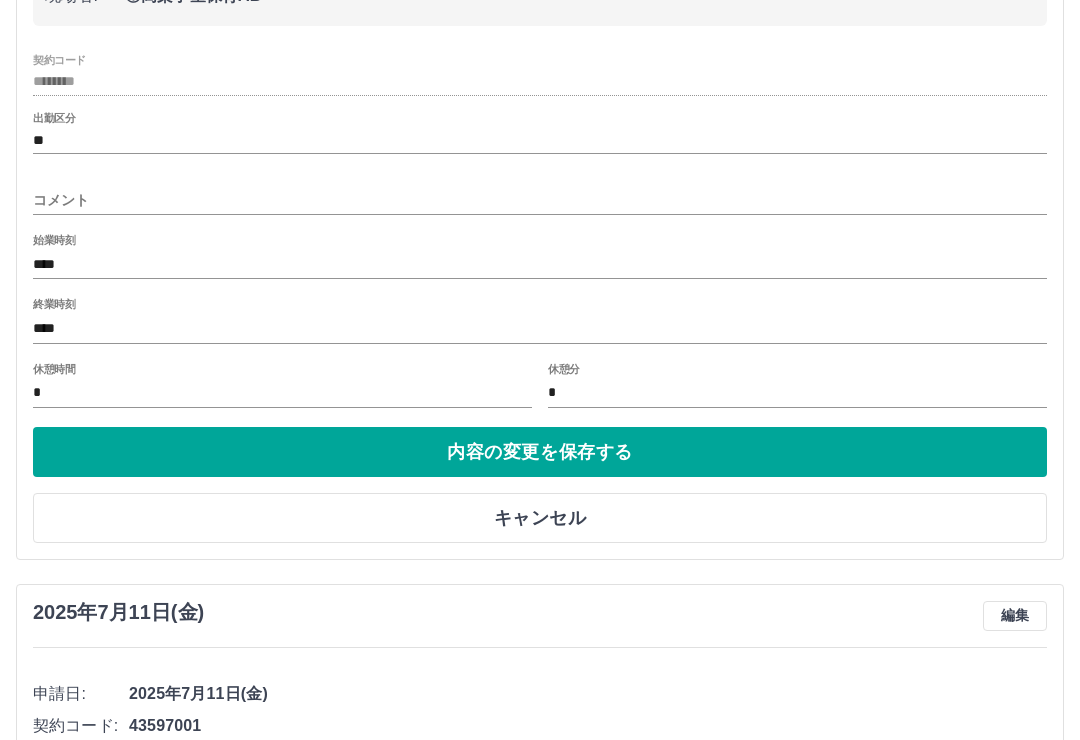 scroll, scrollTop: 369, scrollLeft: 0, axis: vertical 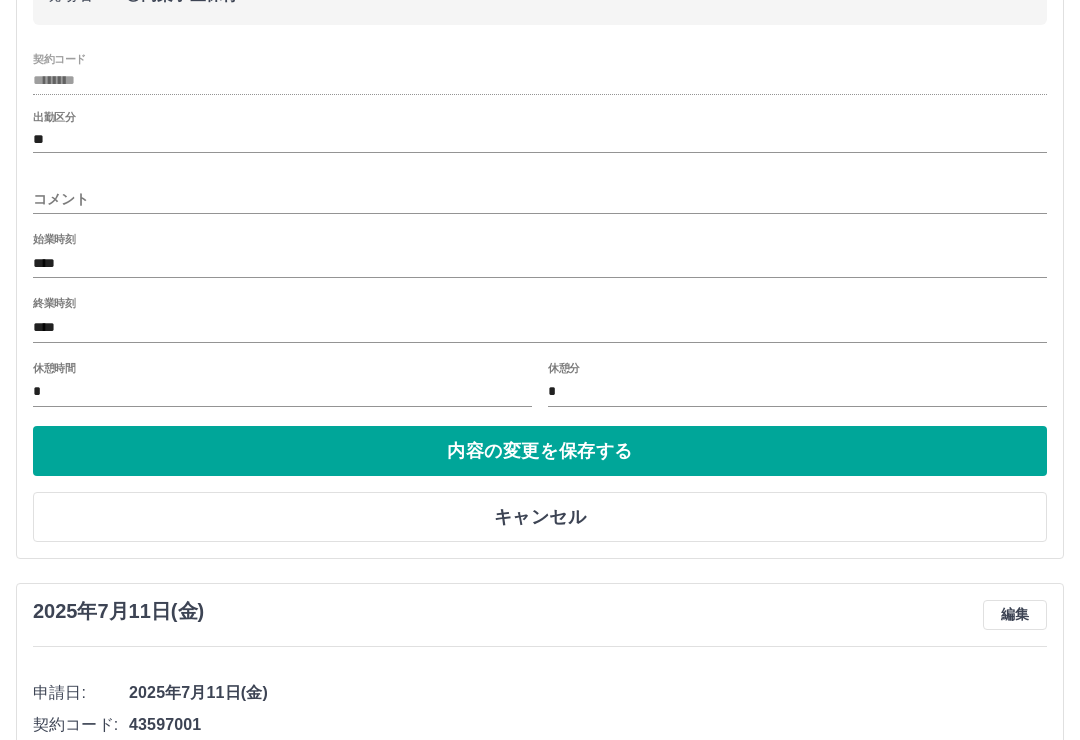 click on "内容の変更を保存する" at bounding box center (540, 451) 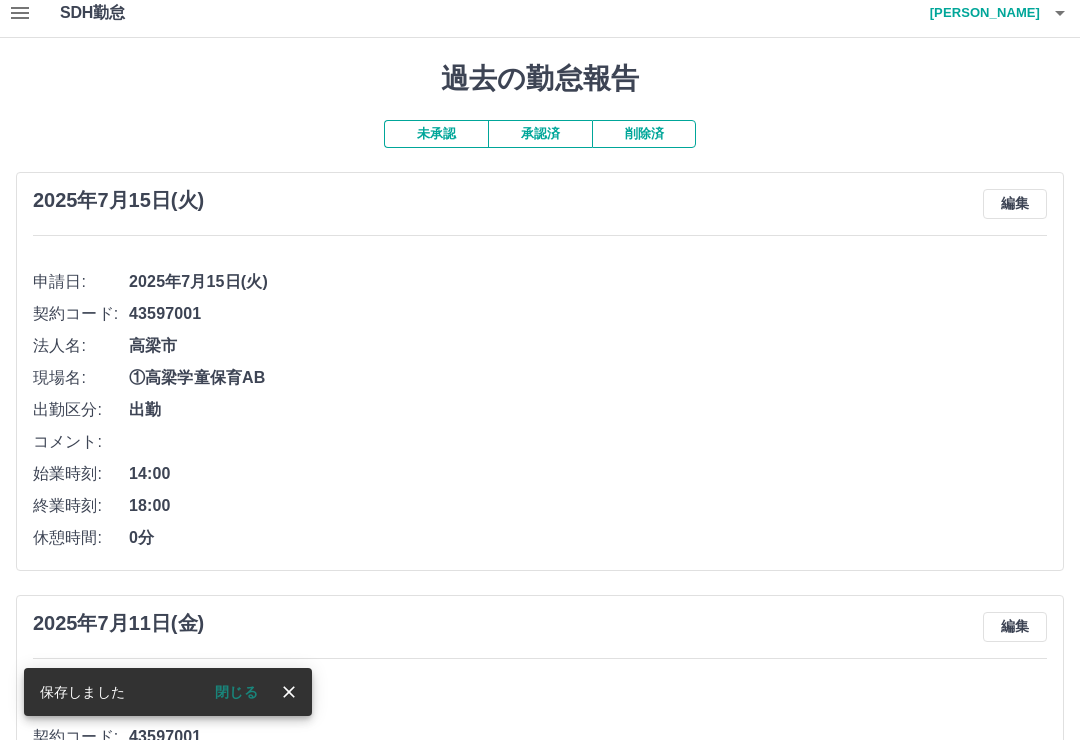 scroll, scrollTop: 13, scrollLeft: 0, axis: vertical 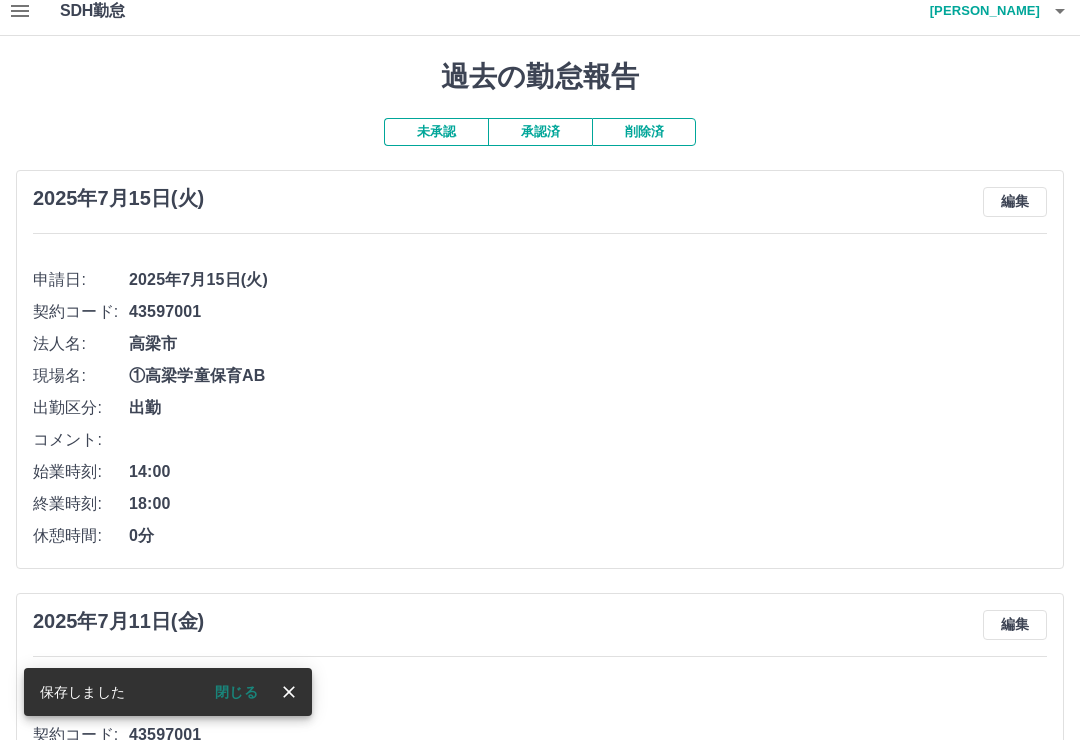 click on "43597001" at bounding box center (588, 312) 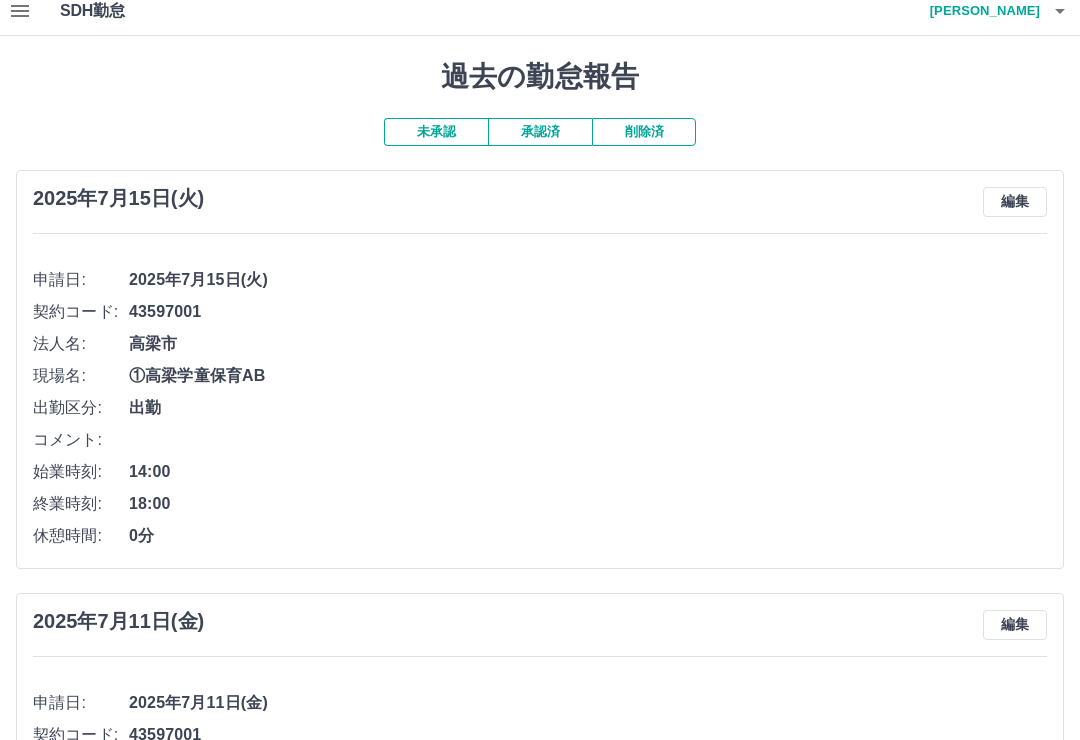 click on "編集" at bounding box center (1015, 202) 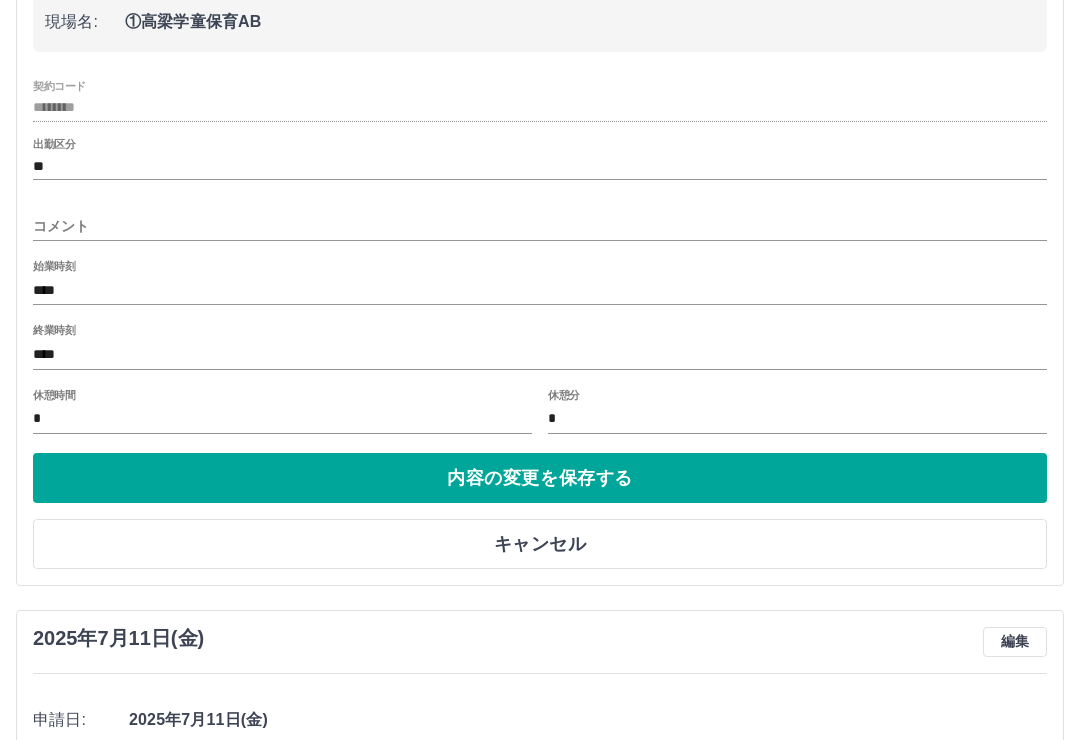 scroll, scrollTop: 343, scrollLeft: 0, axis: vertical 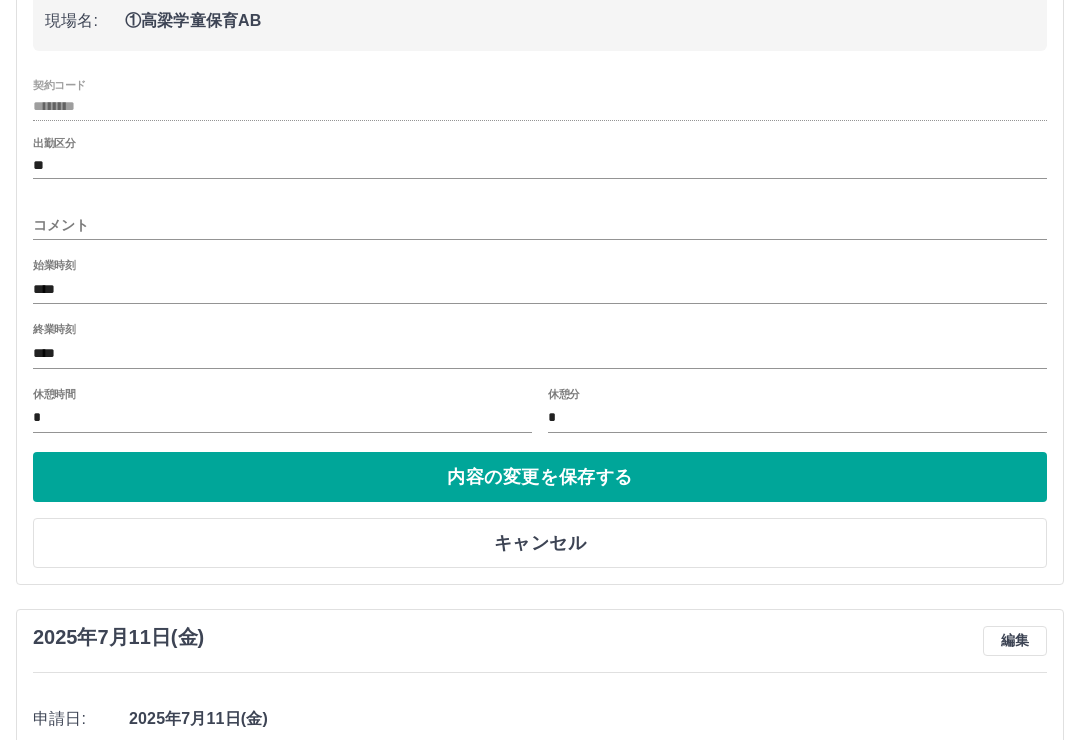 click on "キャンセル" at bounding box center [540, 543] 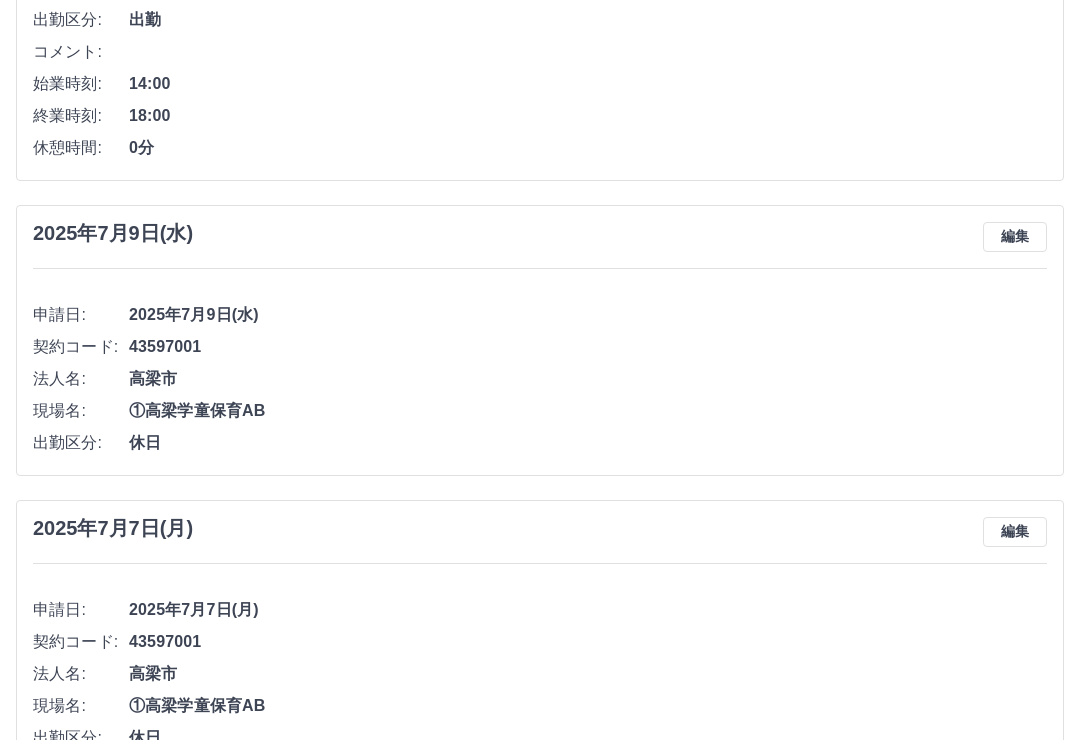 scroll, scrollTop: 1171, scrollLeft: 0, axis: vertical 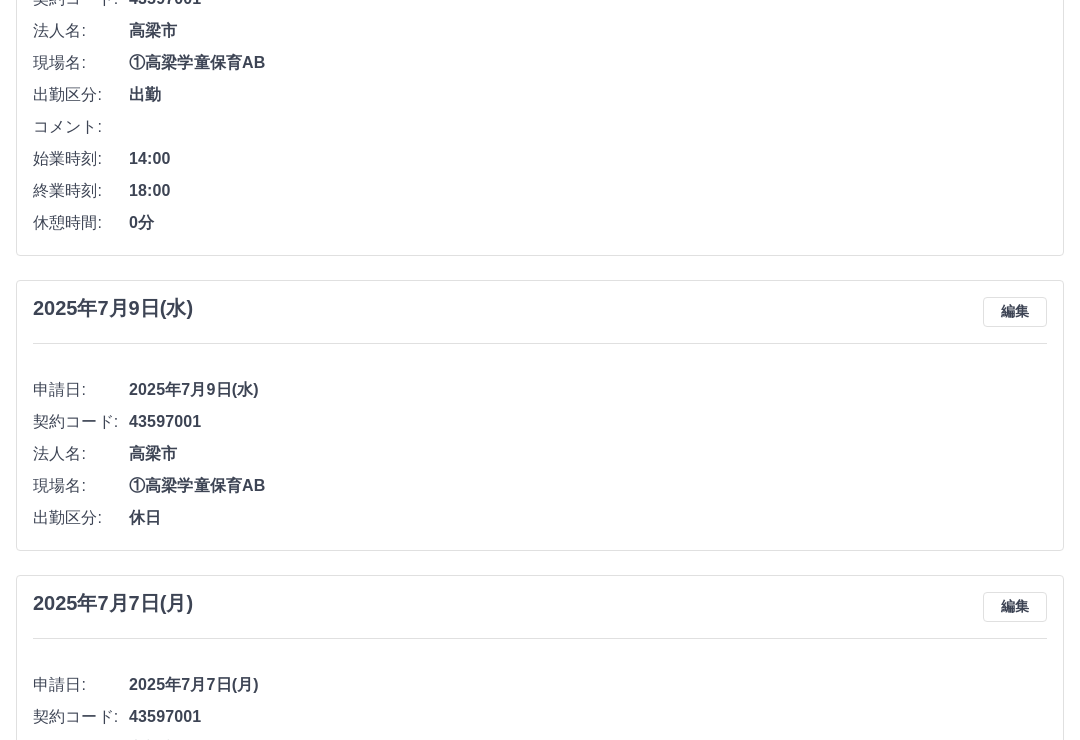 click on "コメント:" at bounding box center (540, 128) 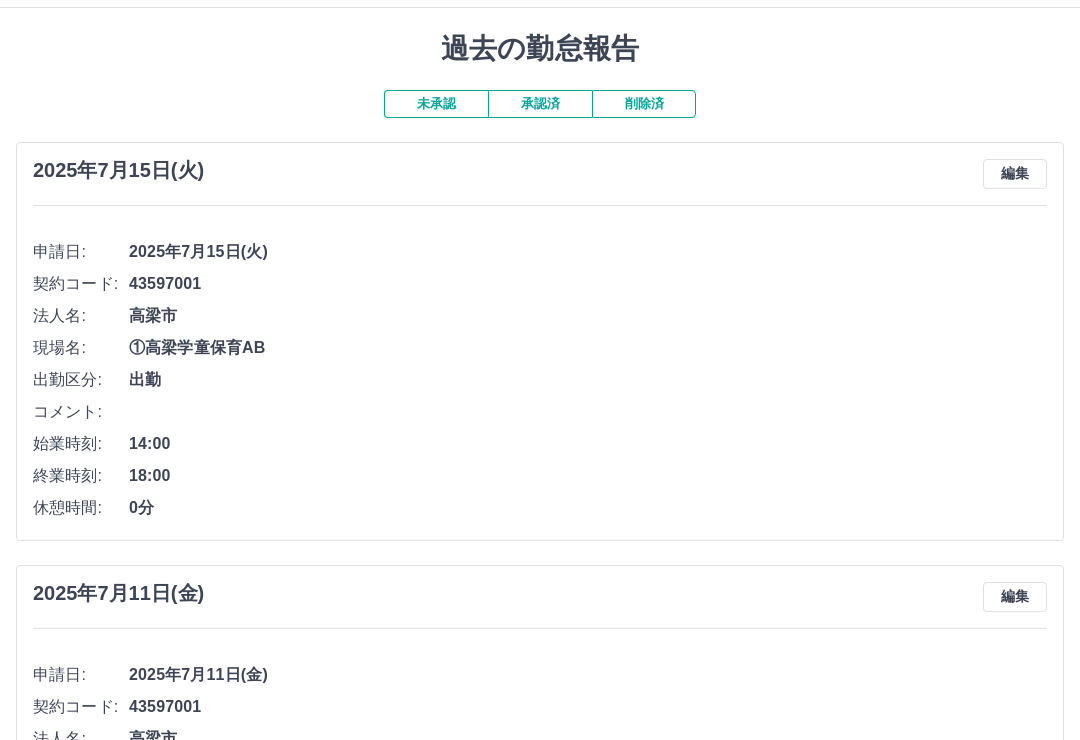 scroll, scrollTop: 0, scrollLeft: 0, axis: both 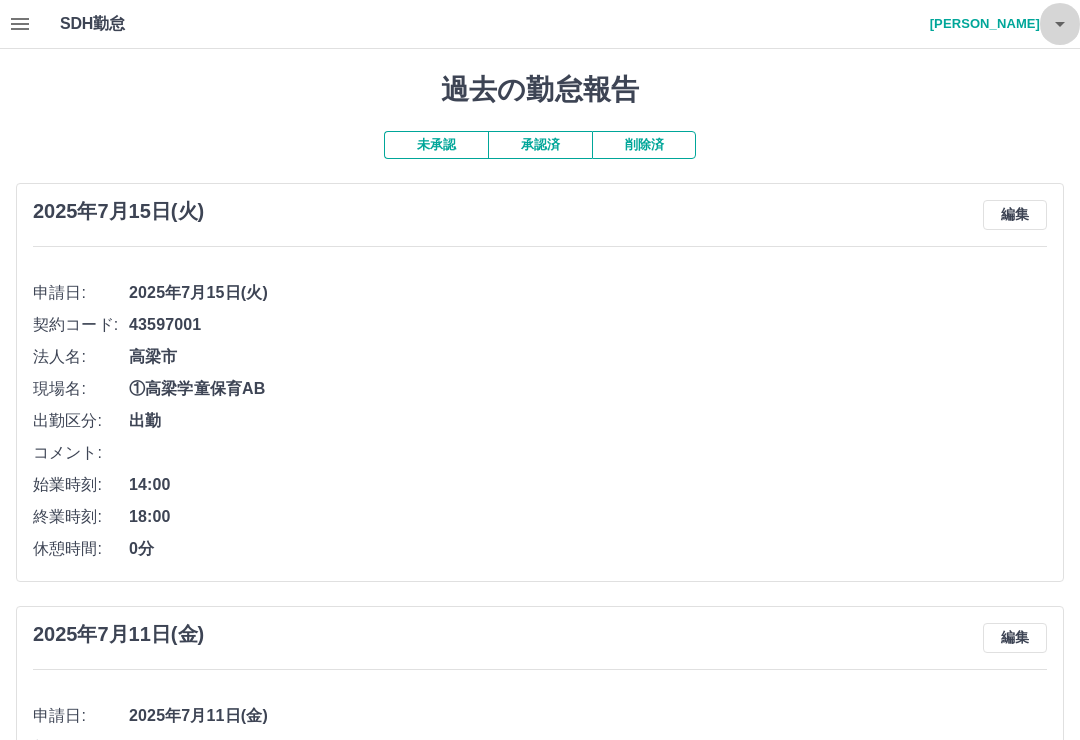 click 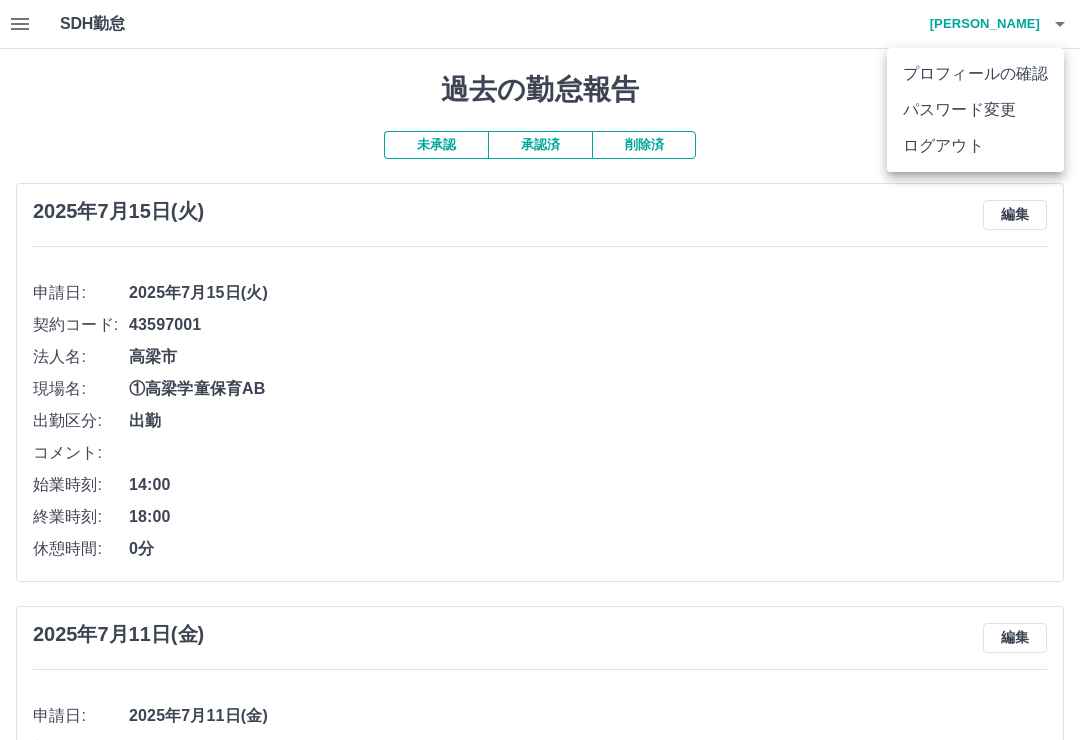 click on "ログアウト" at bounding box center (975, 146) 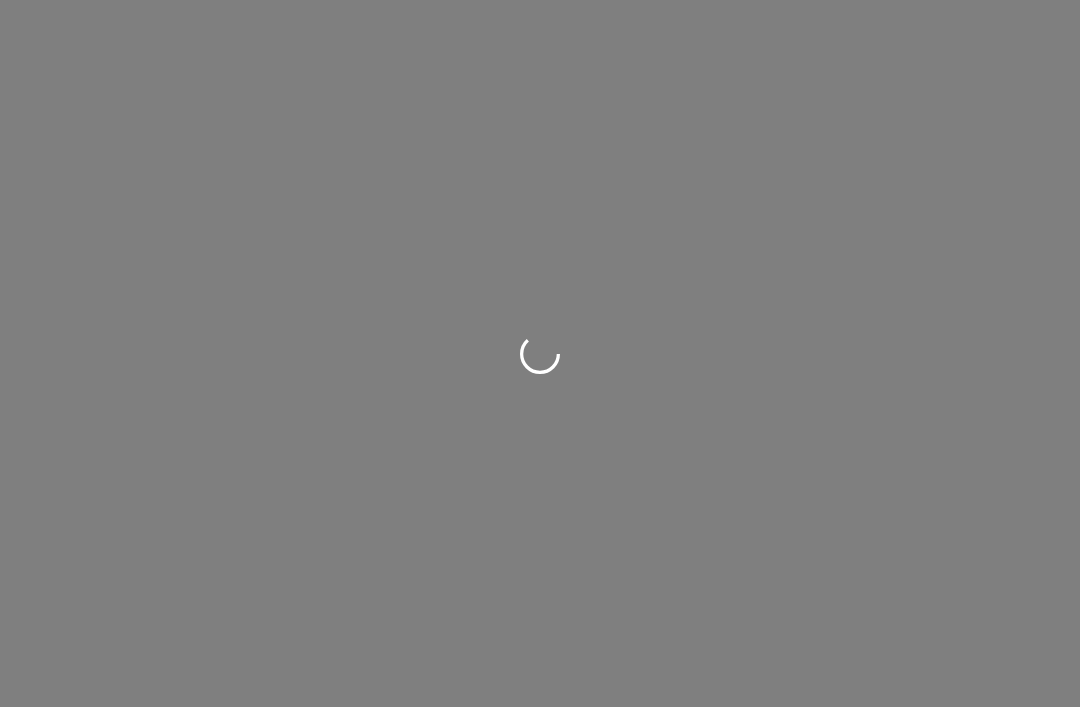 scroll, scrollTop: 0, scrollLeft: 0, axis: both 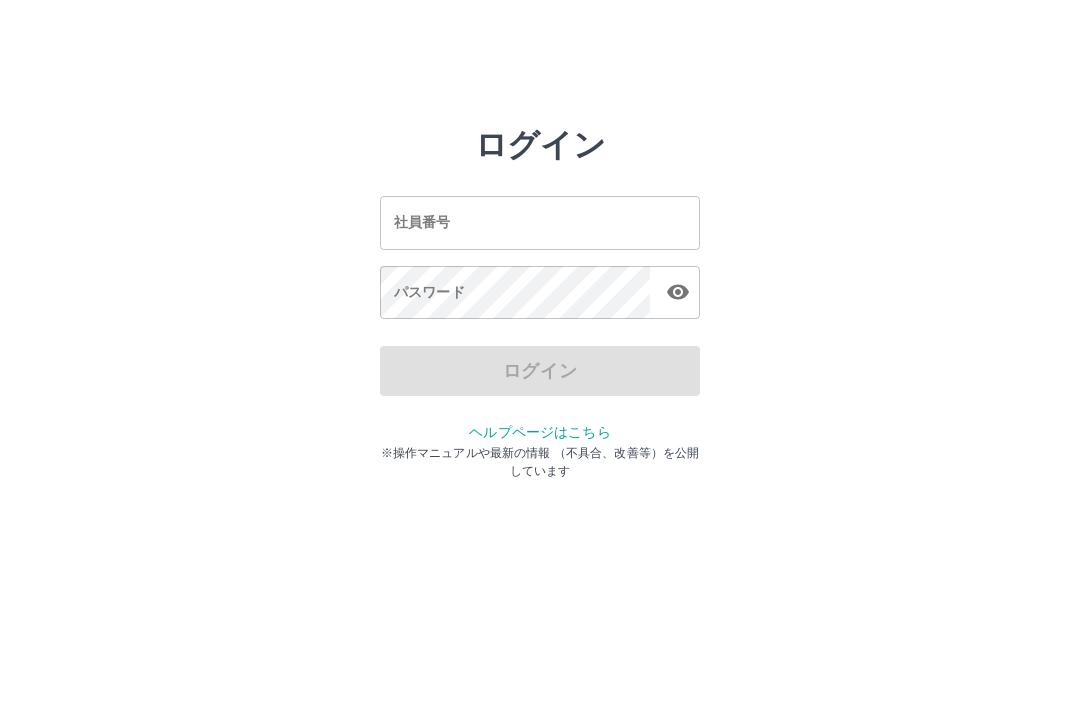 click on "社員番号" at bounding box center (540, 222) 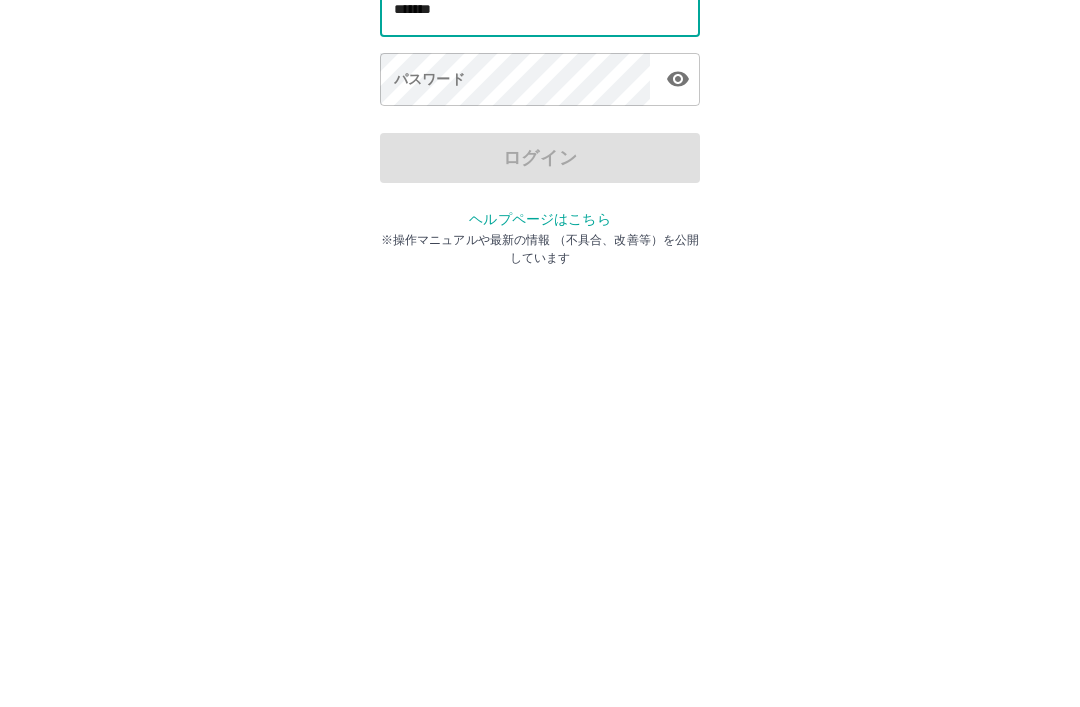 type on "*******" 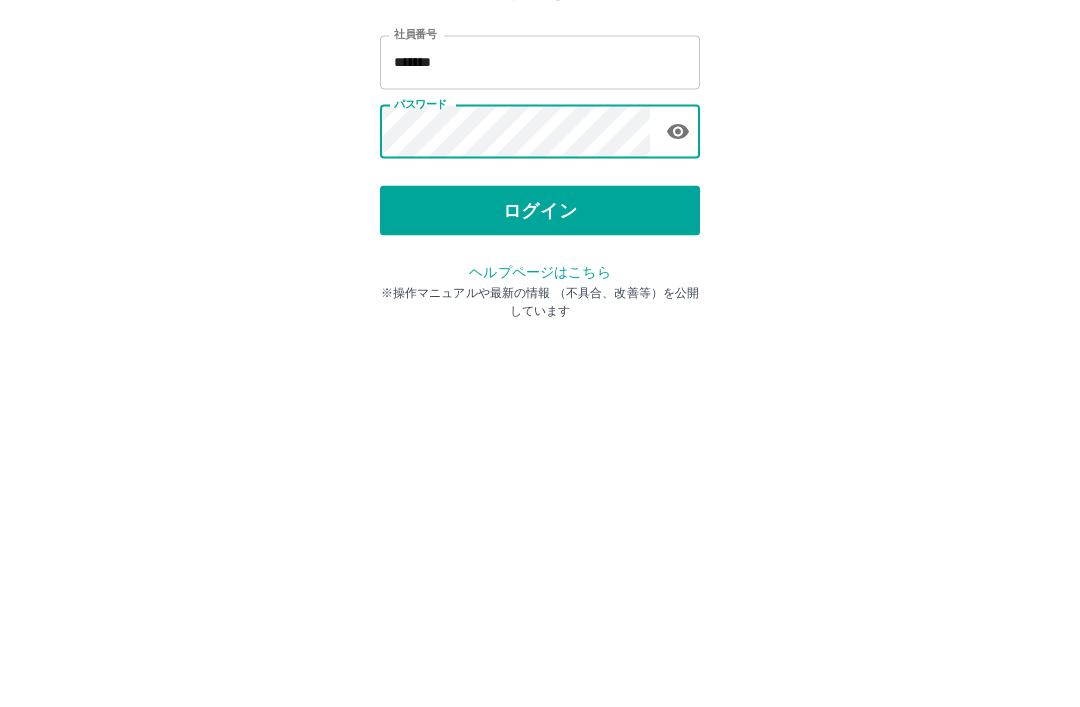 click on "ログイン" at bounding box center (540, 371) 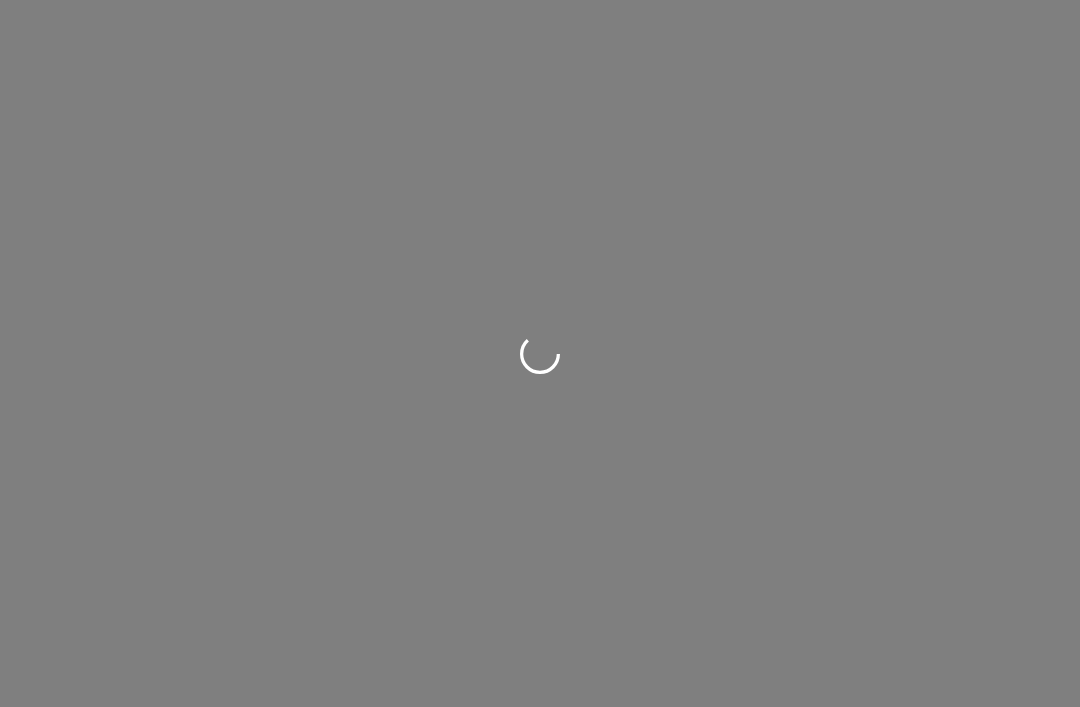 scroll, scrollTop: 0, scrollLeft: 0, axis: both 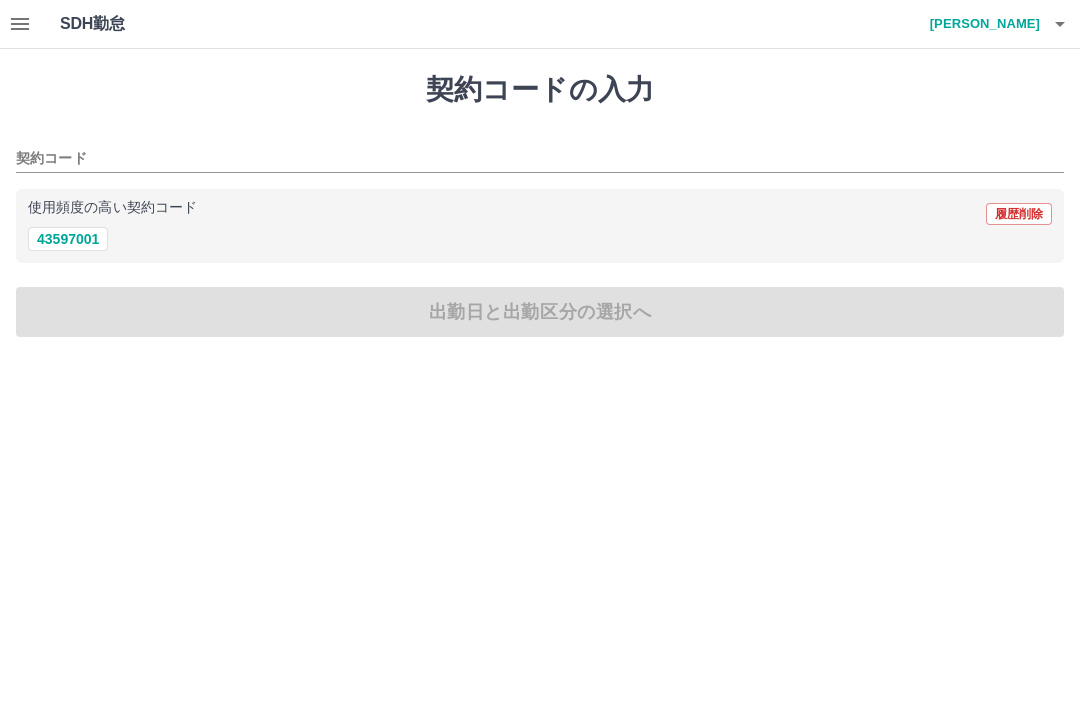 click on "43597001" at bounding box center (68, 239) 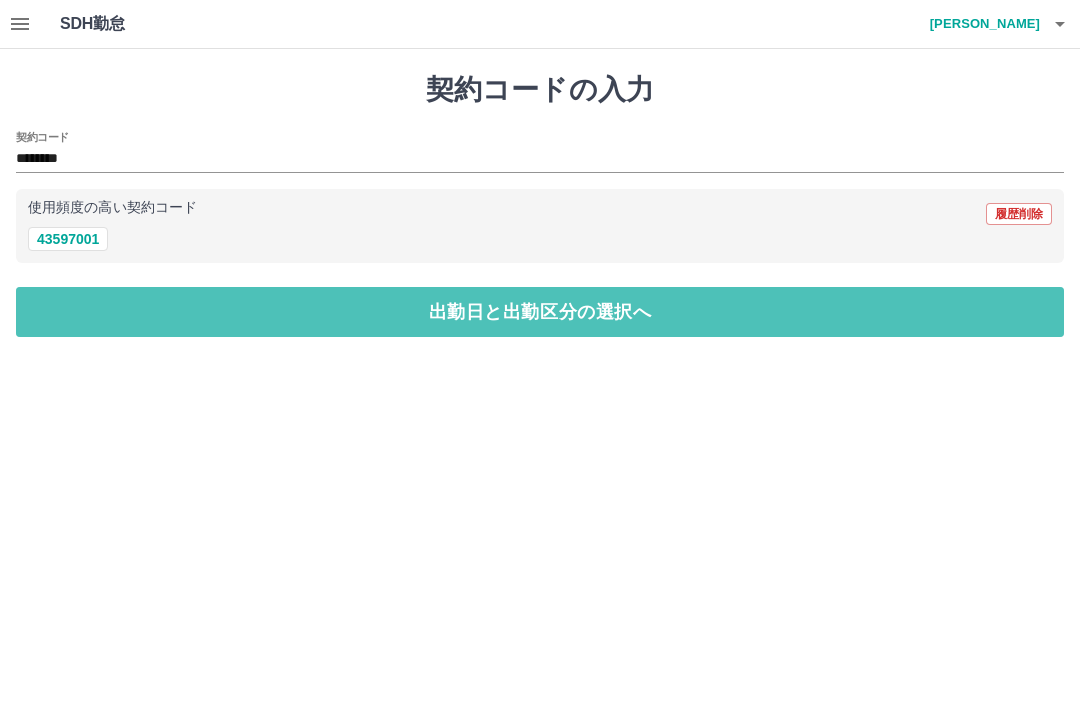click on "出勤日と出勤区分の選択へ" at bounding box center (540, 312) 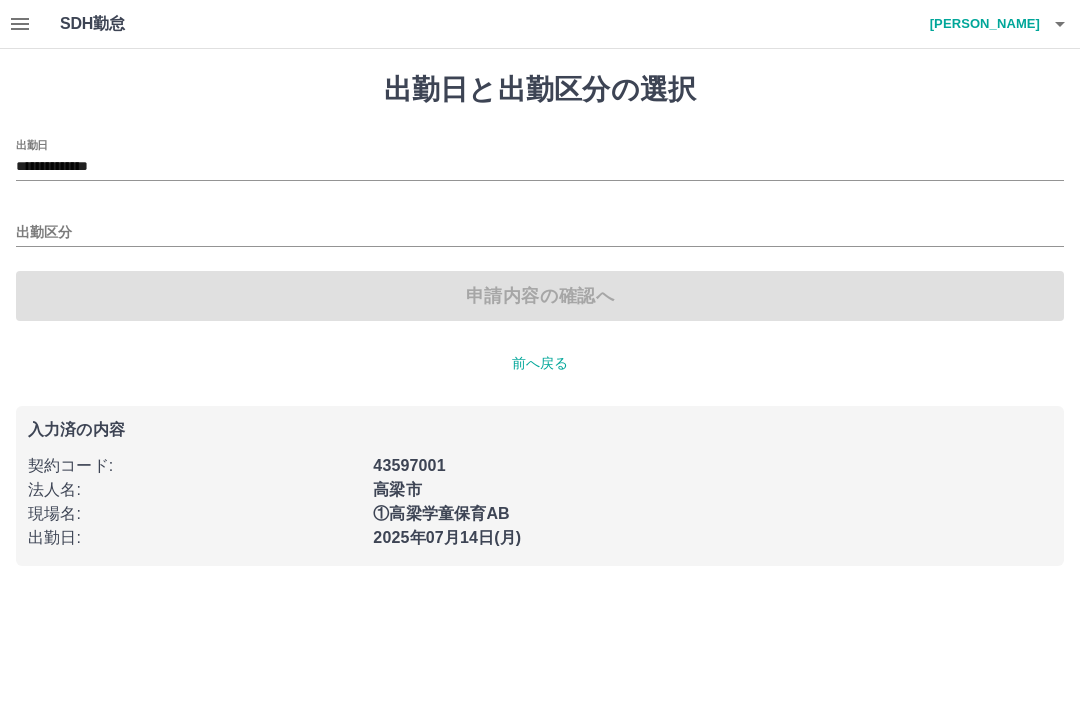 click on "**********" at bounding box center (540, 167) 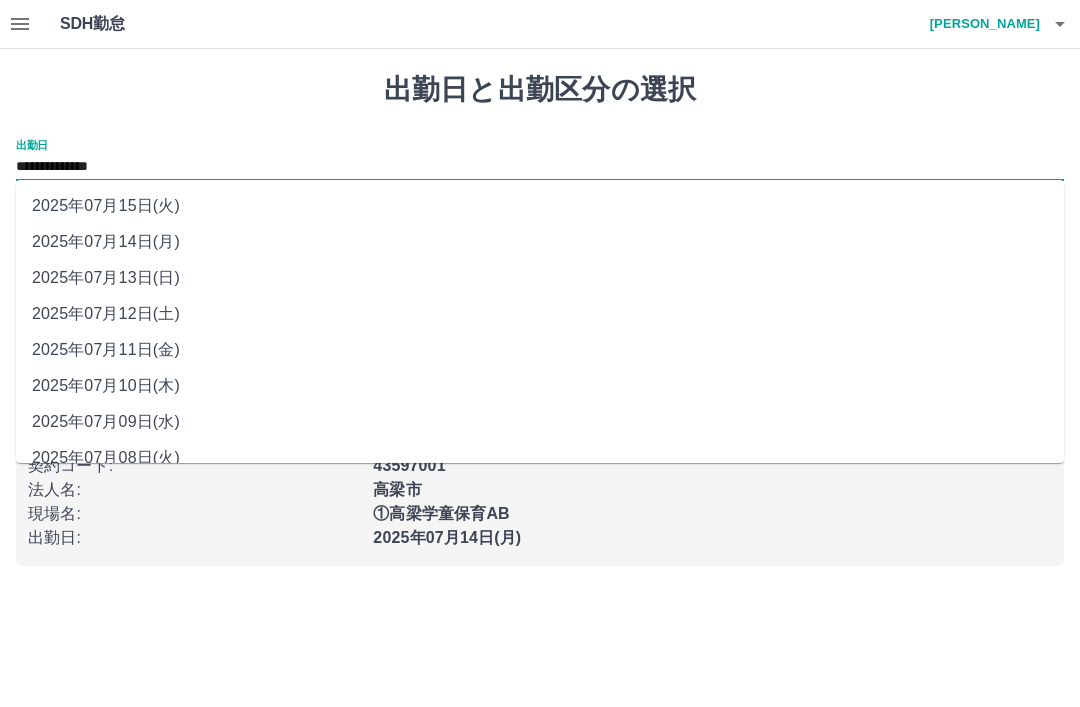 click on "2025年07月12日(土)" at bounding box center [540, 314] 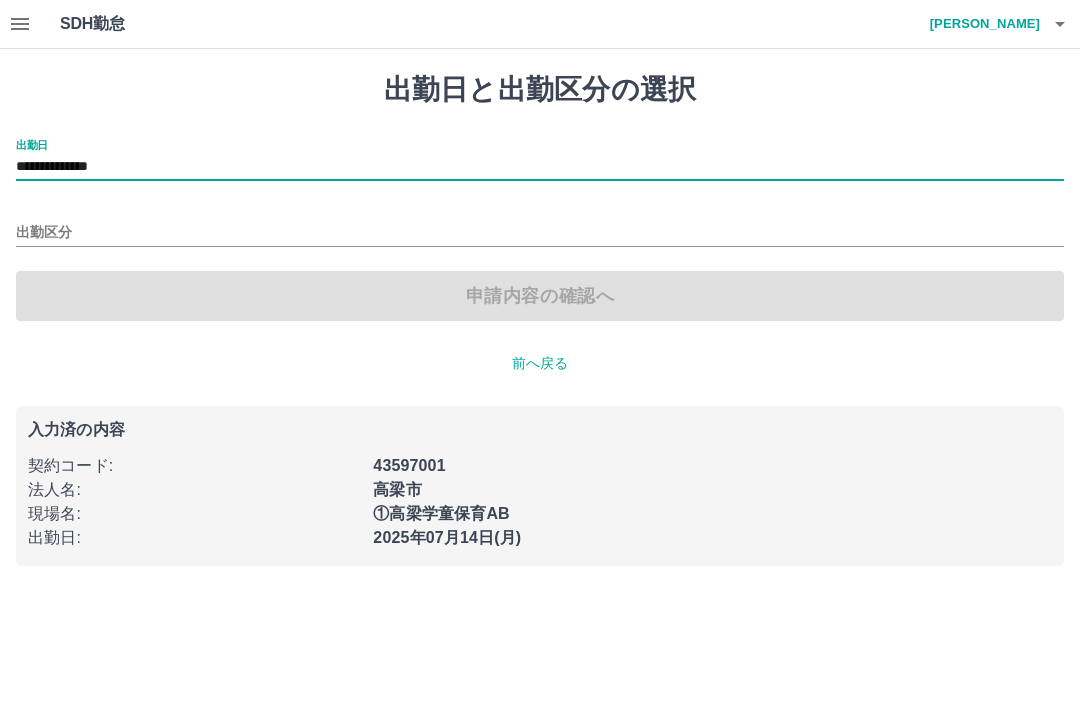 click on "出勤区分" at bounding box center (540, 233) 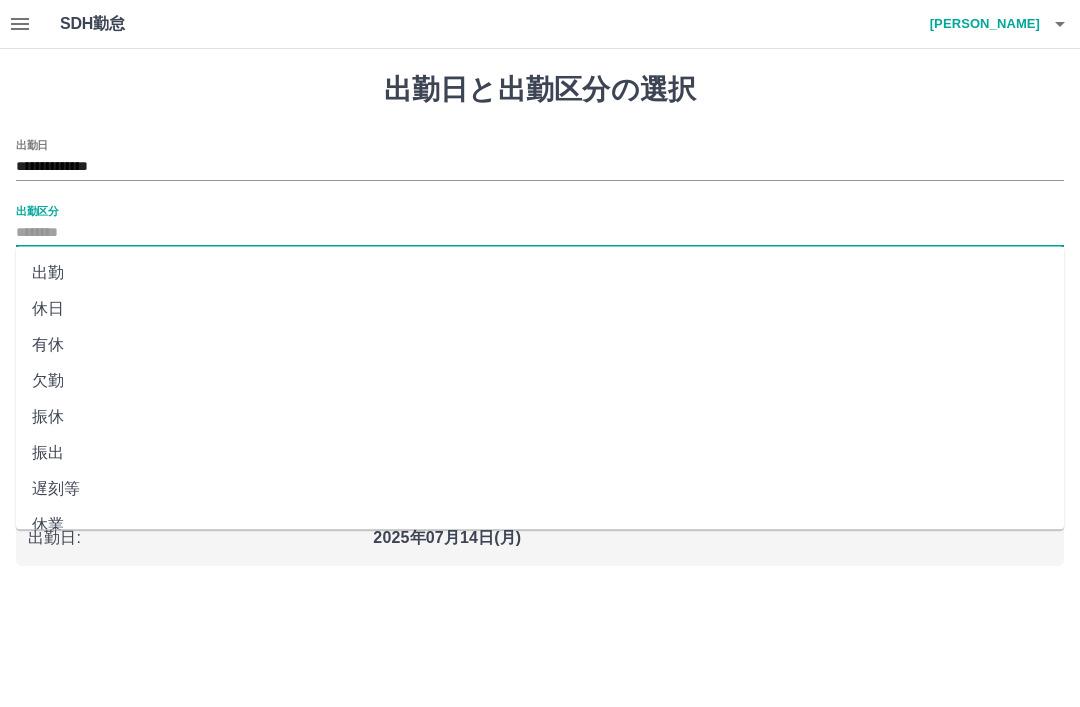 click on "出勤" at bounding box center (540, 273) 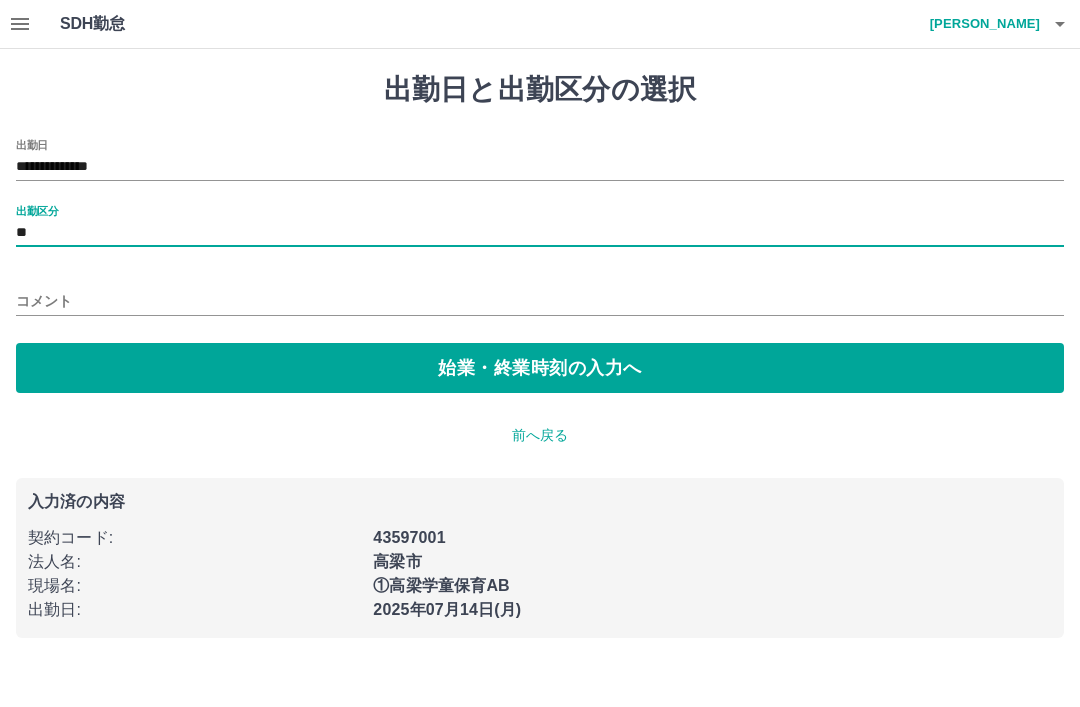 click on "始業・終業時刻の入力へ" at bounding box center [540, 368] 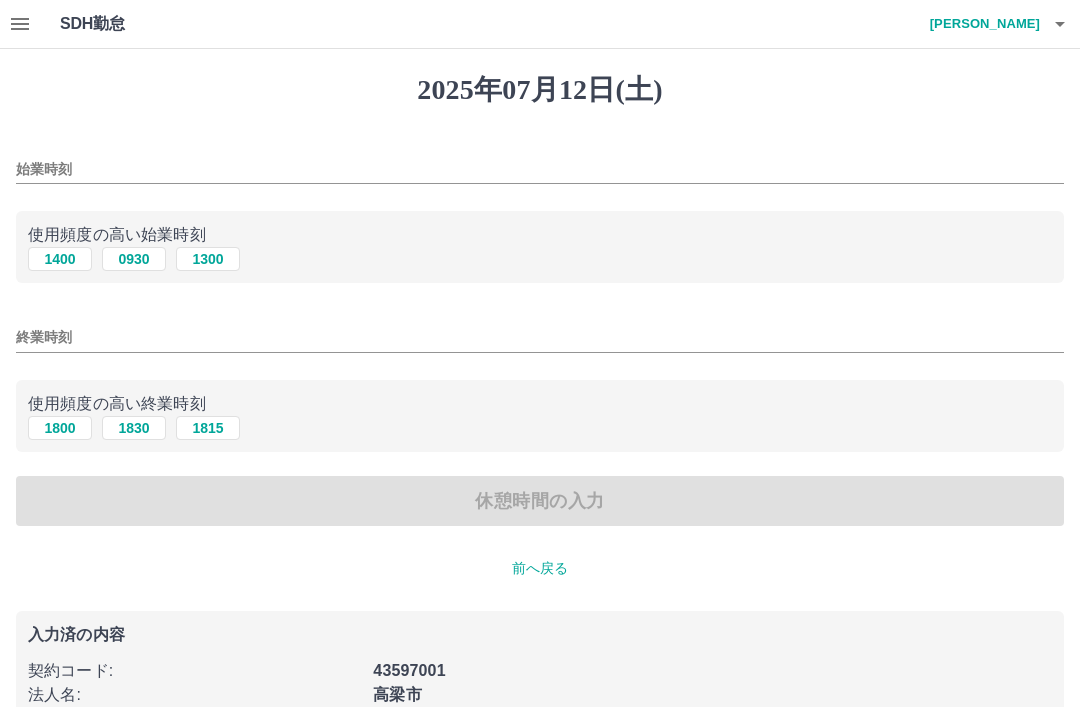 click on "始業時刻" at bounding box center [540, 169] 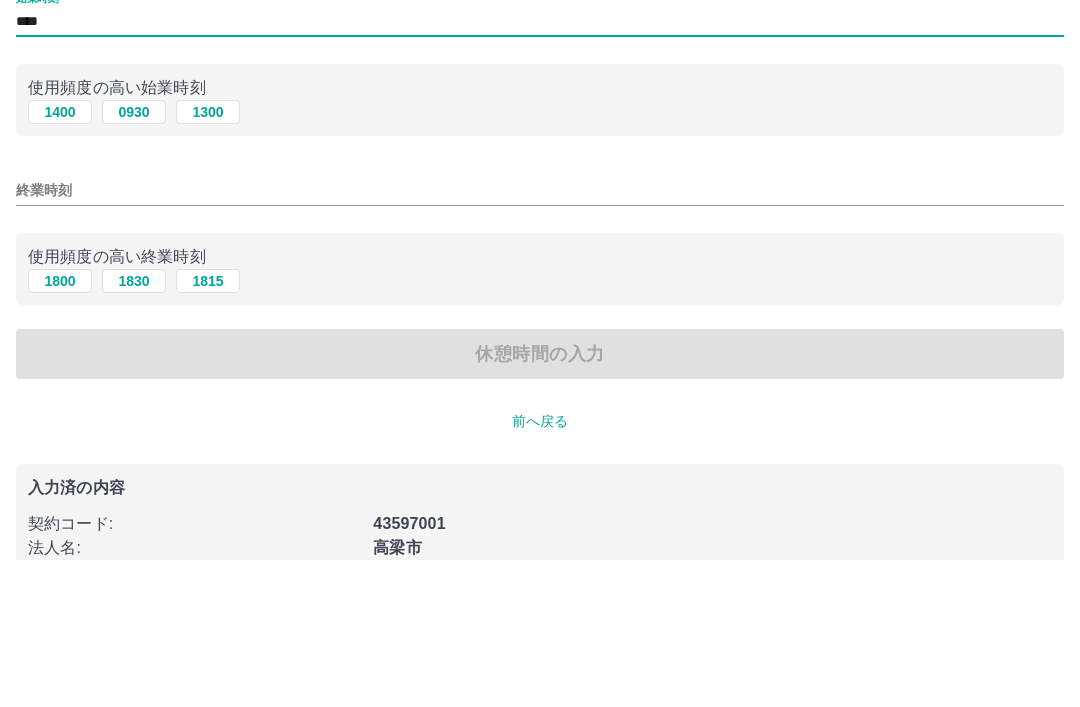 type on "****" 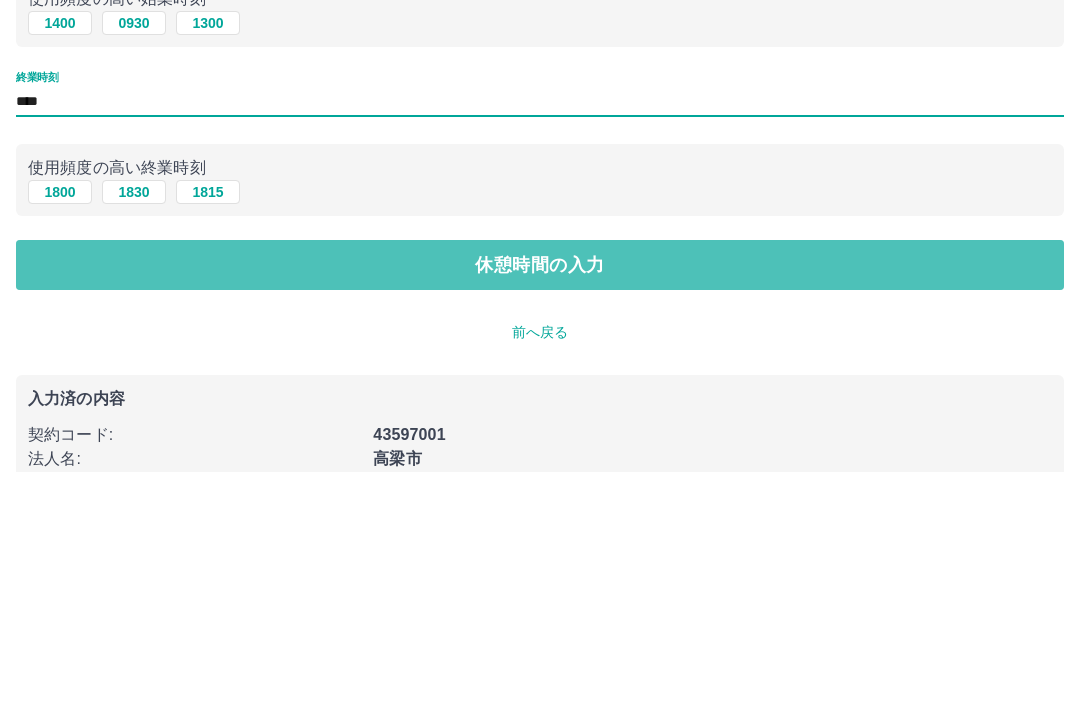 type on "****" 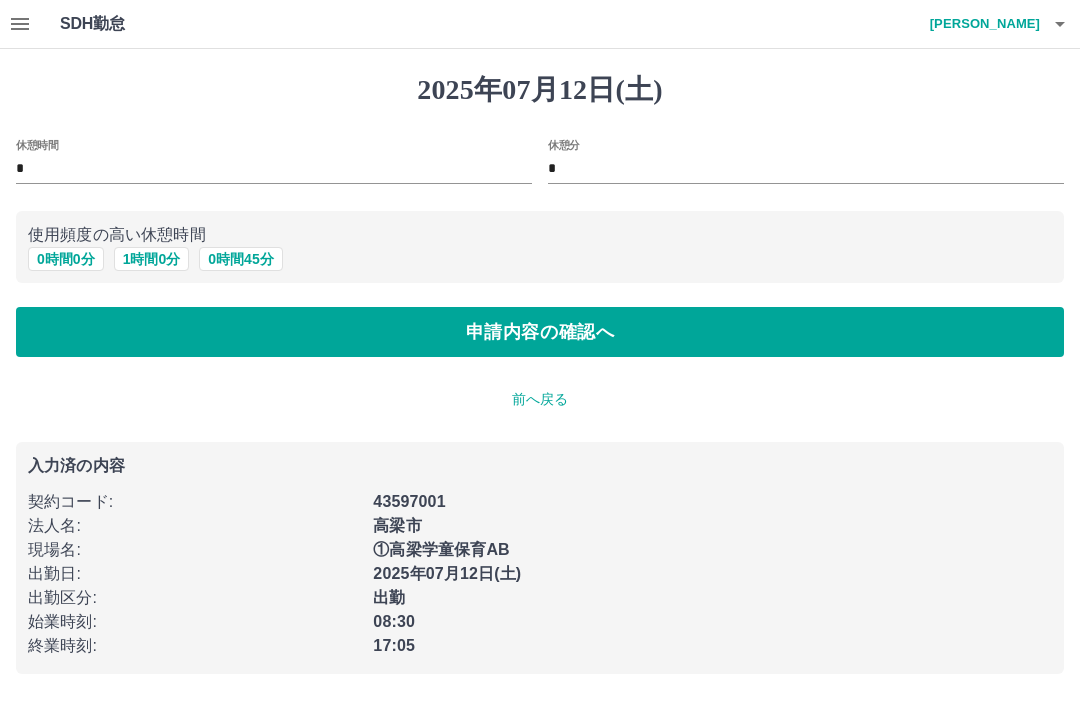 scroll, scrollTop: 0, scrollLeft: 0, axis: both 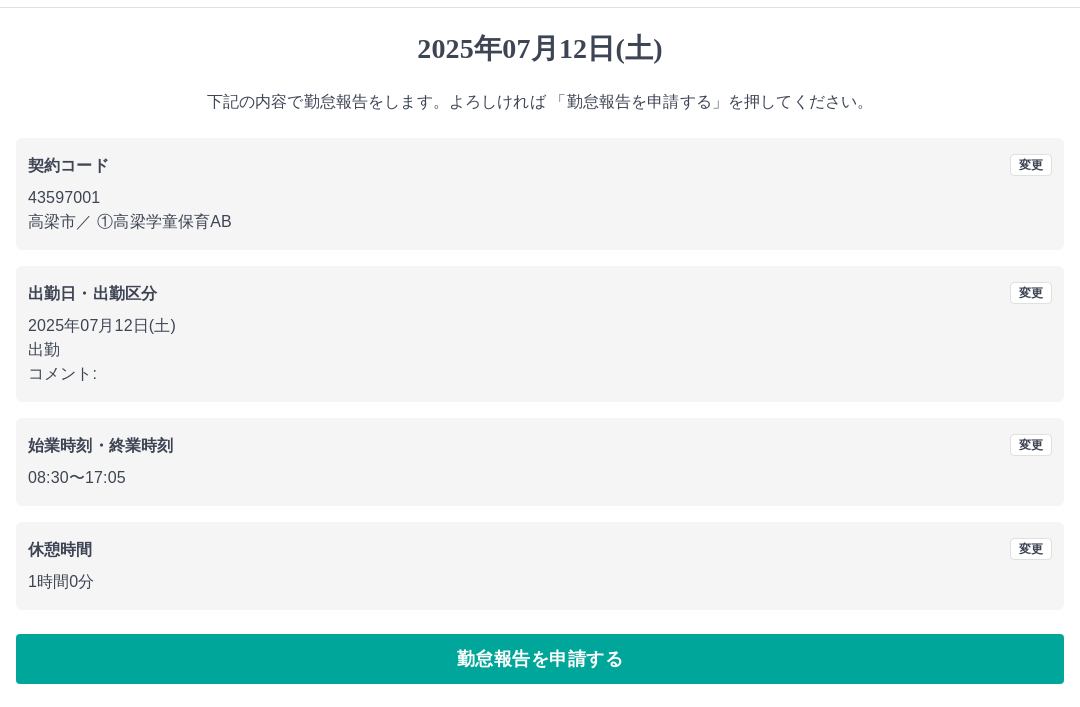 click on "勤怠報告を申請する" at bounding box center (540, 659) 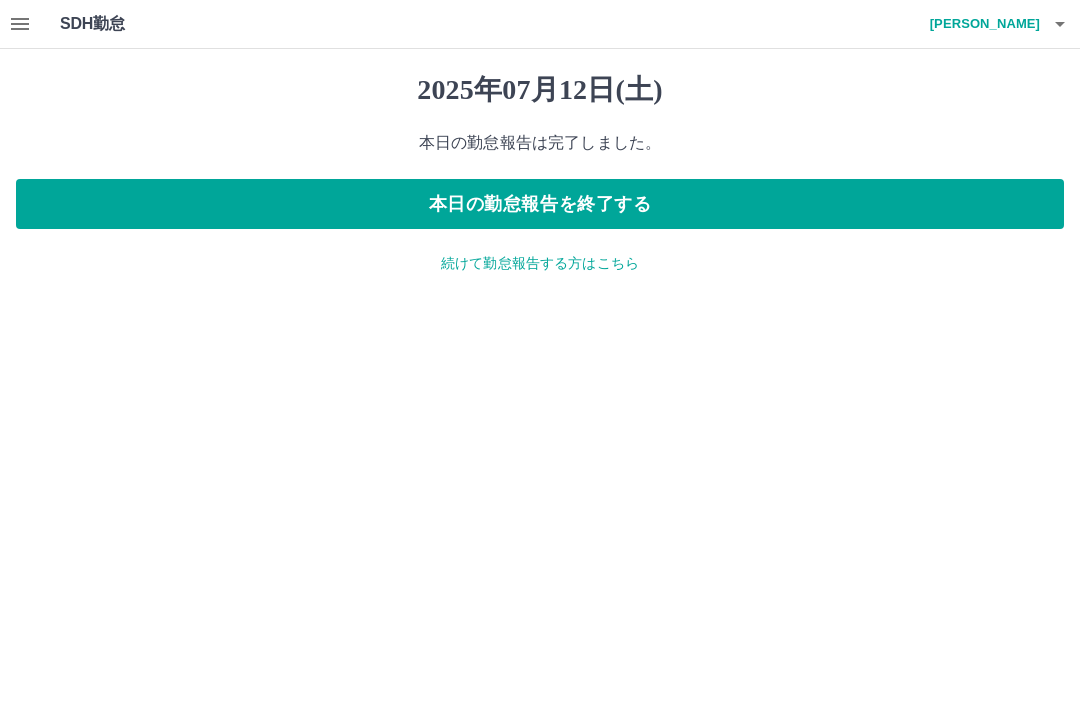 scroll, scrollTop: 0, scrollLeft: 0, axis: both 